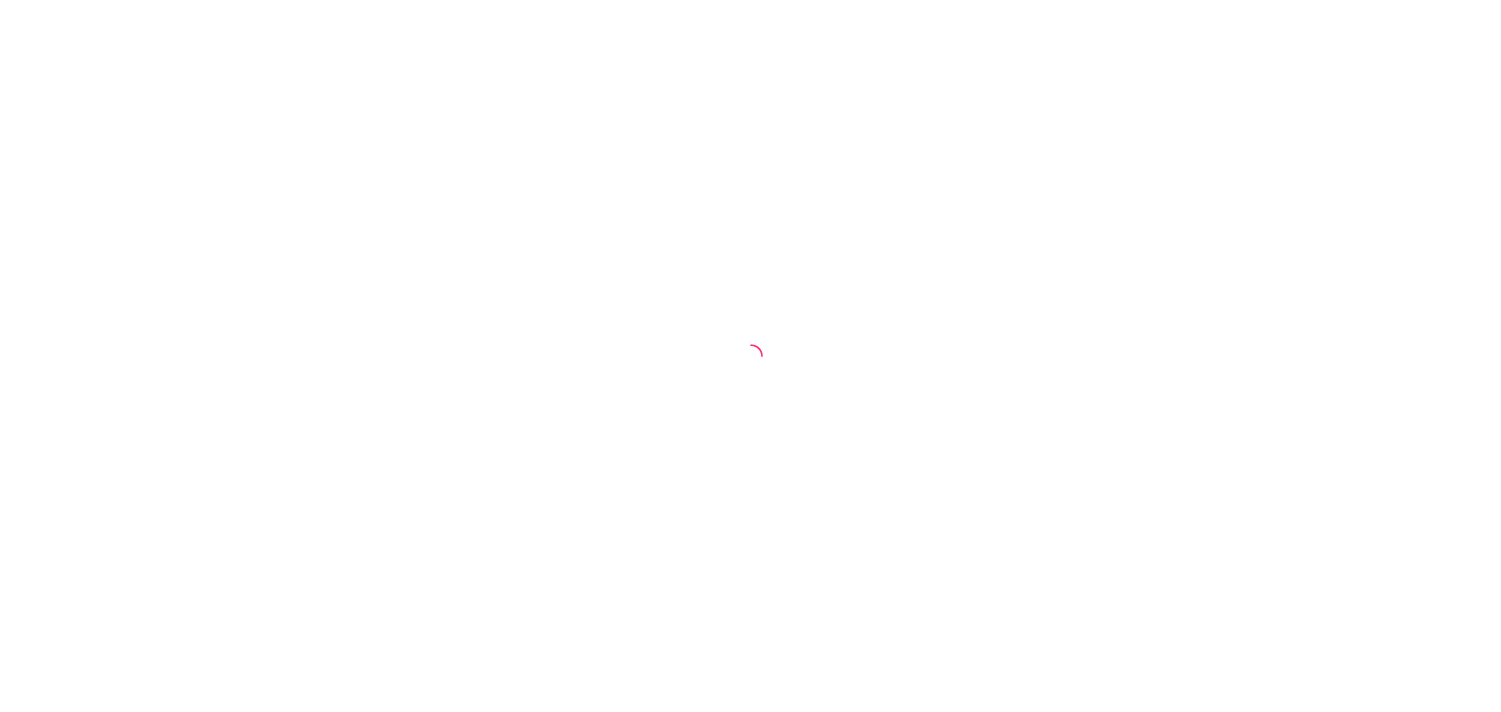 scroll, scrollTop: 0, scrollLeft: 0, axis: both 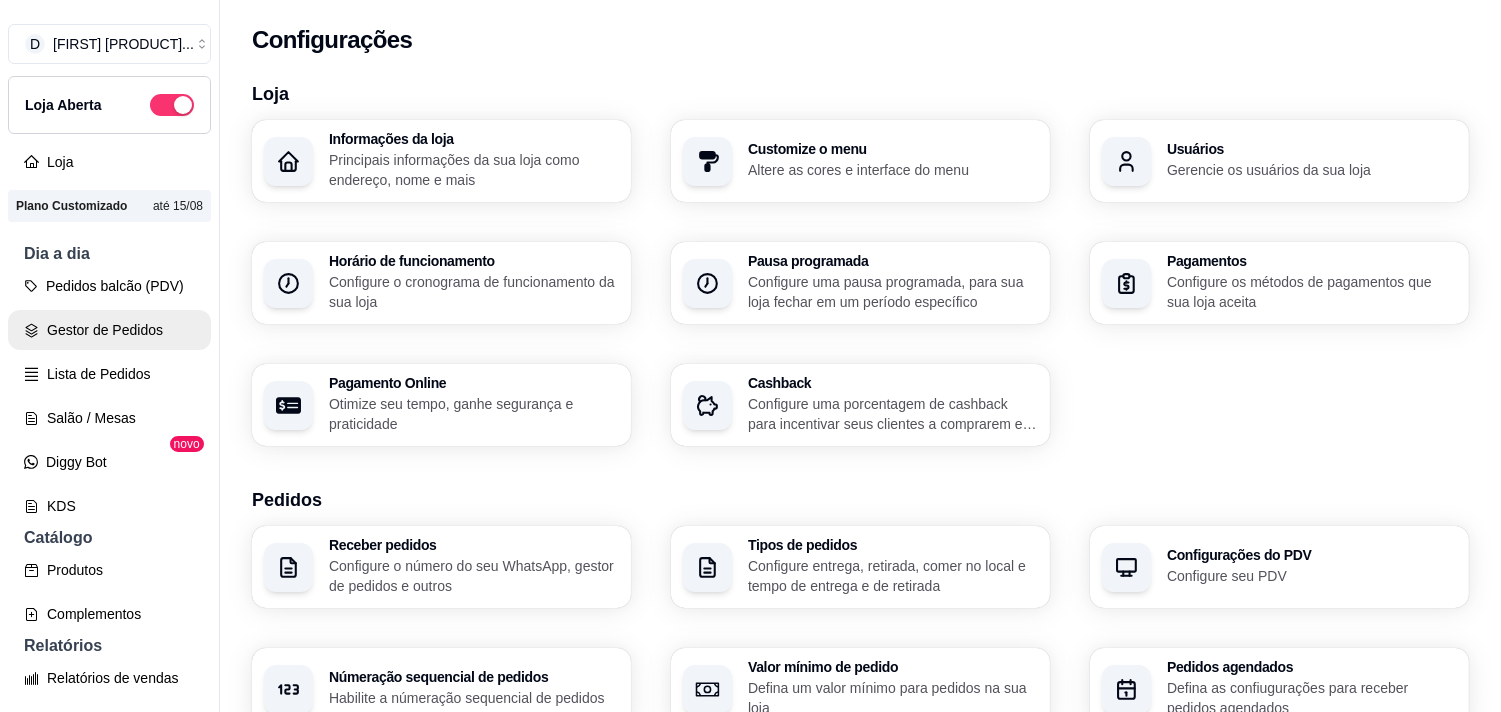 click on "Gestor de Pedidos" at bounding box center [109, 330] 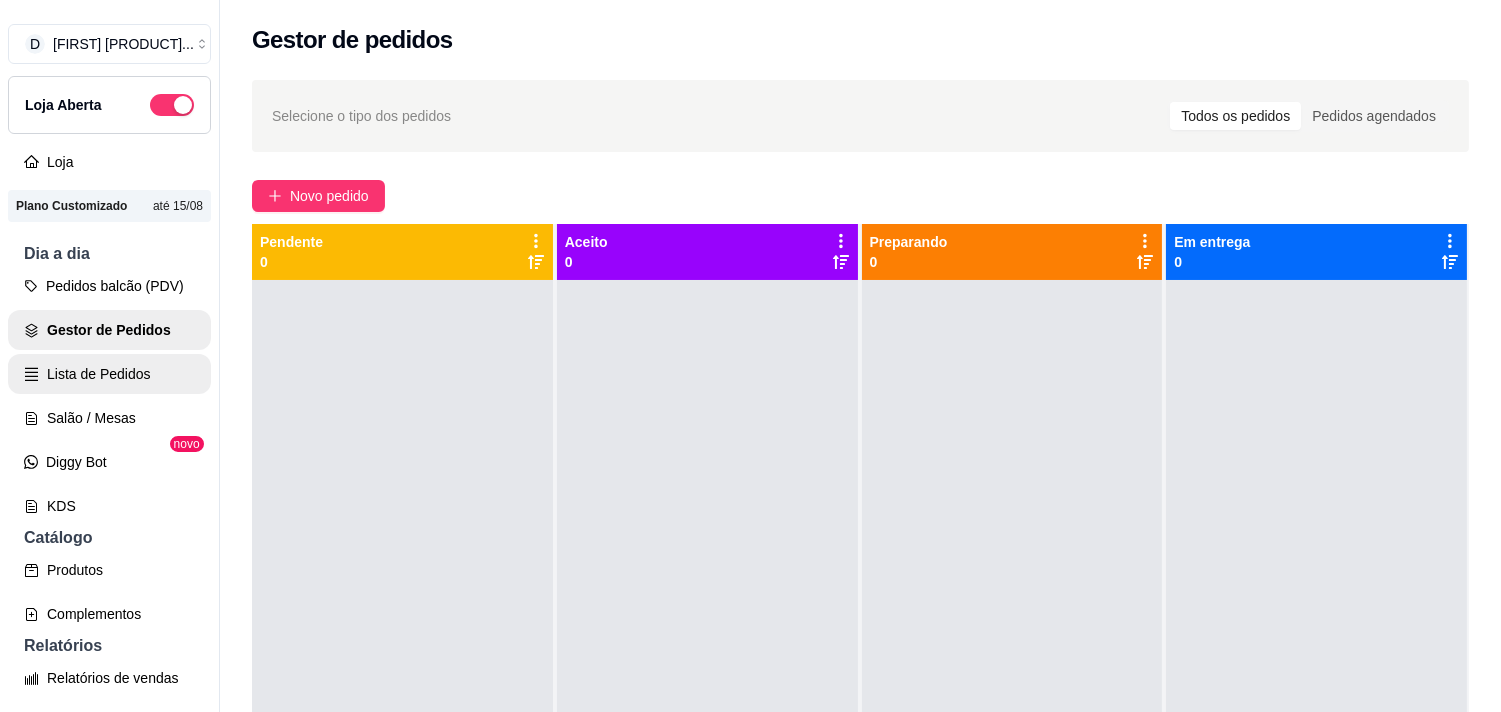 click on "Lista de Pedidos" at bounding box center (109, 374) 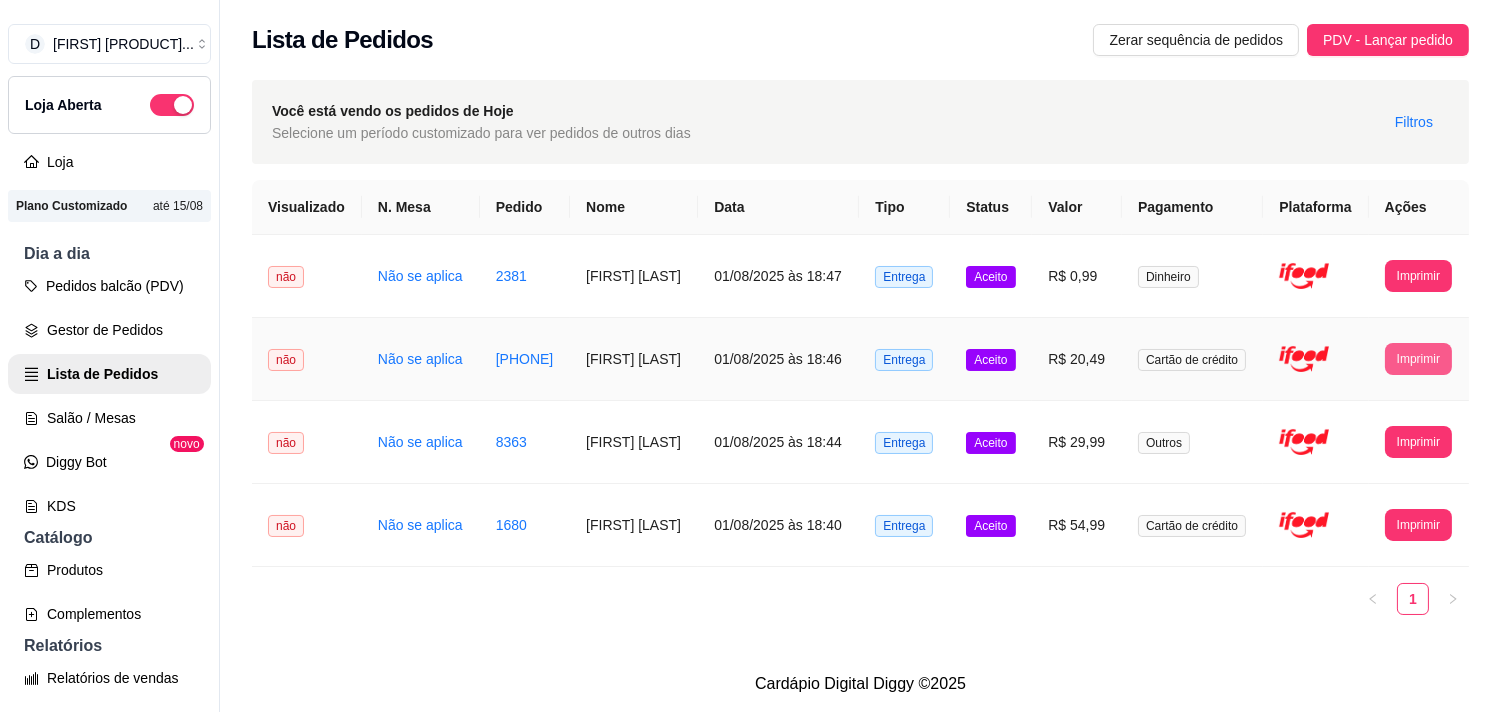 click on "Imprimir" at bounding box center [1418, 359] 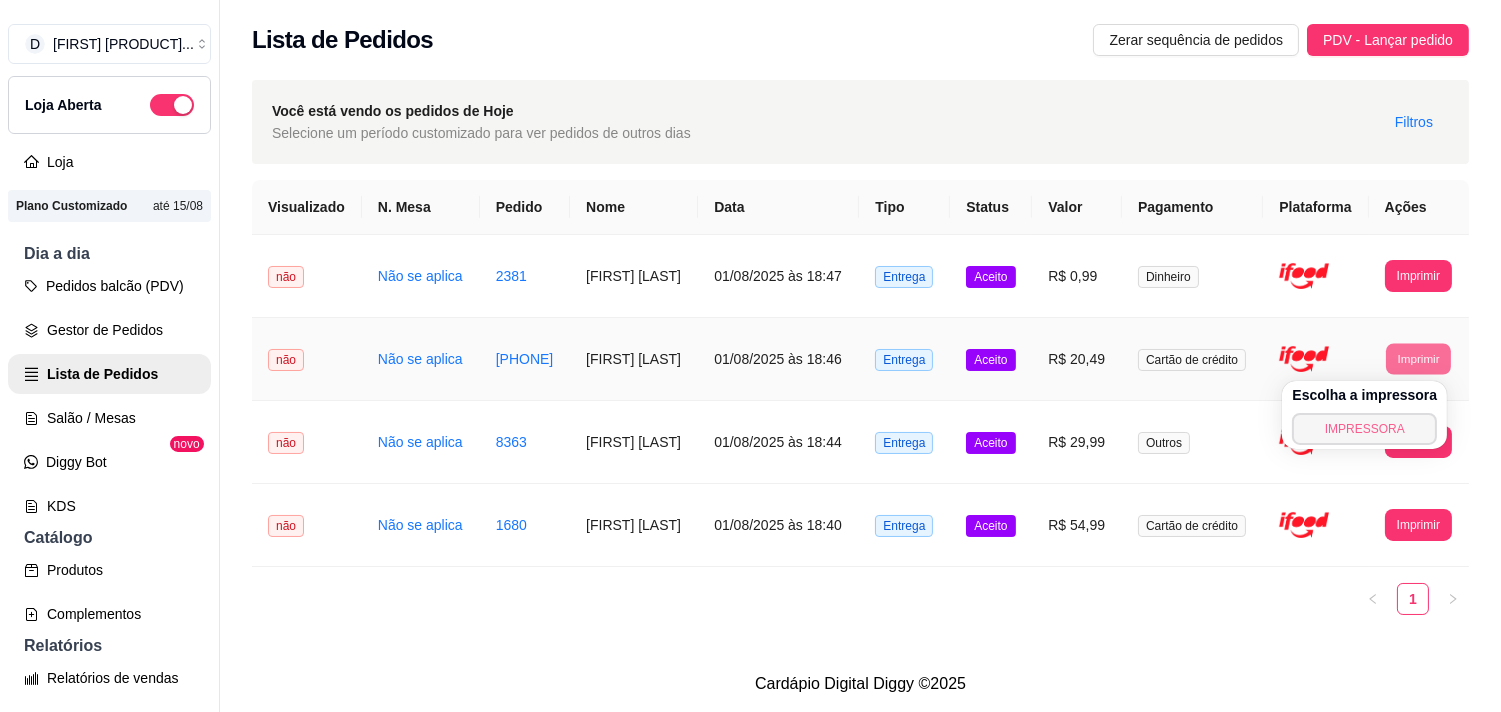 click on "IMPRESSORA" at bounding box center (1364, 429) 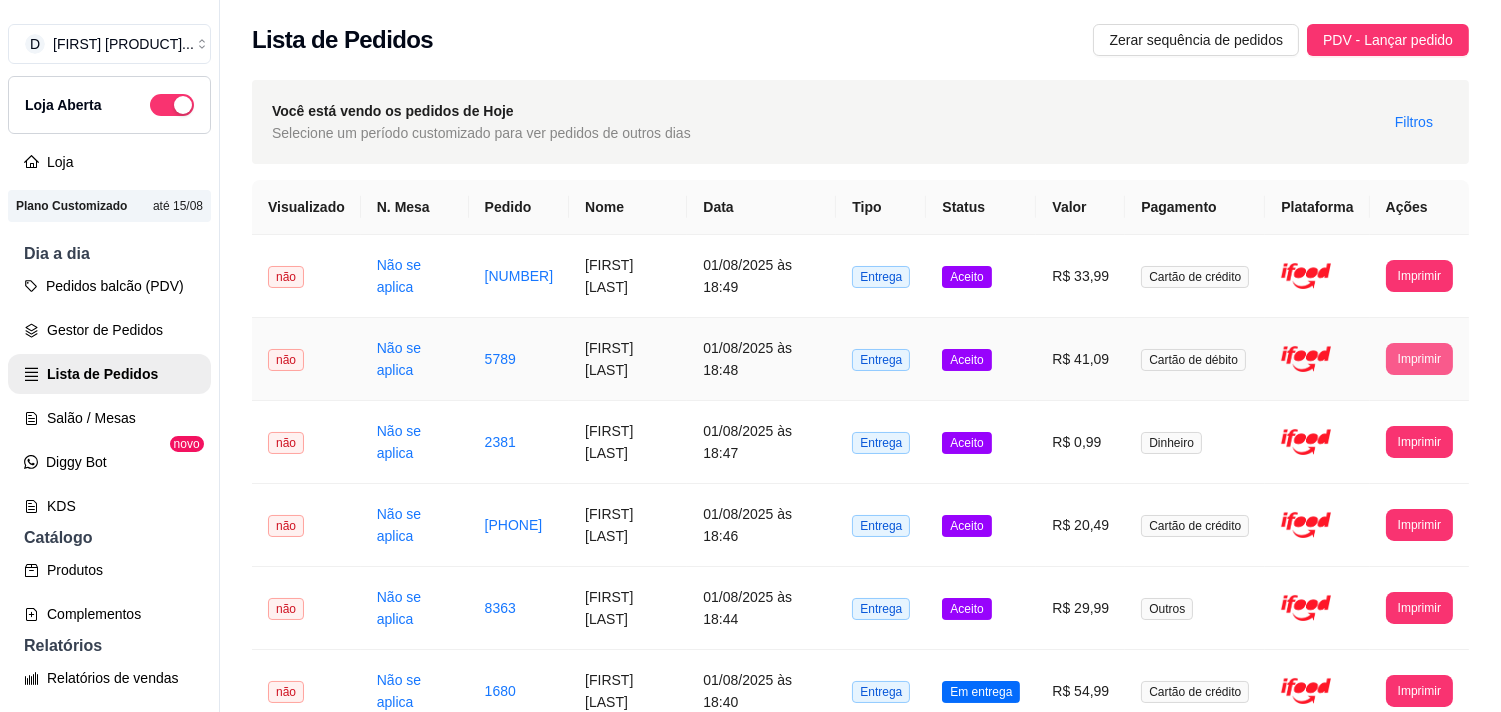 click on "Imprimir" at bounding box center (1419, 359) 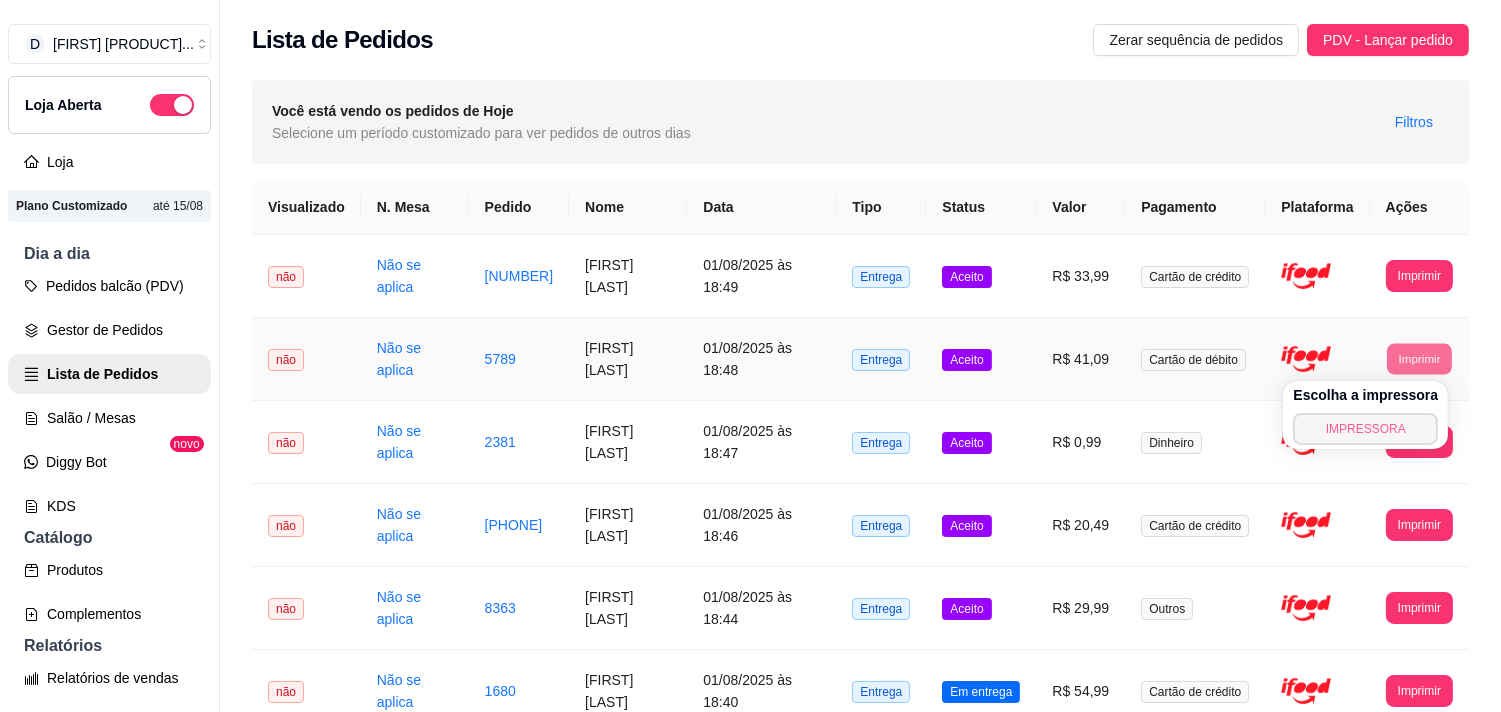 click on "IMPRESSORA" at bounding box center [1365, 429] 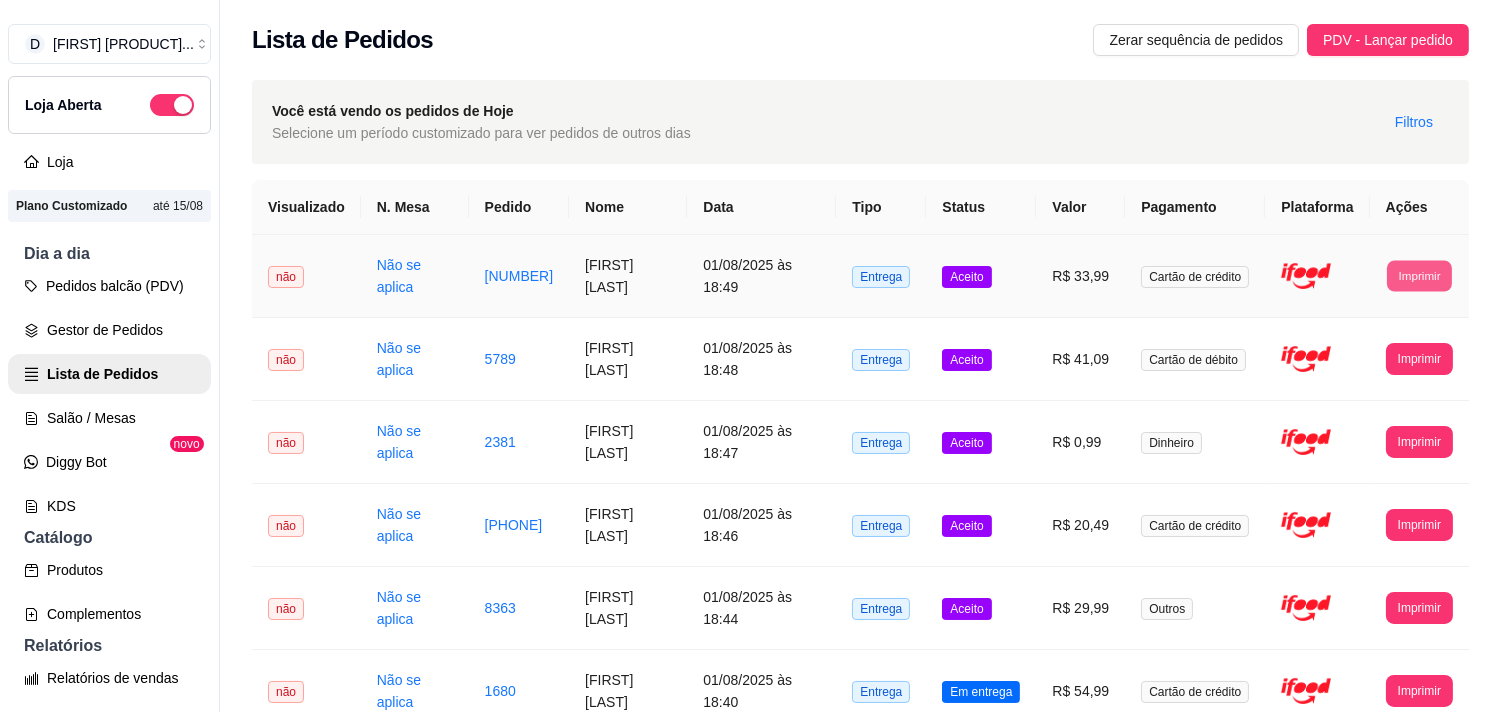 click on "Imprimir" at bounding box center (1419, 275) 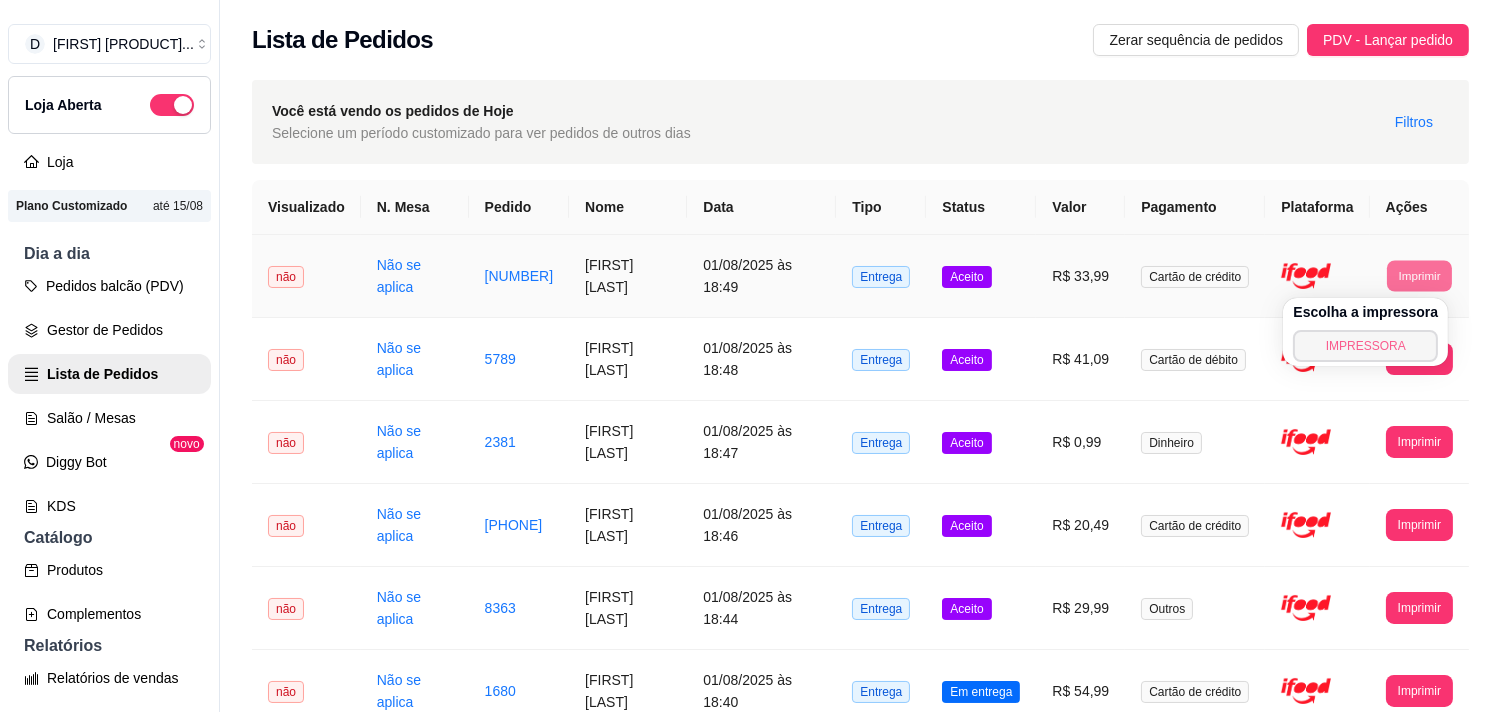 click on "IMPRESSORA" at bounding box center [1365, 346] 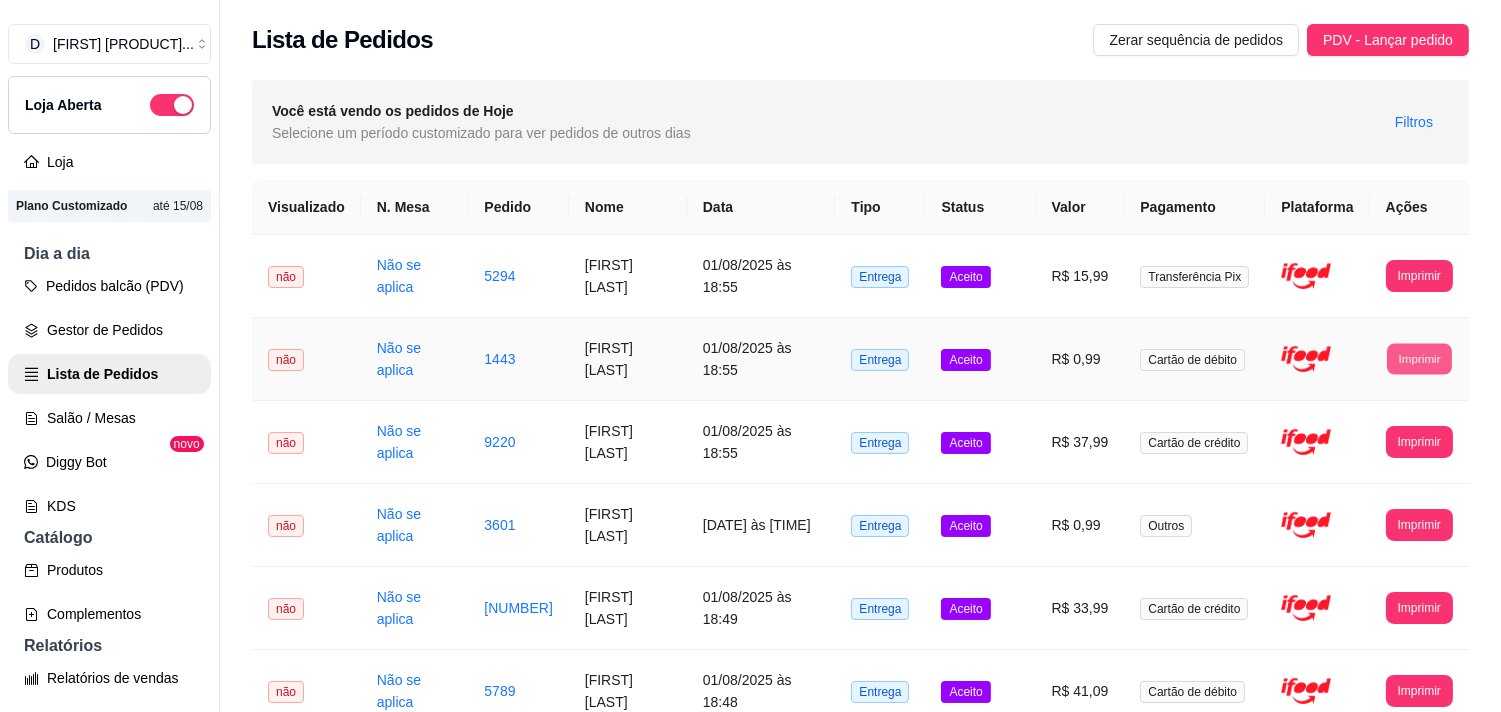 click on "Imprimir" at bounding box center [1419, 358] 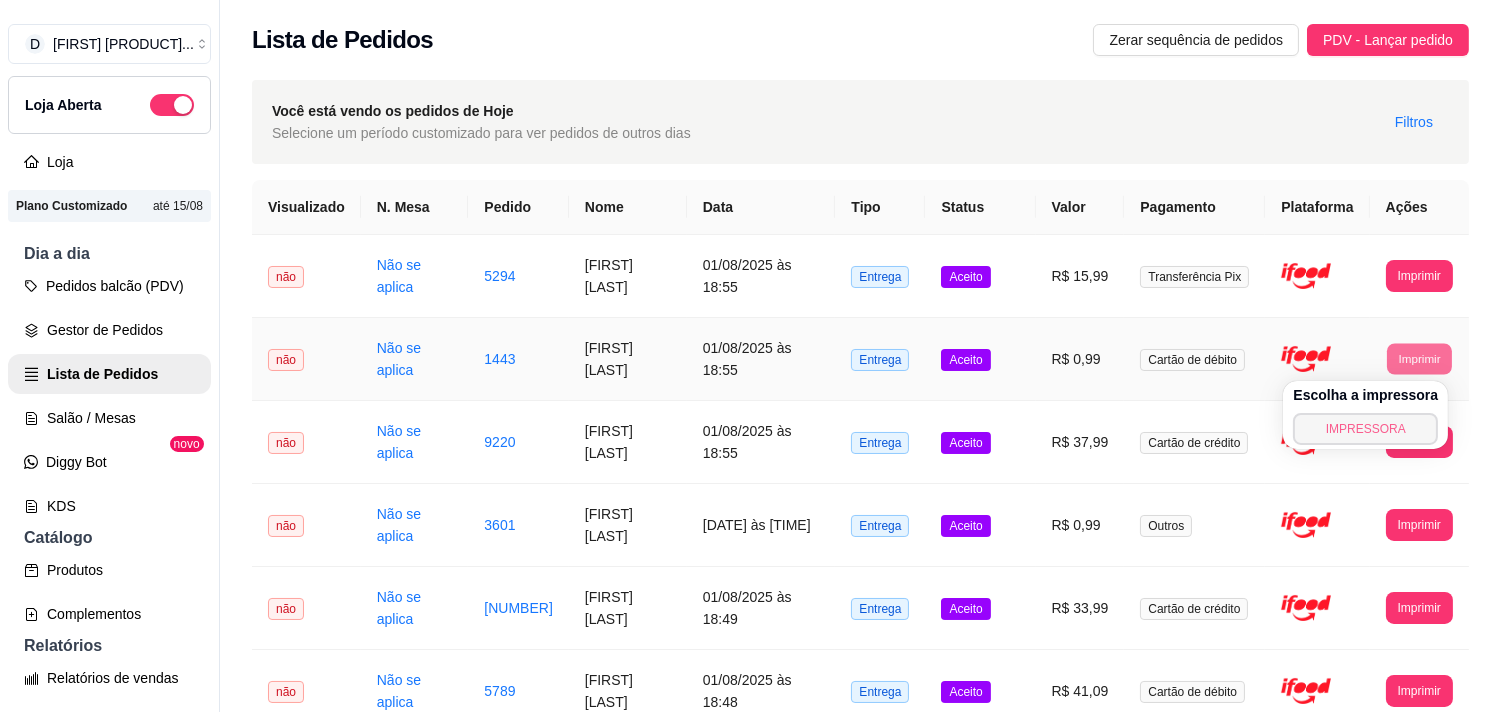 click on "IMPRESSORA" at bounding box center [1365, 429] 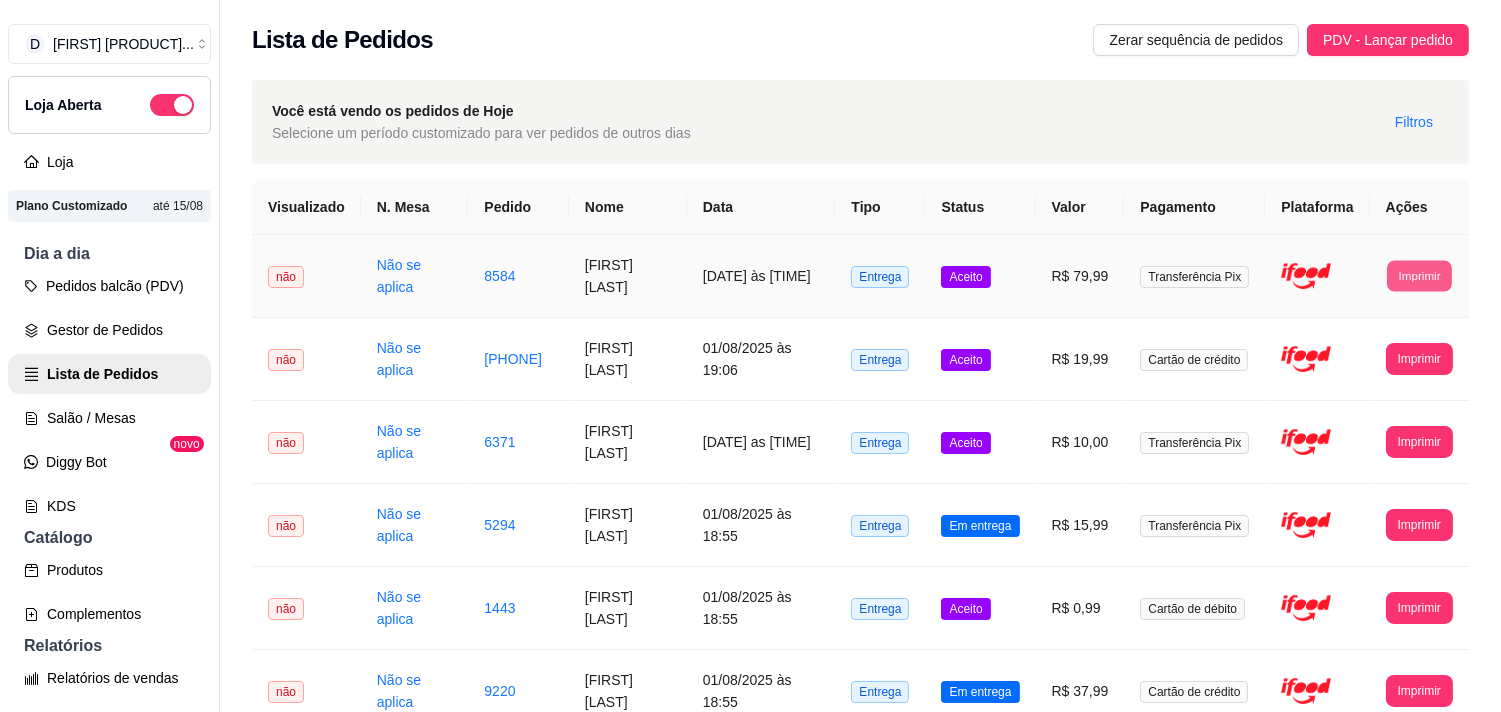 click on "Imprimir" at bounding box center [1419, 275] 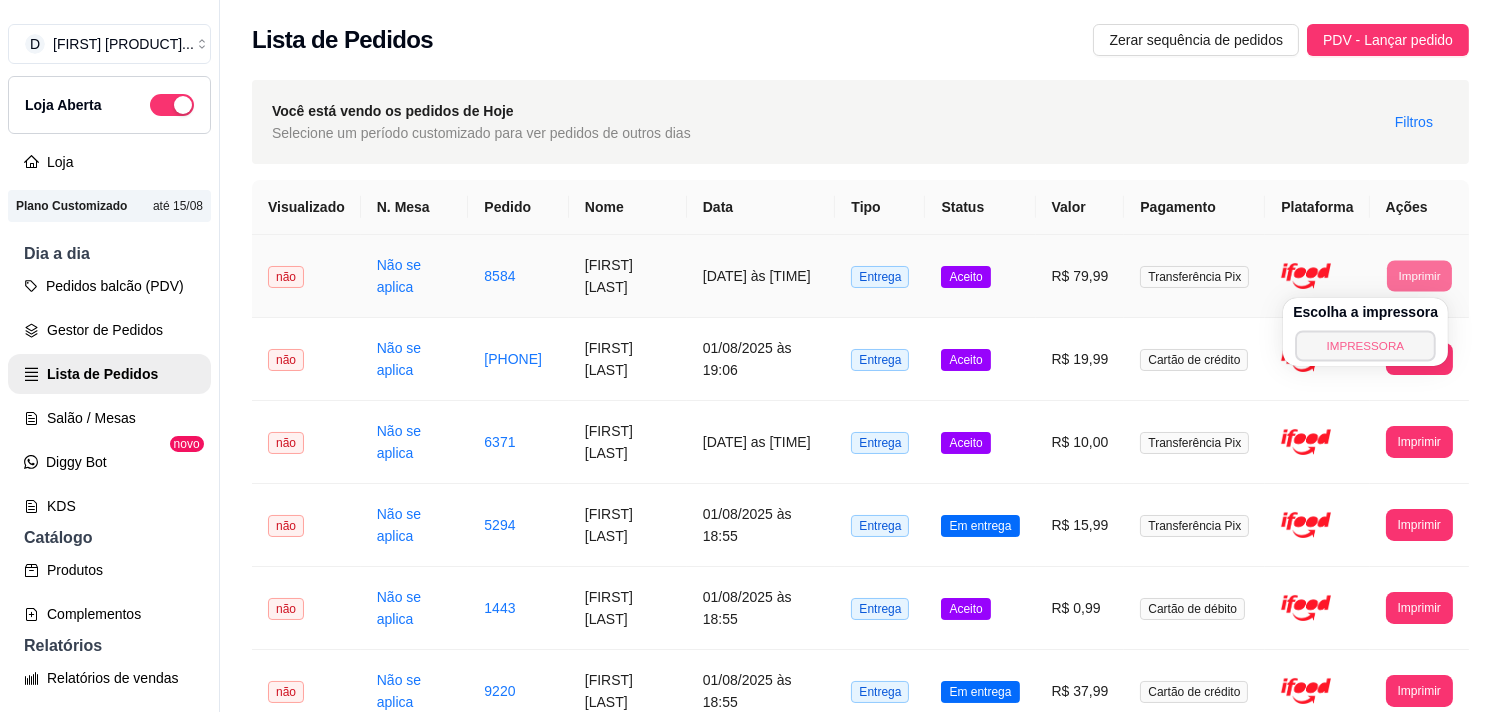 click on "IMPRESSORA" at bounding box center (1365, 345) 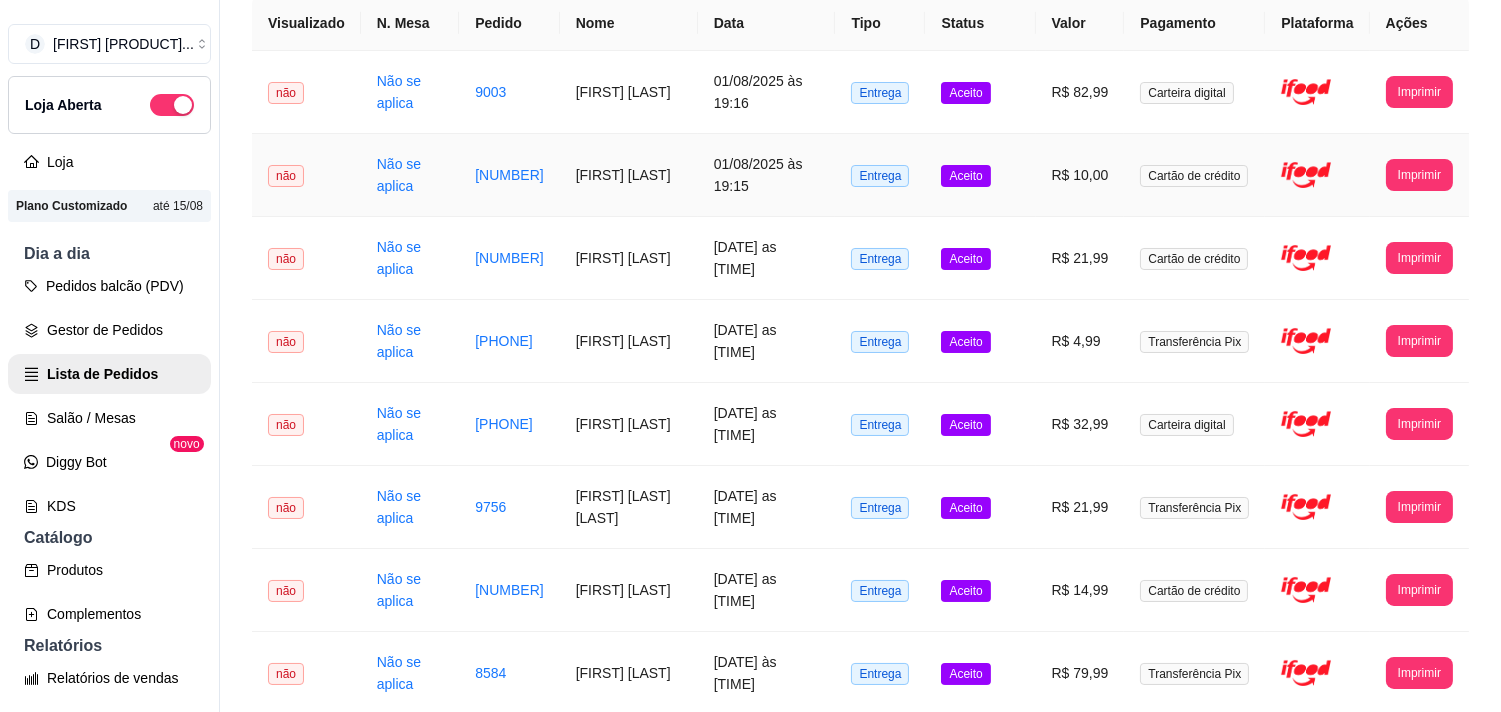 scroll, scrollTop: 222, scrollLeft: 0, axis: vertical 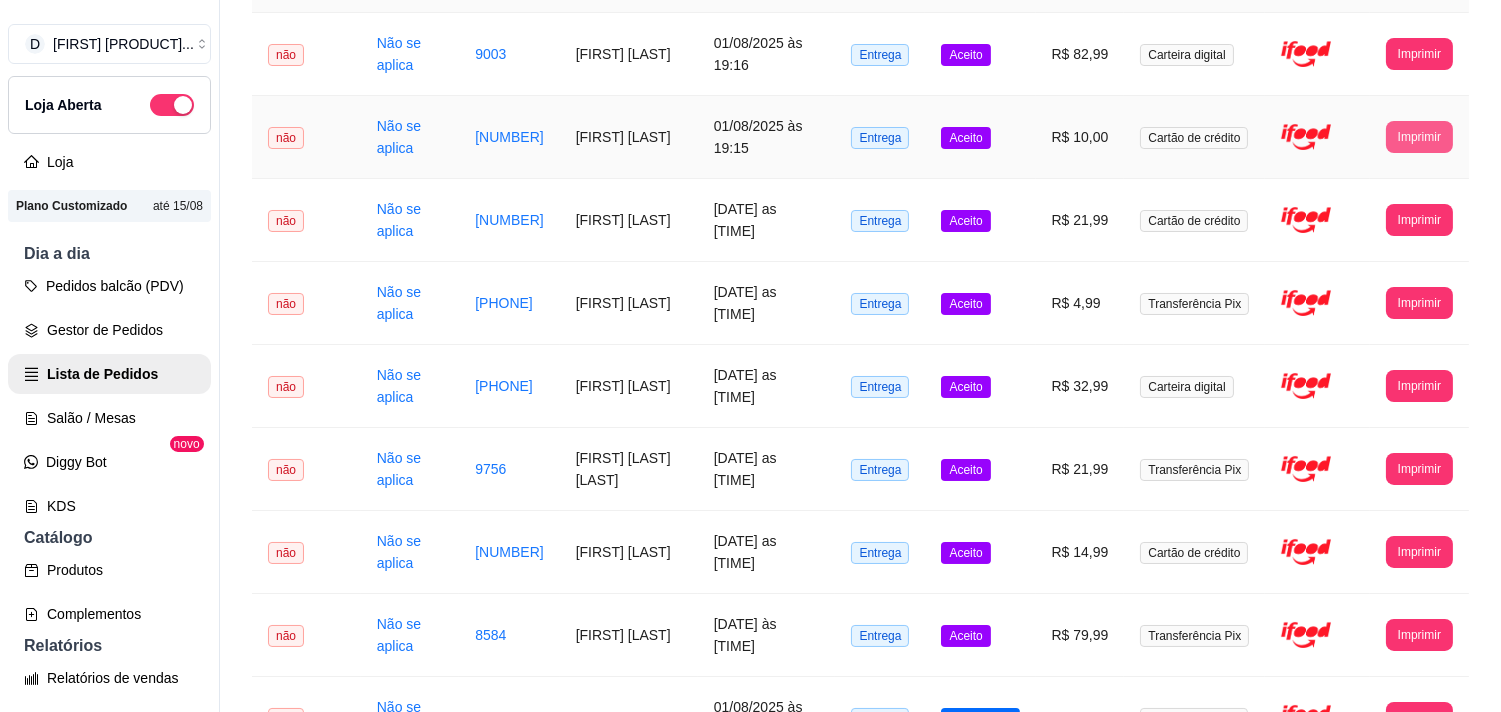 click on "Imprimir" at bounding box center [1419, 137] 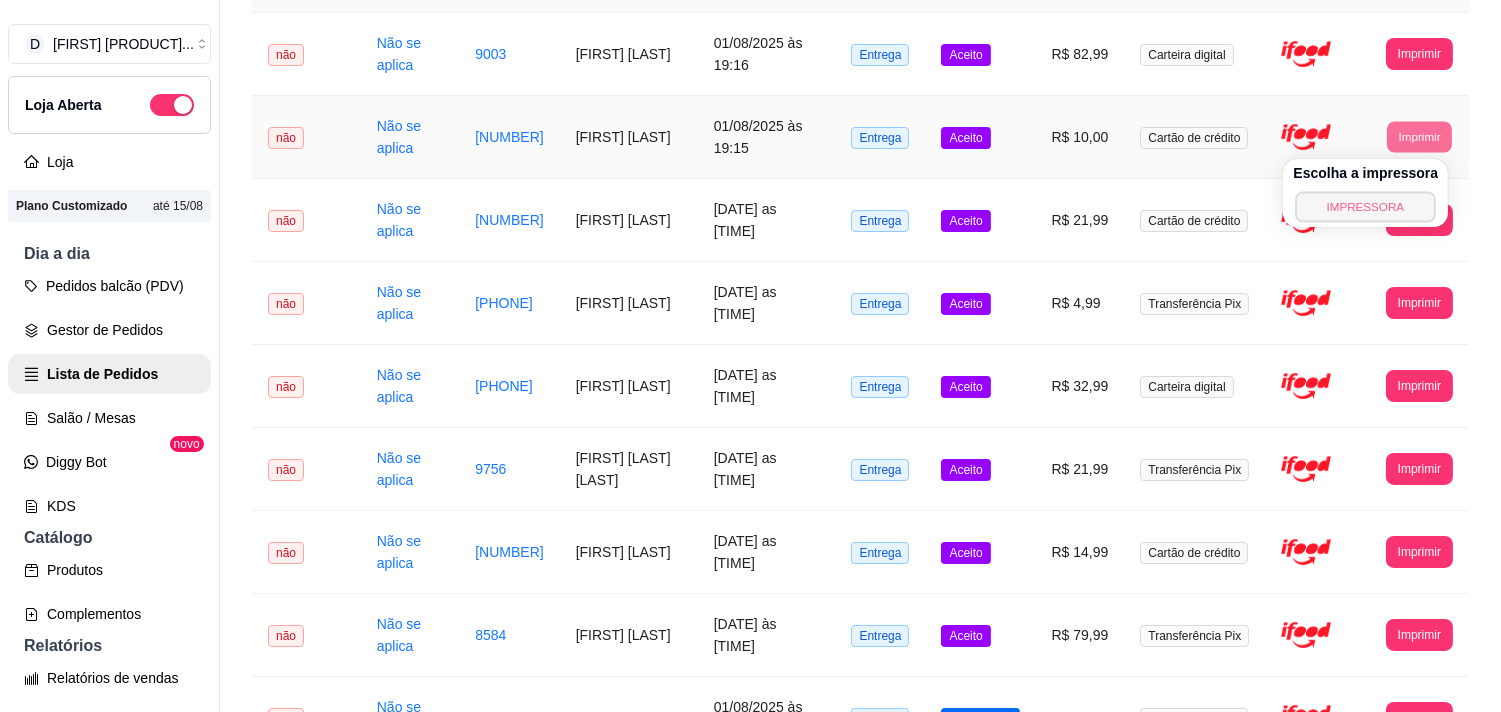 click on "IMPRESSORA" at bounding box center (1366, 206) 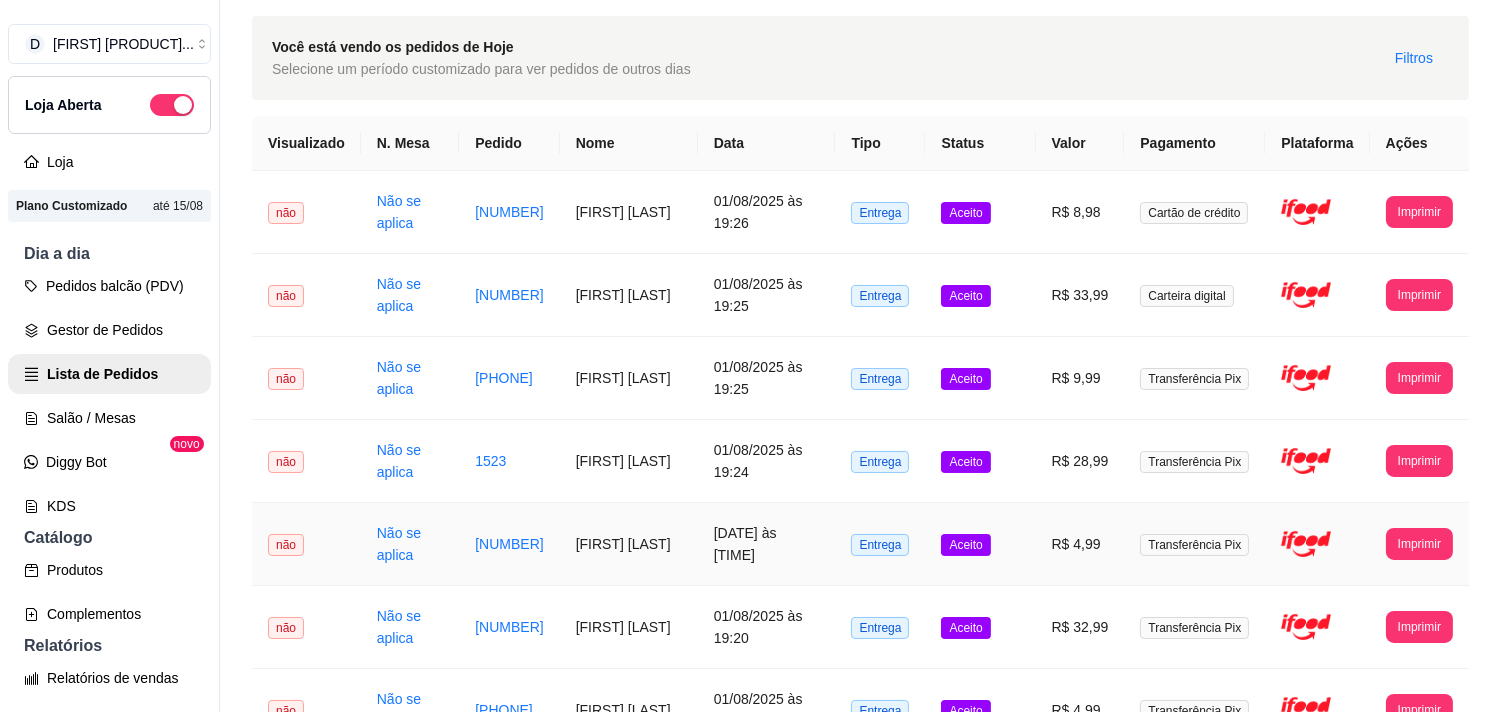 scroll, scrollTop: 0, scrollLeft: 0, axis: both 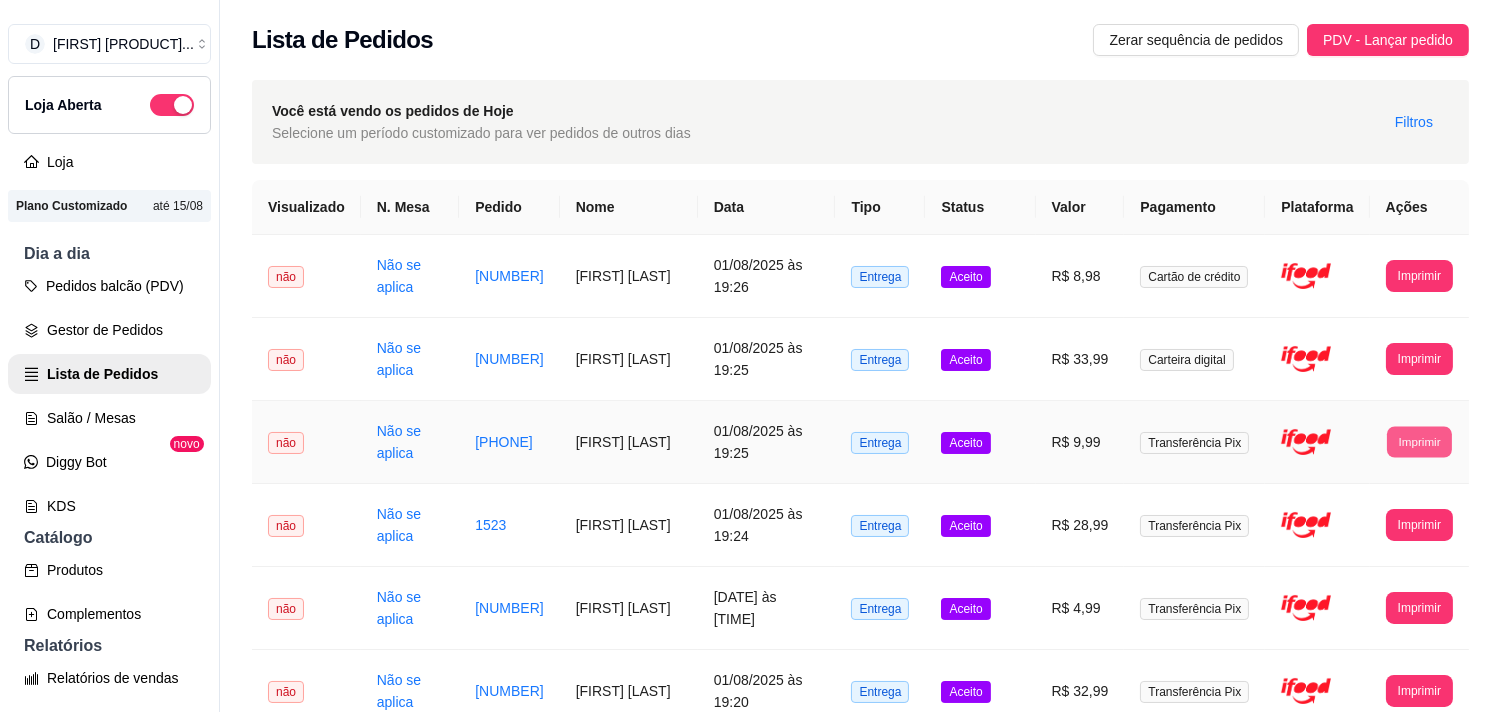 click on "Imprimir" at bounding box center (1419, 441) 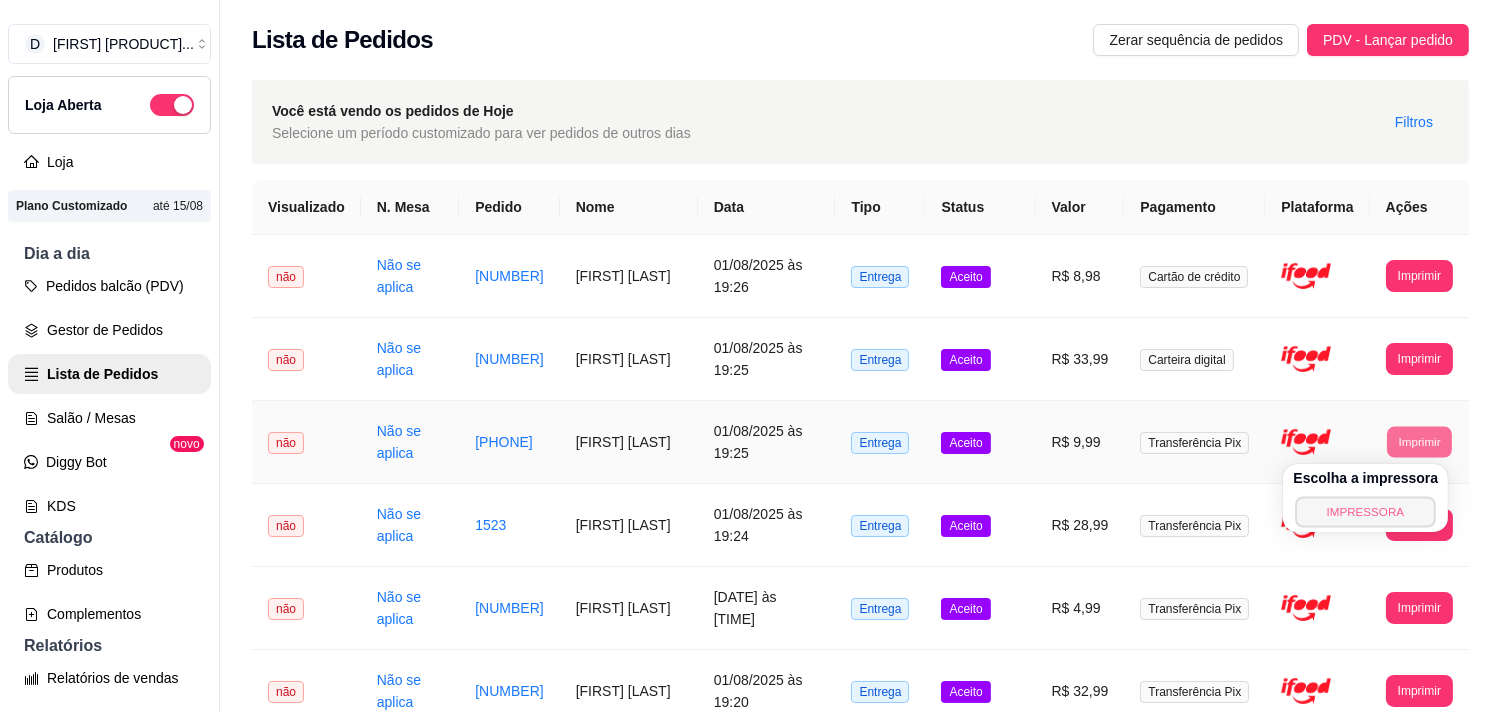 click on "IMPRESSORA" at bounding box center (1366, 511) 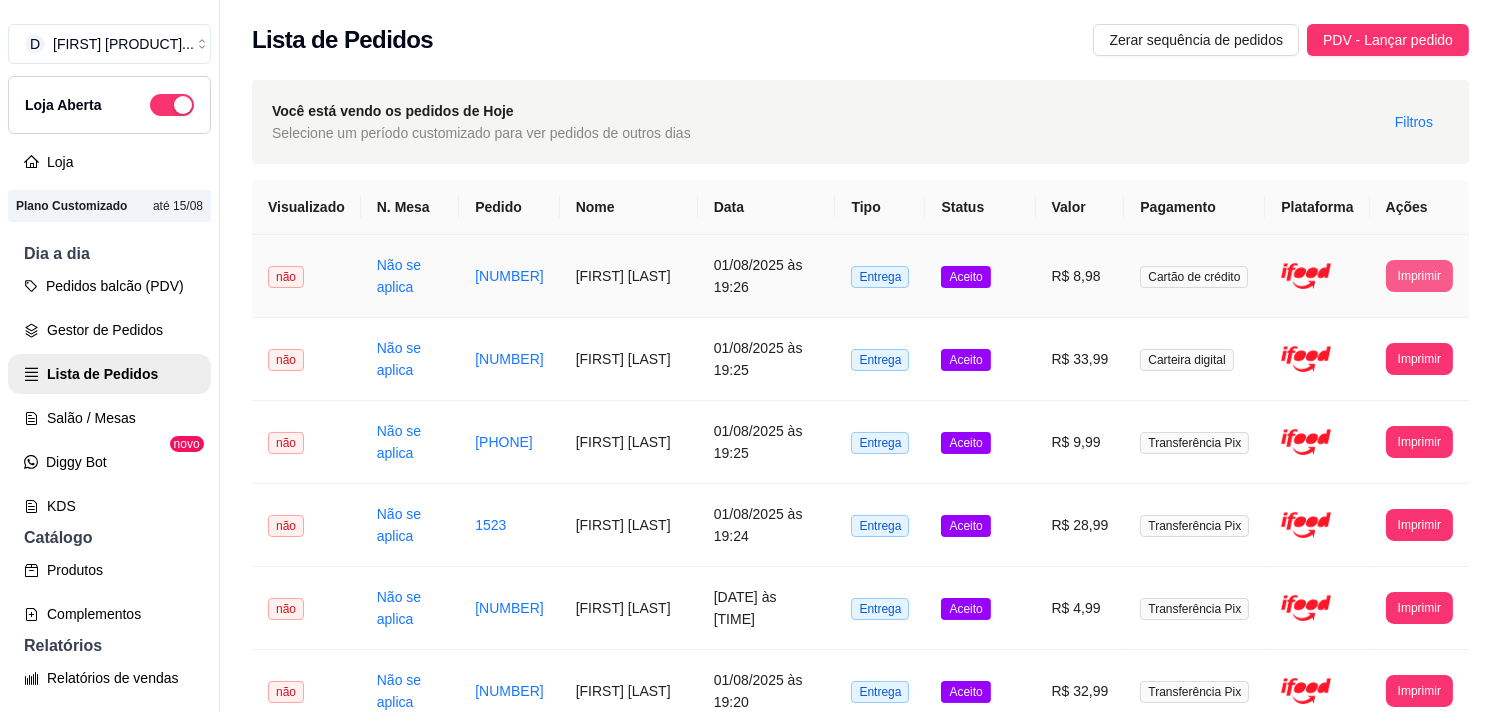 click on "Imprimir" at bounding box center (1419, 276) 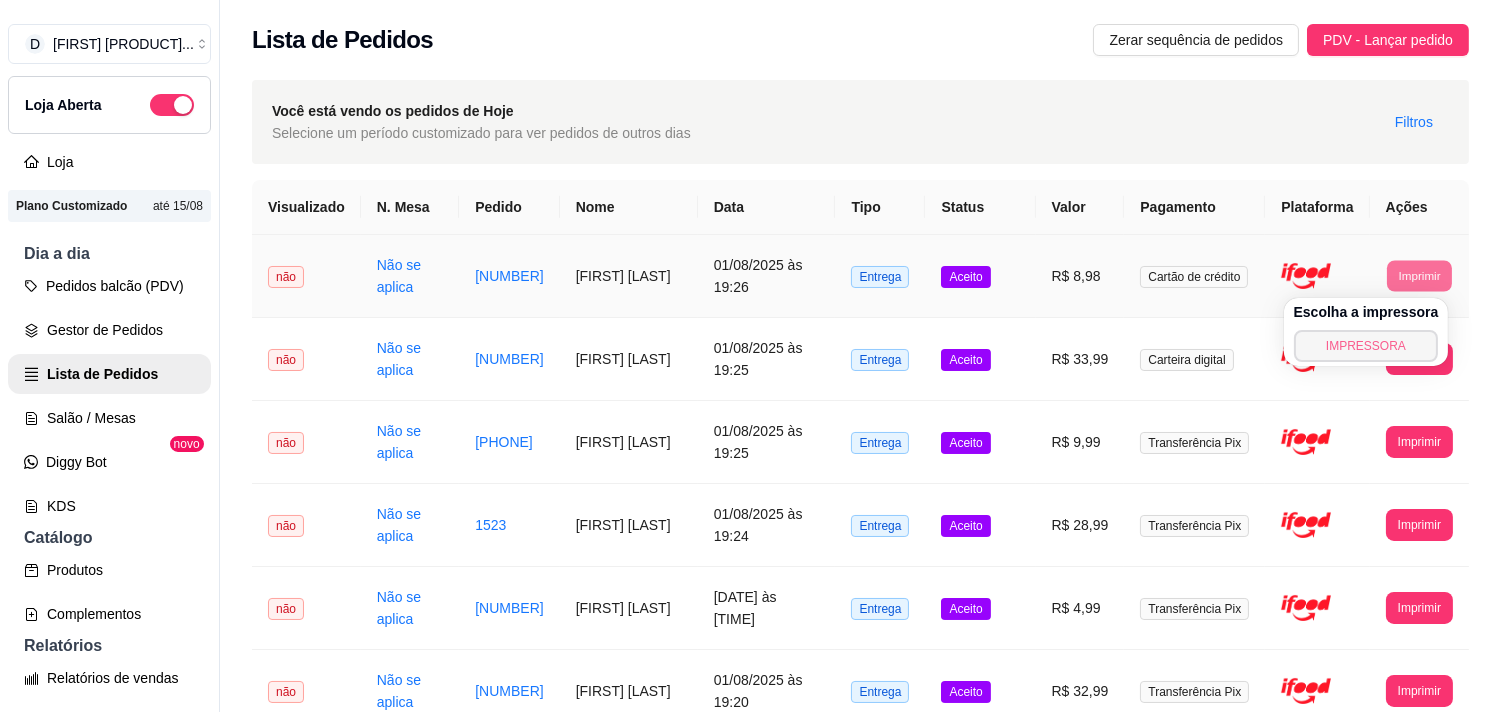 click on "IMPRESSORA" at bounding box center (1366, 346) 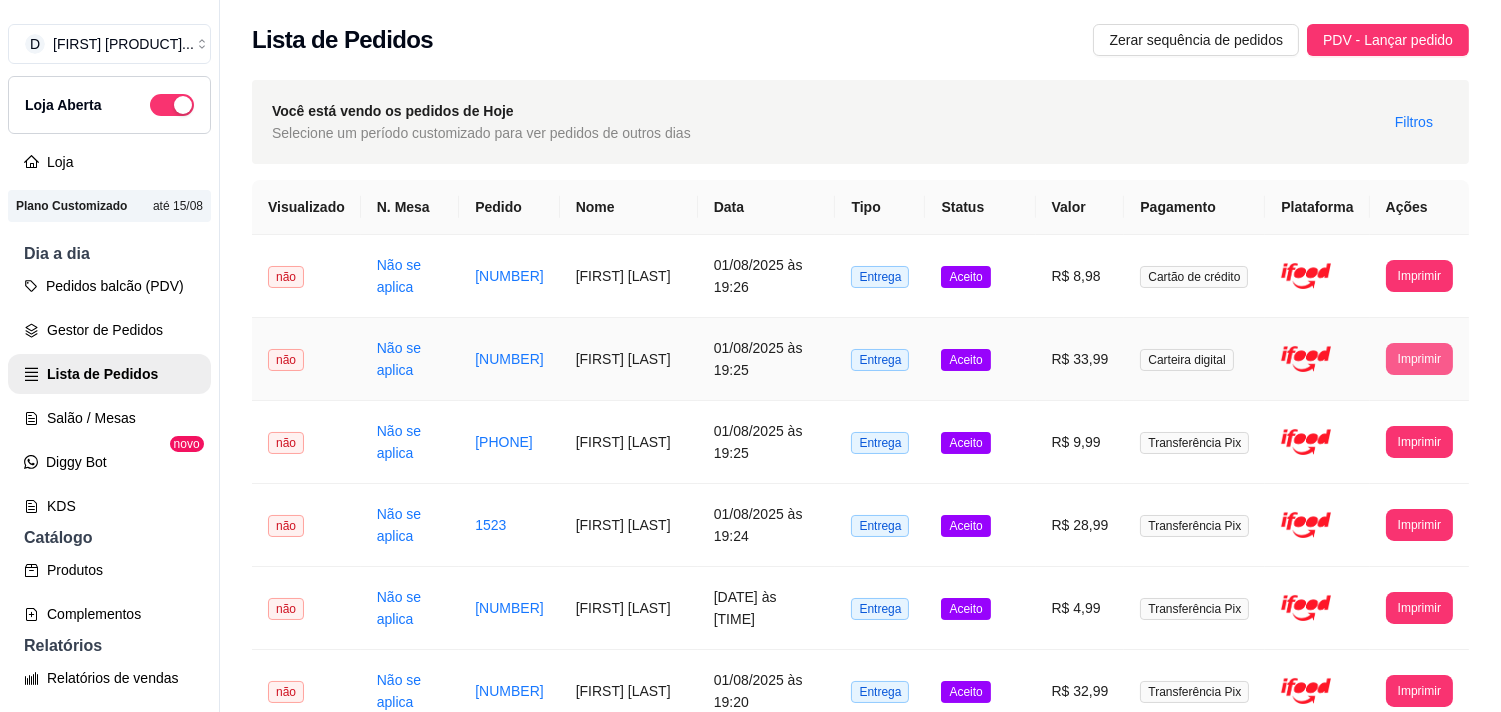 click on "Imprimir" at bounding box center [1419, 359] 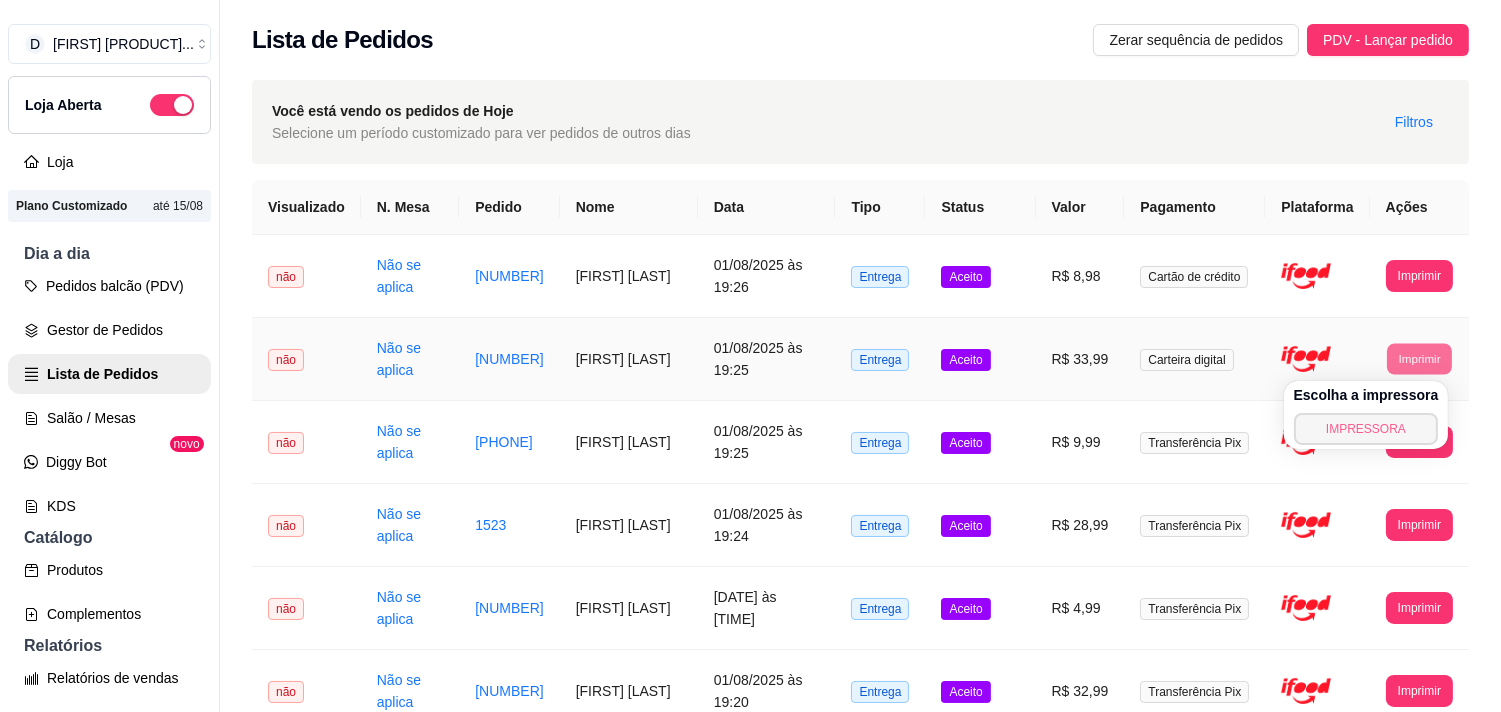click on "IMPRESSORA" at bounding box center (1366, 429) 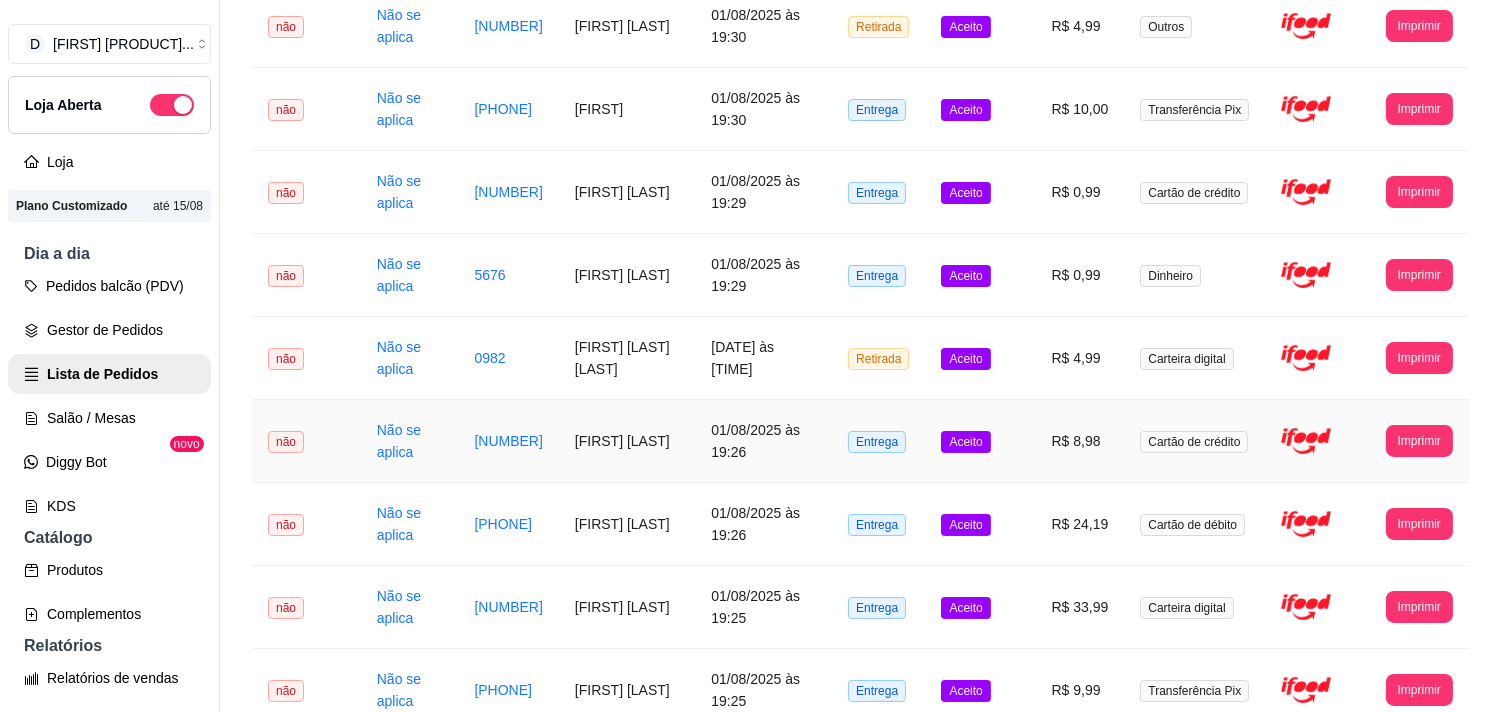 scroll, scrollTop: 0, scrollLeft: 0, axis: both 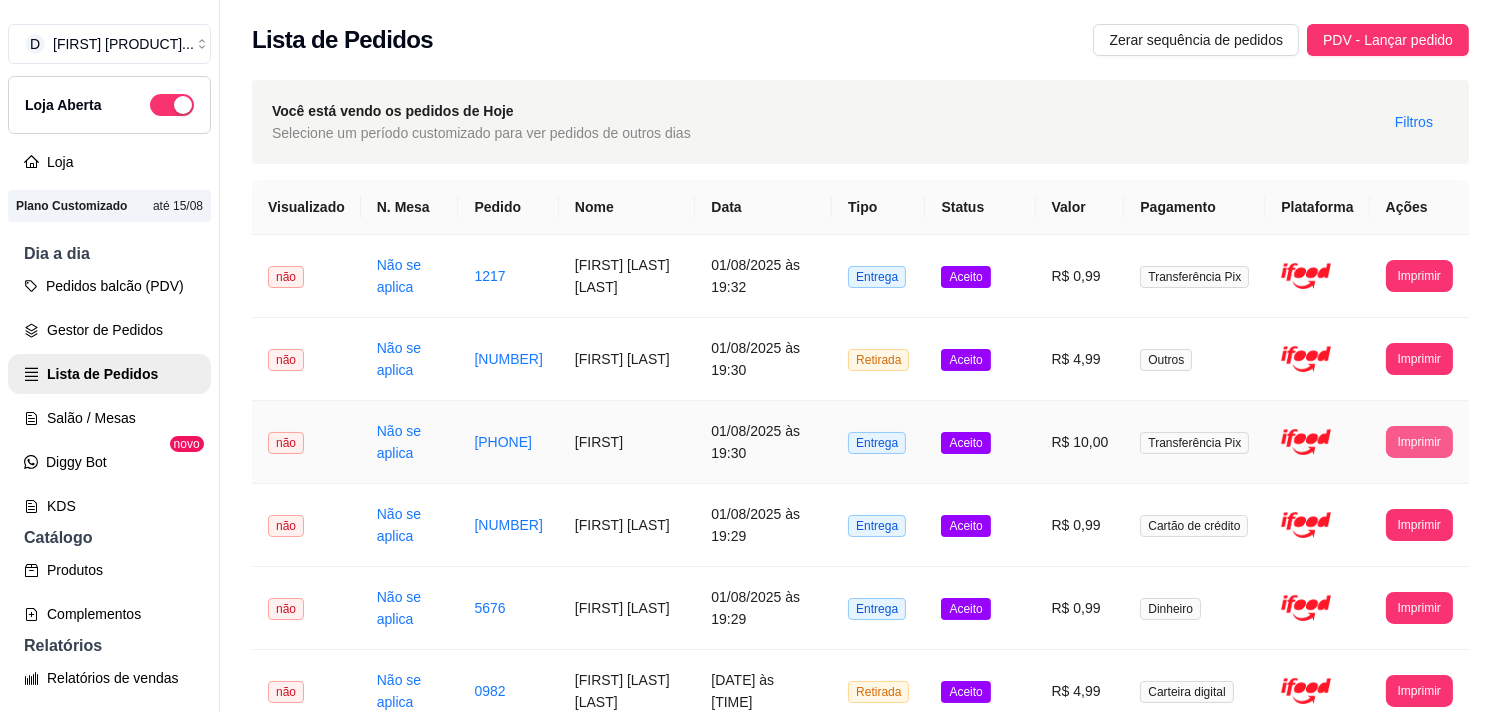 click on "Imprimir" at bounding box center (1419, 442) 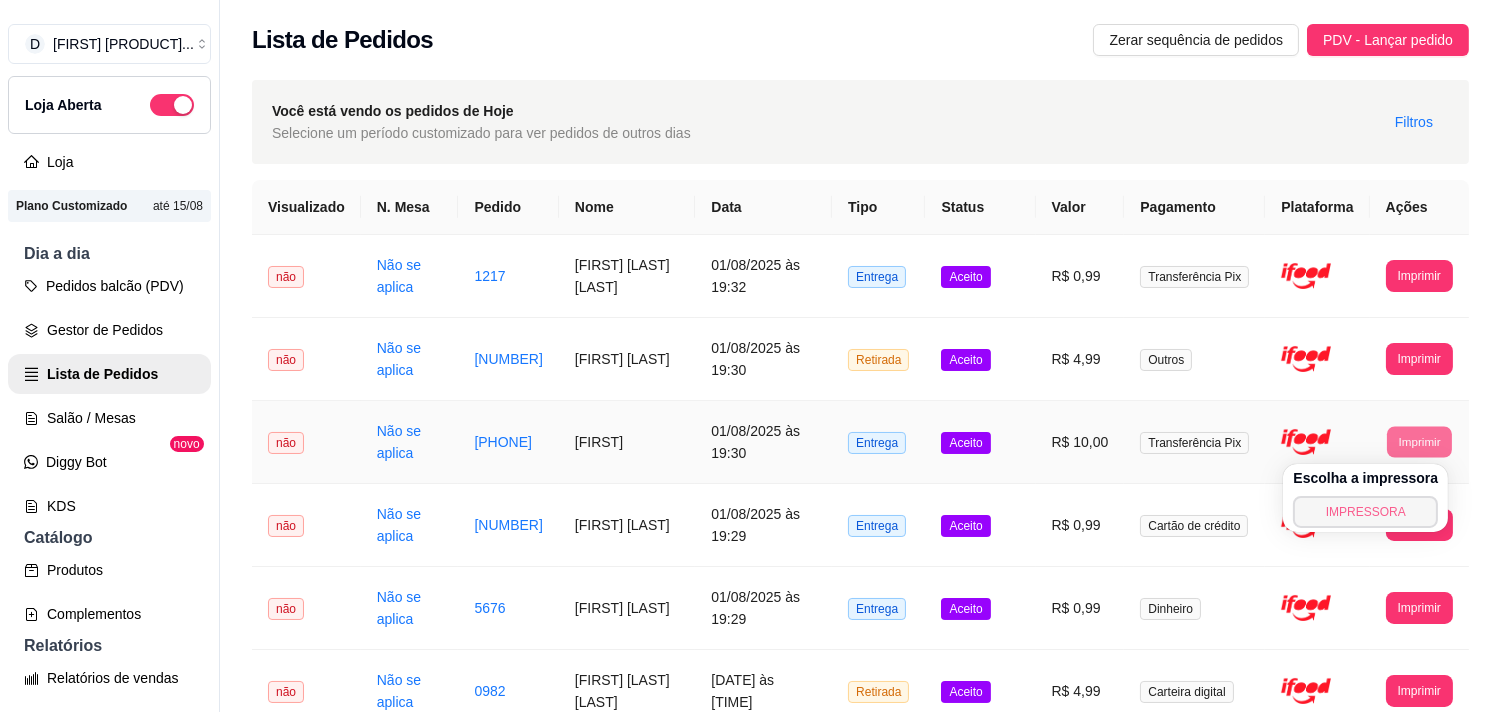 click on "IMPRESSORA" at bounding box center (1365, 512) 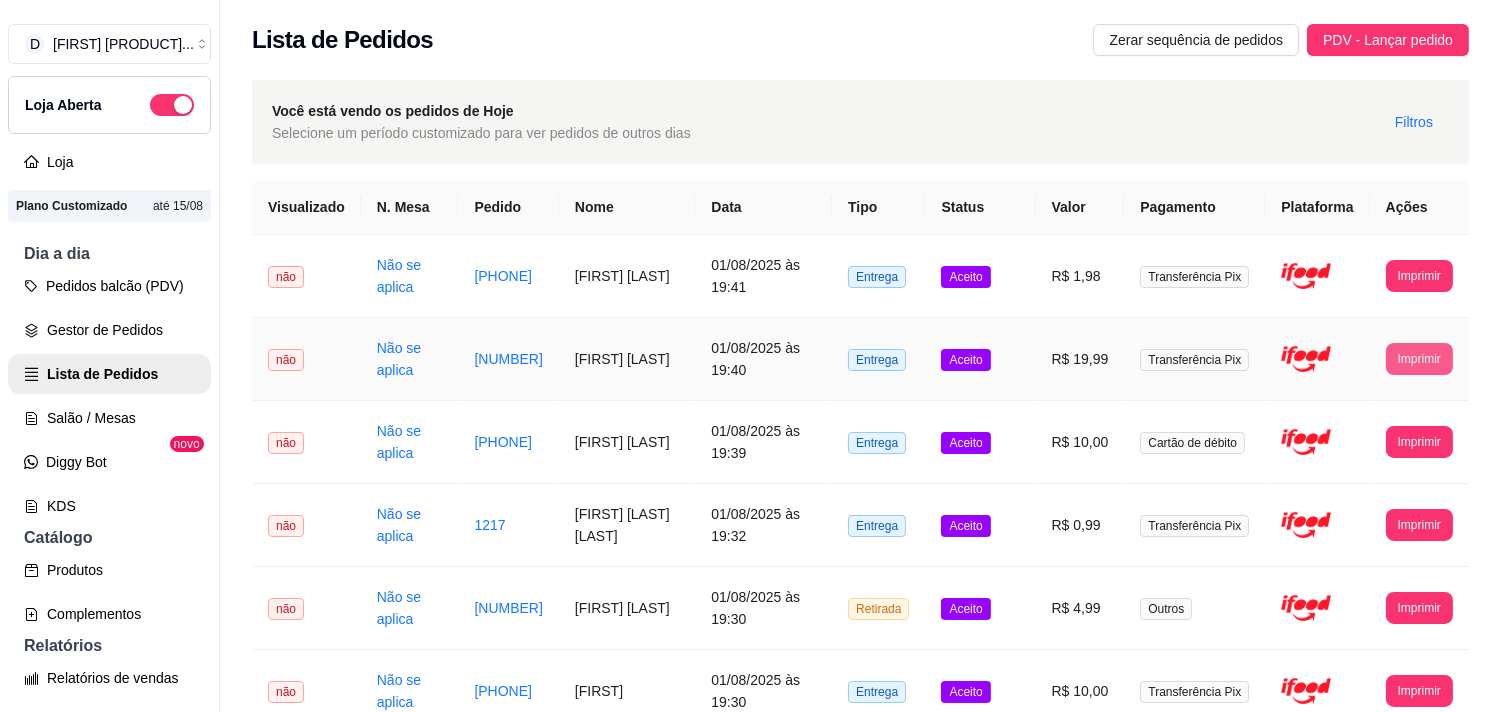 click on "Imprimir" at bounding box center (1419, 359) 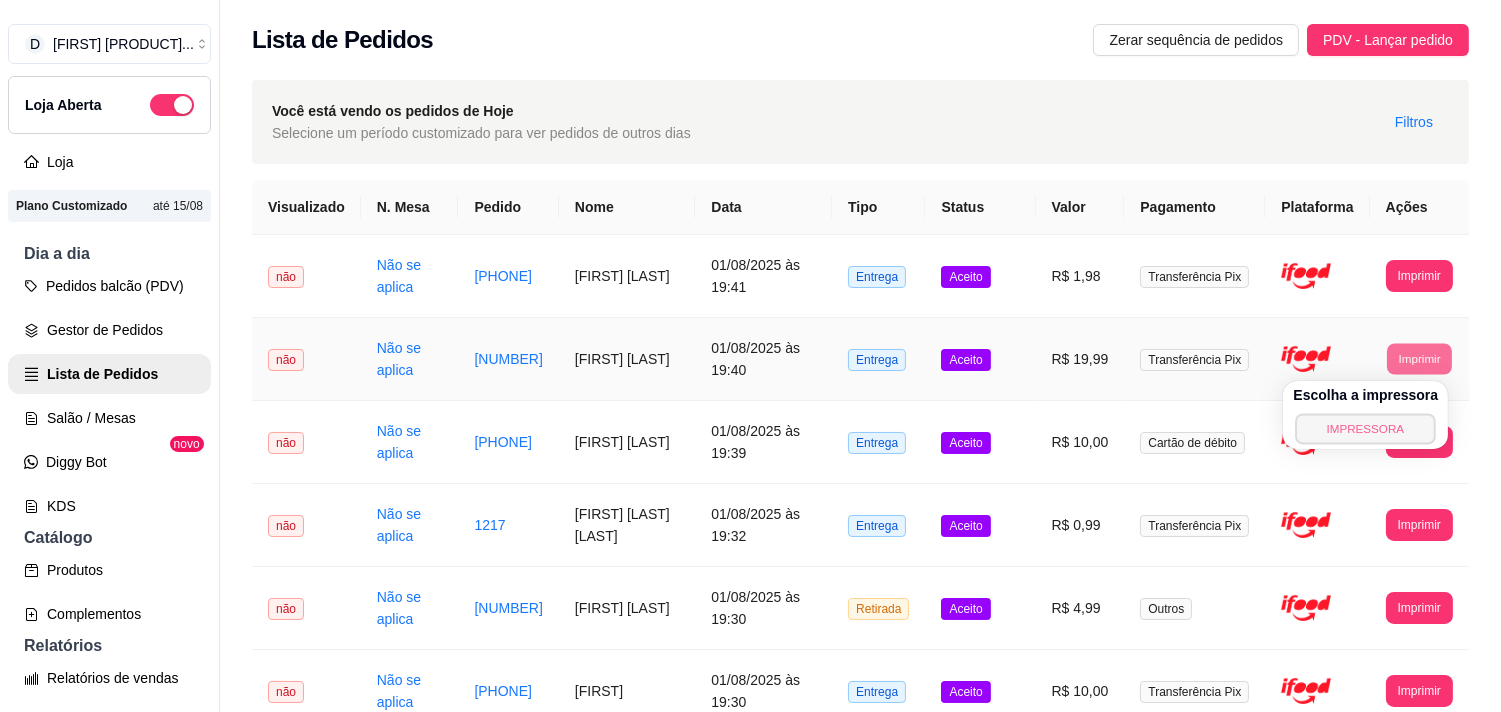 click on "IMPRESSORA" at bounding box center (1366, 428) 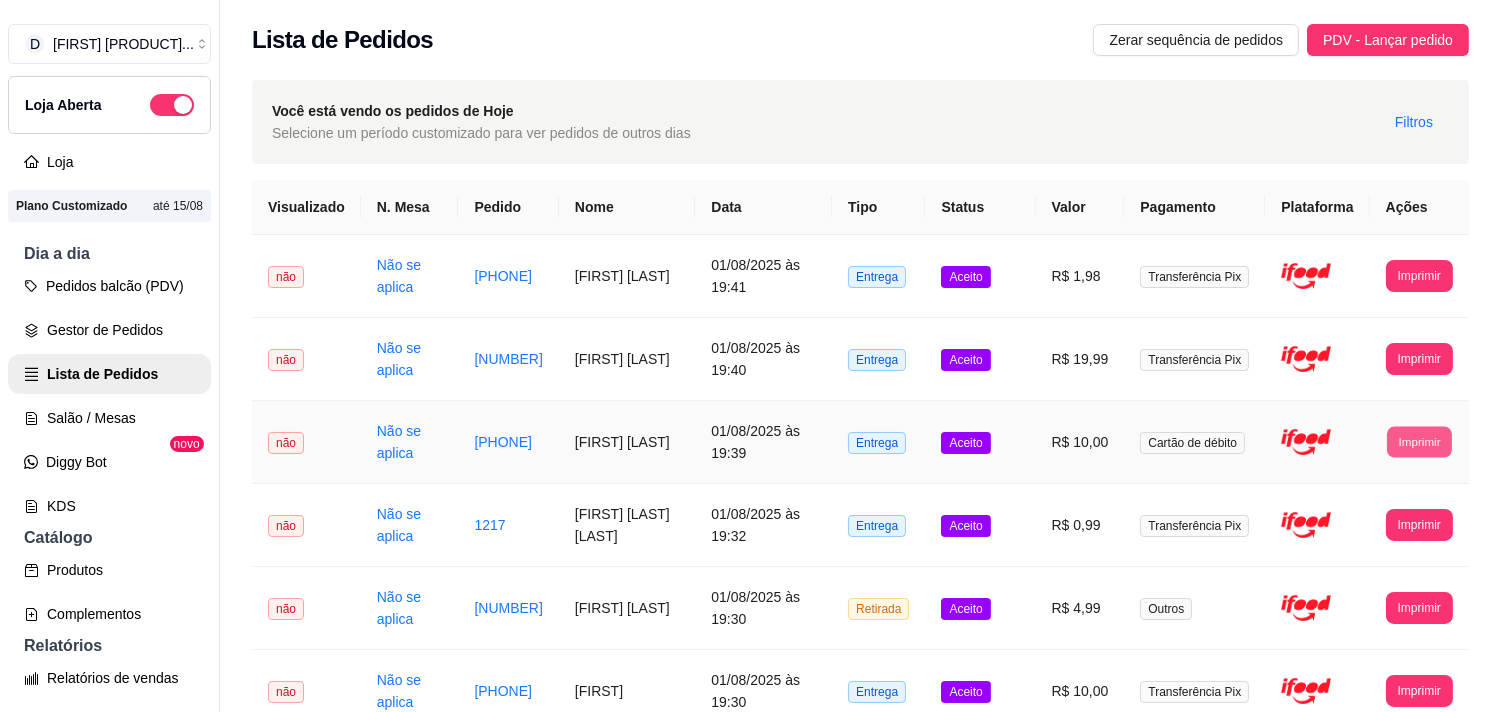 click on "Imprimir" at bounding box center (1419, 441) 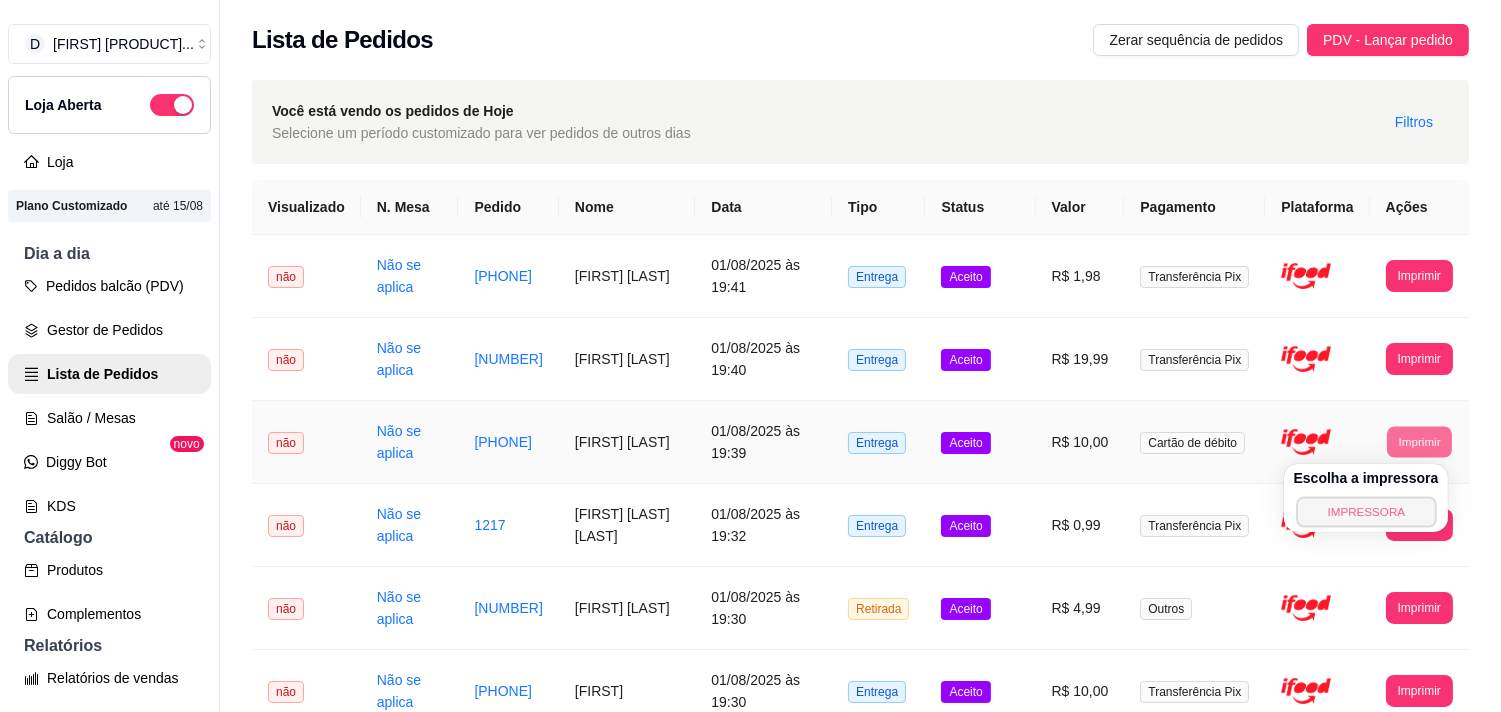 click on "IMPRESSORA" at bounding box center (1366, 511) 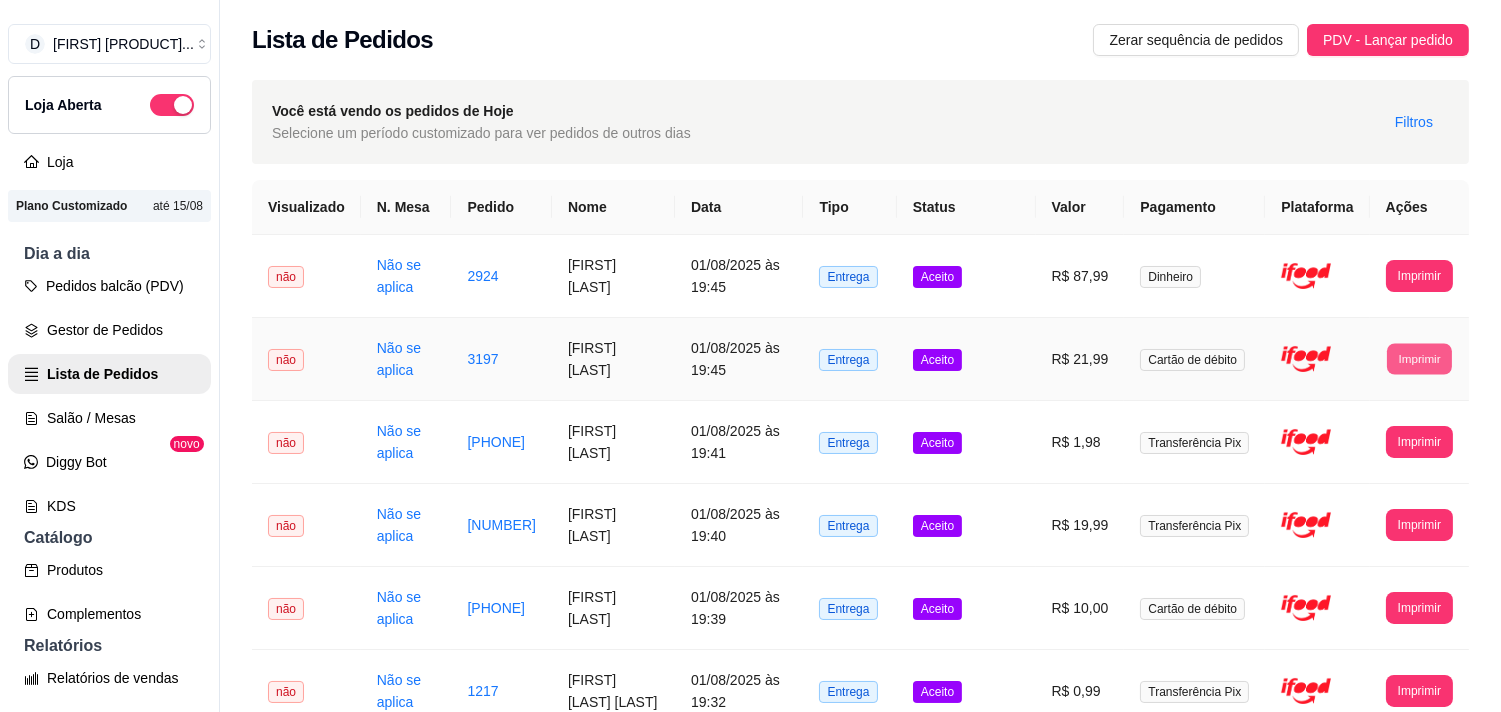 click on "Imprimir" at bounding box center [1419, 358] 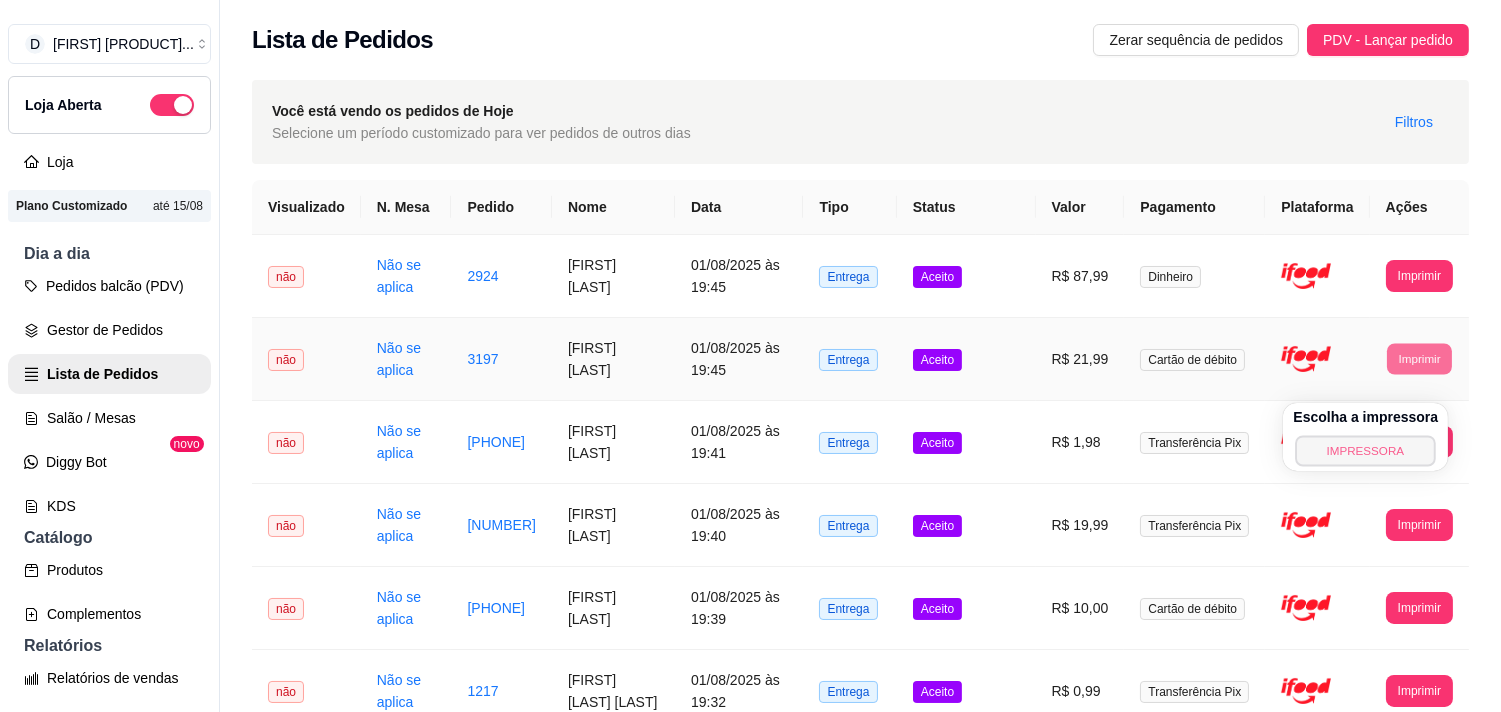 click on "IMPRESSORA" at bounding box center [1366, 450] 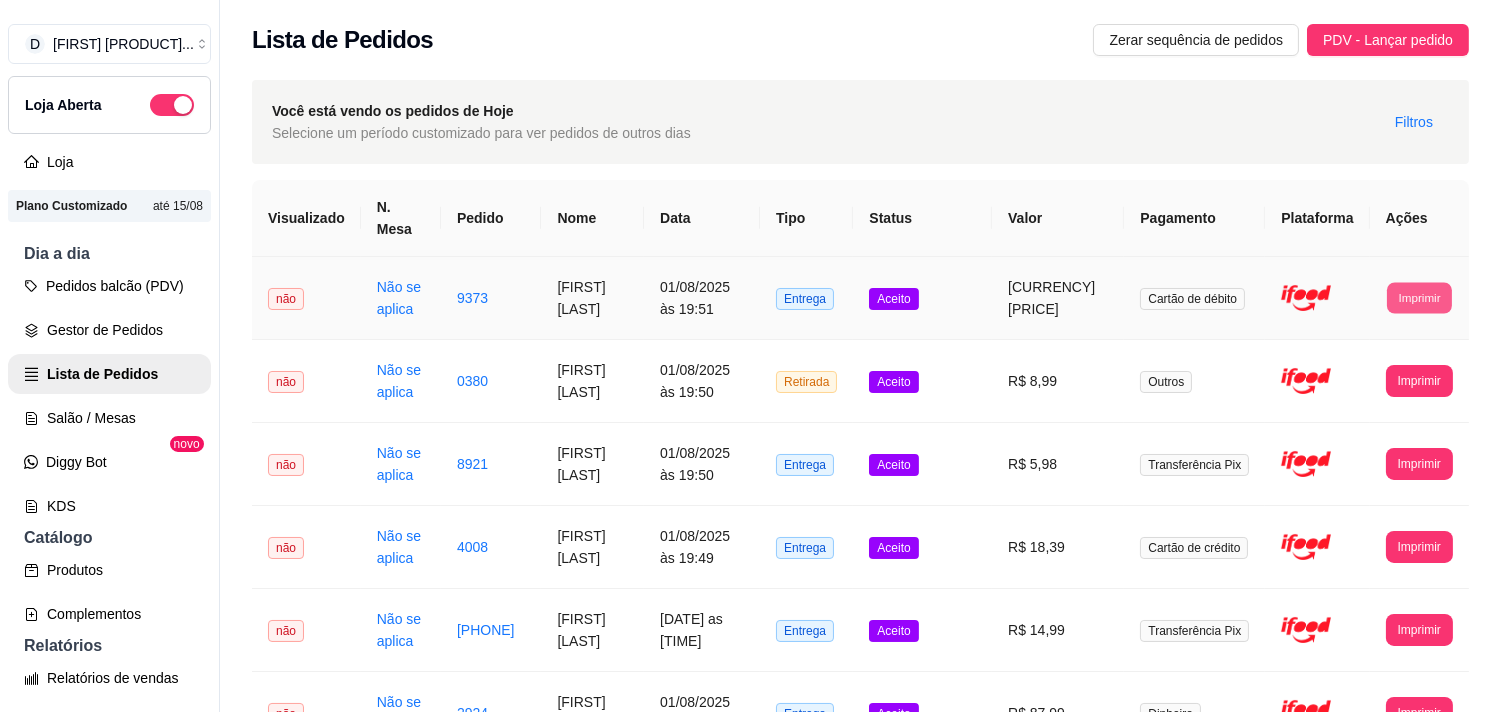 click on "Imprimir" at bounding box center (1419, 297) 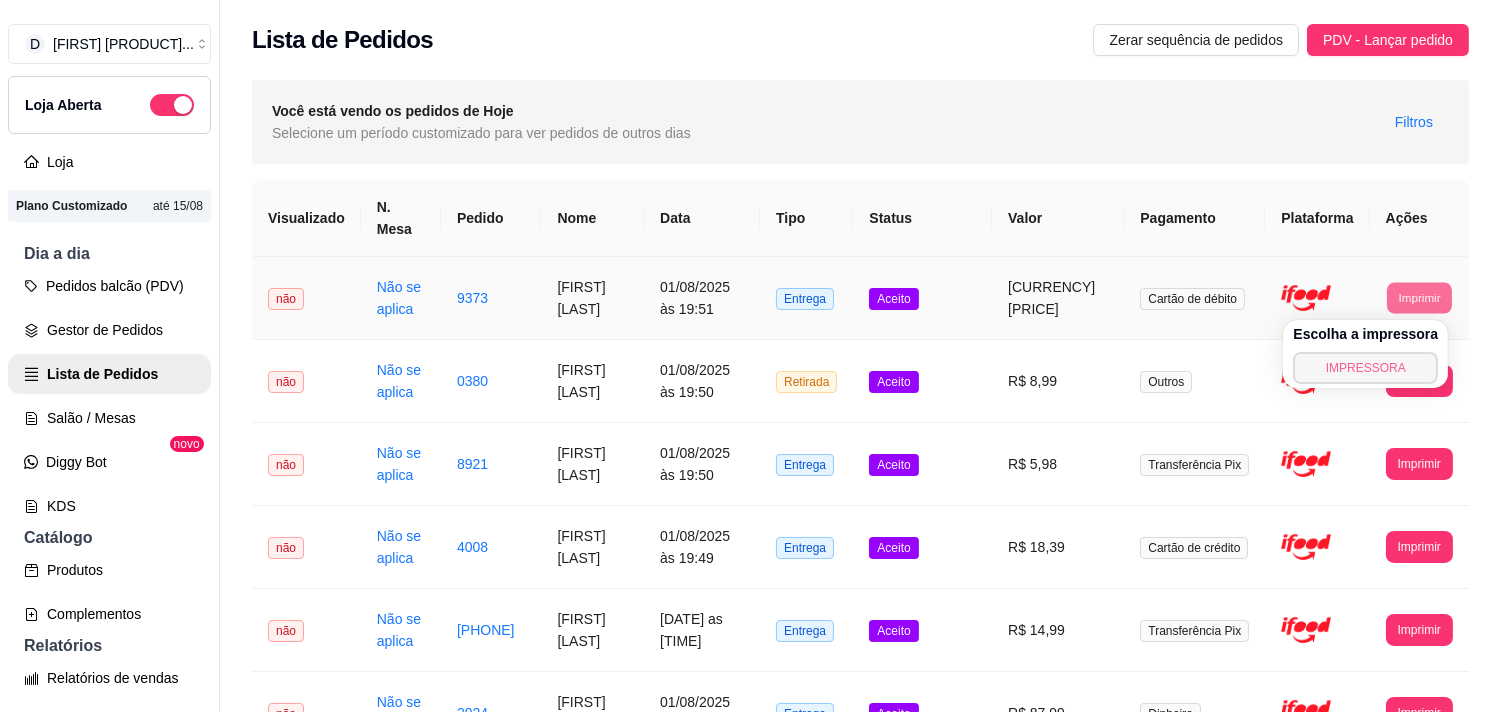 click on "IMPRESSORA" at bounding box center [1365, 368] 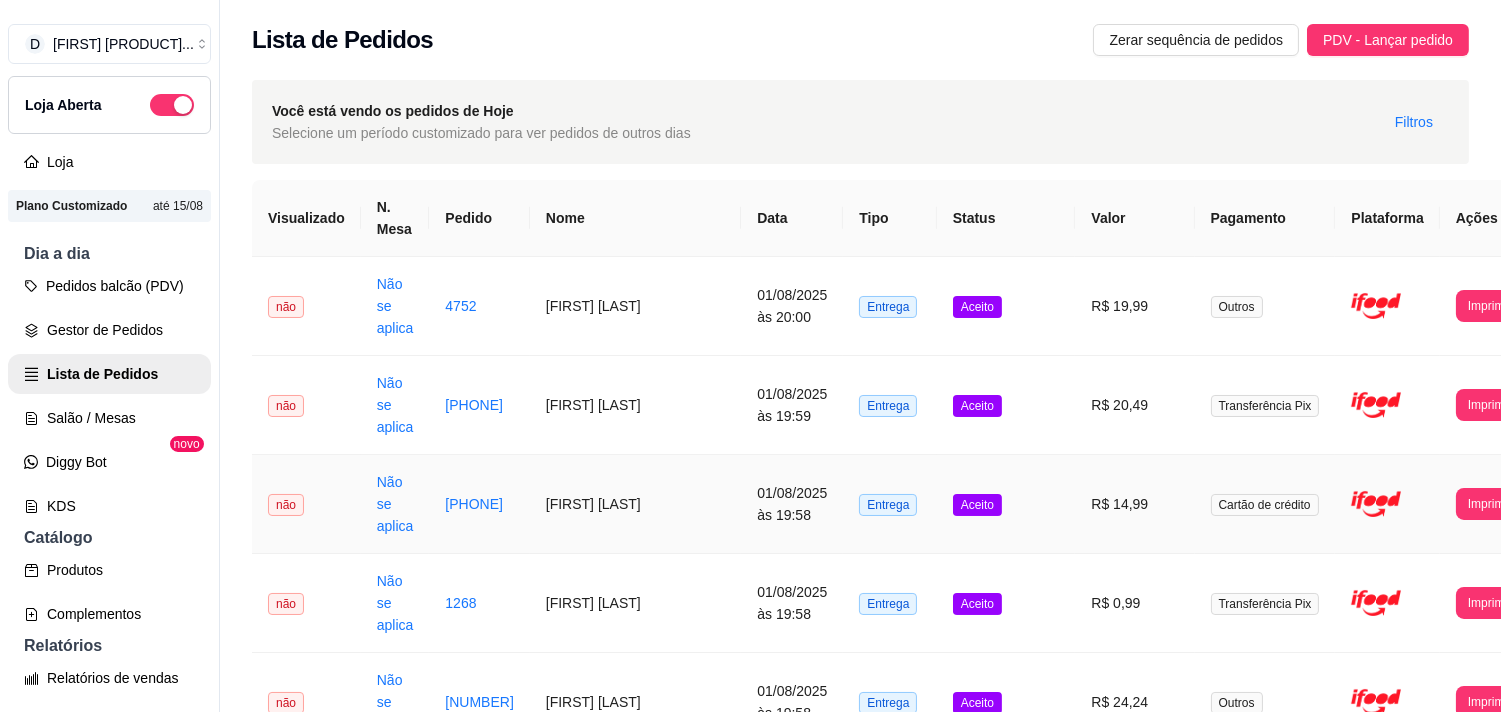 scroll, scrollTop: 222, scrollLeft: 0, axis: vertical 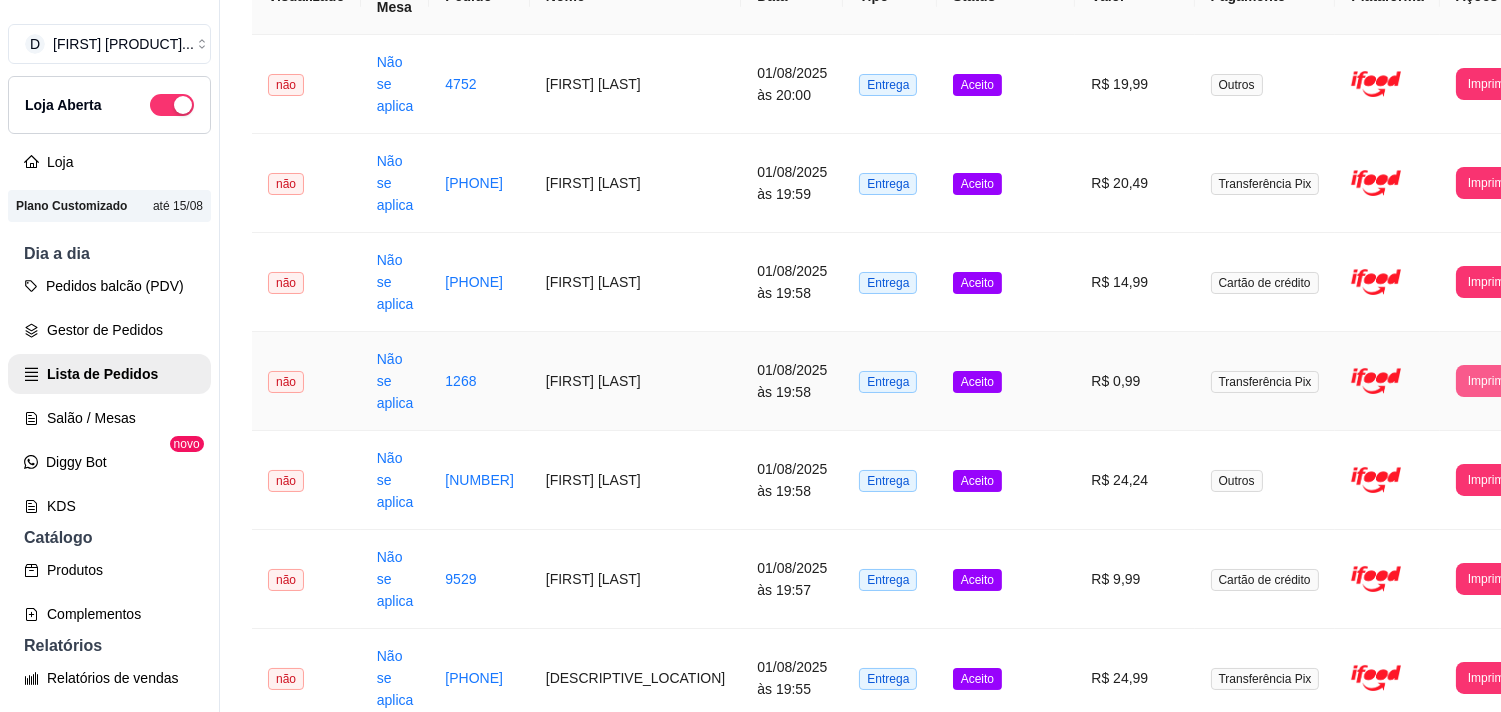click on "Imprimir" at bounding box center (1489, 381) 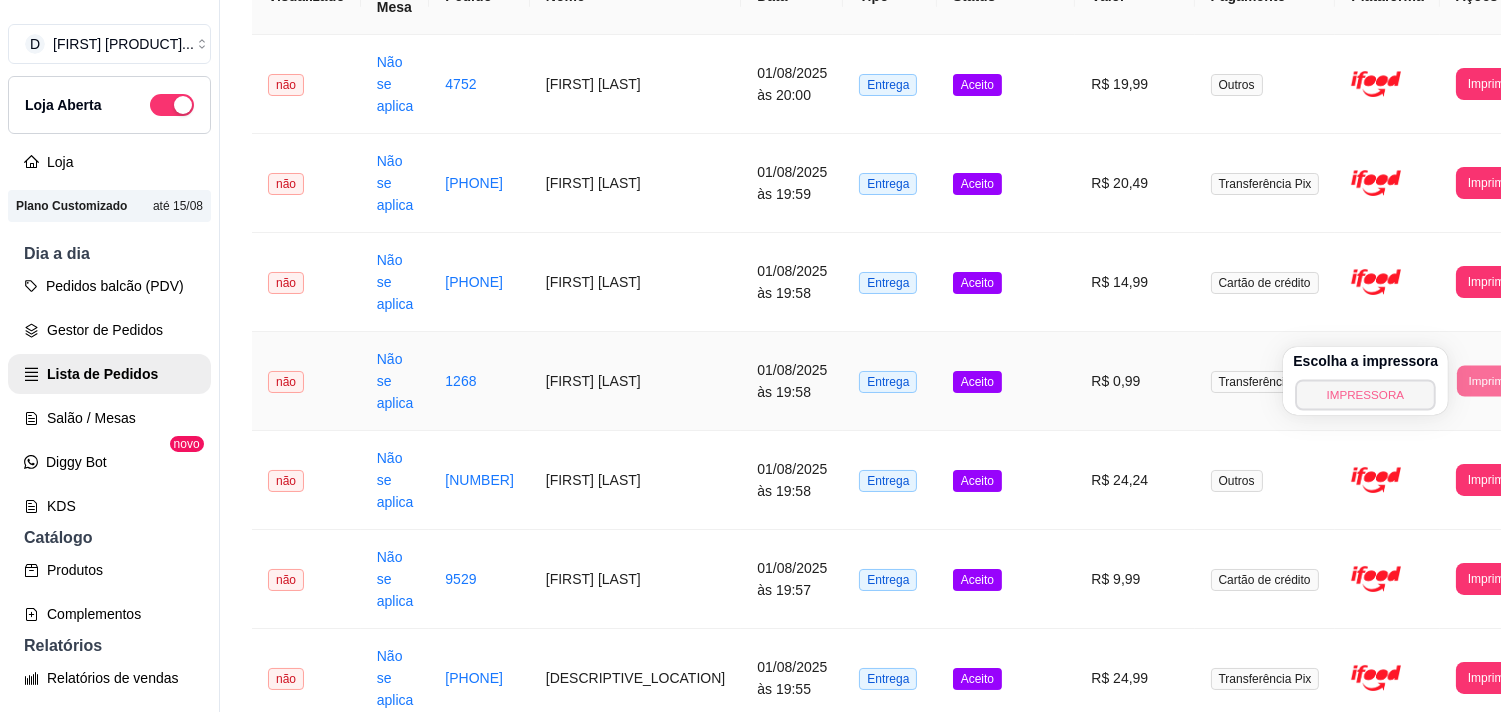 click on "IMPRESSORA" at bounding box center [1366, 394] 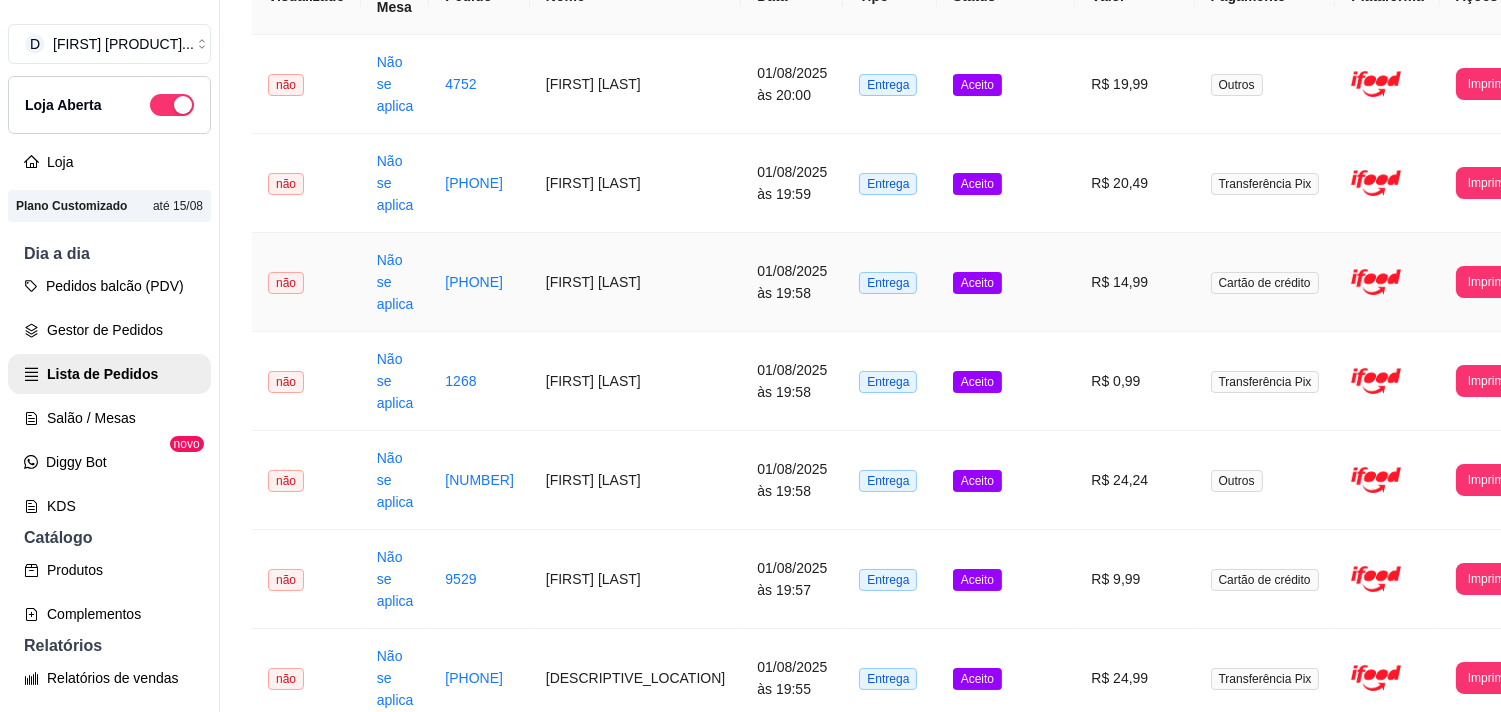 scroll, scrollTop: 0, scrollLeft: 0, axis: both 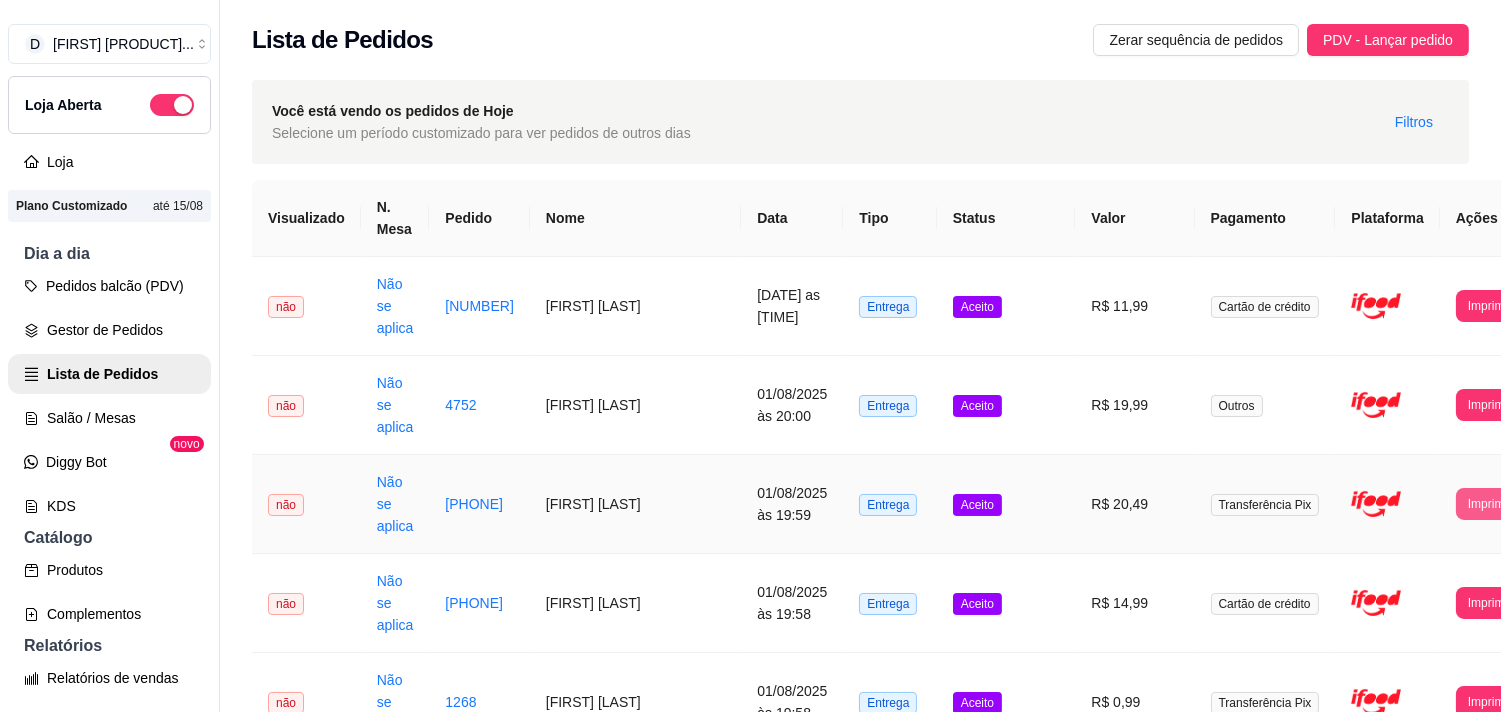 click on "Imprimir" at bounding box center [1489, 504] 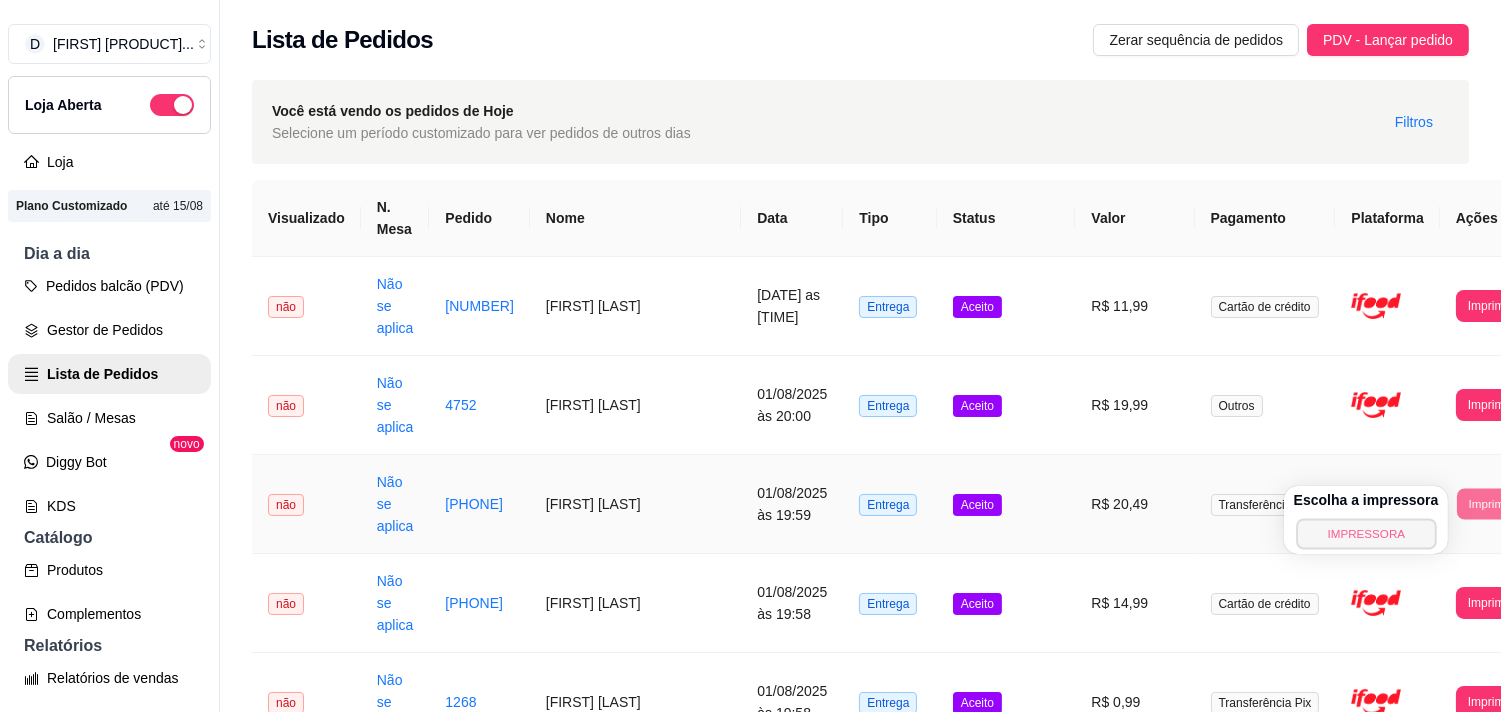 click on "IMPRESSORA" at bounding box center [1366, 533] 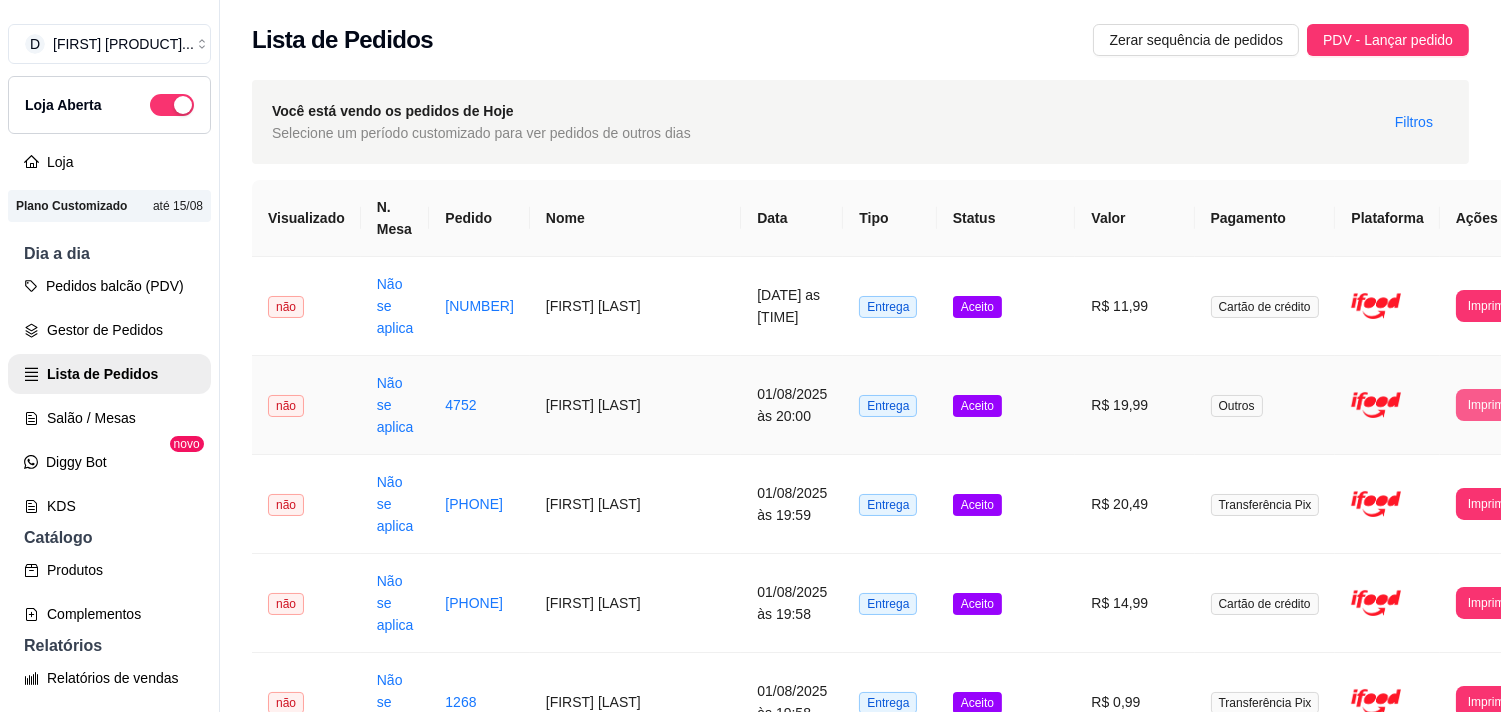 click on "Imprimir" at bounding box center (1489, 405) 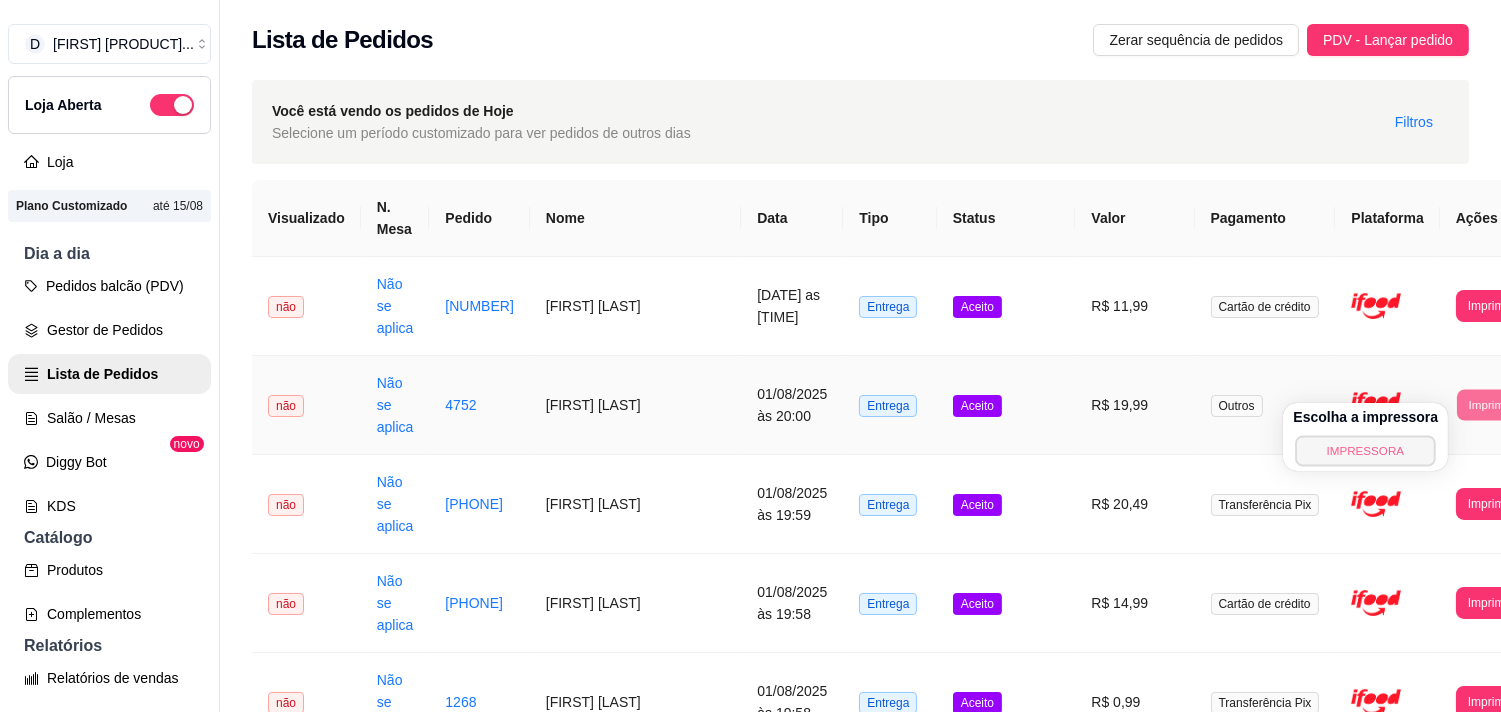 click on "IMPRESSORA" at bounding box center (1366, 450) 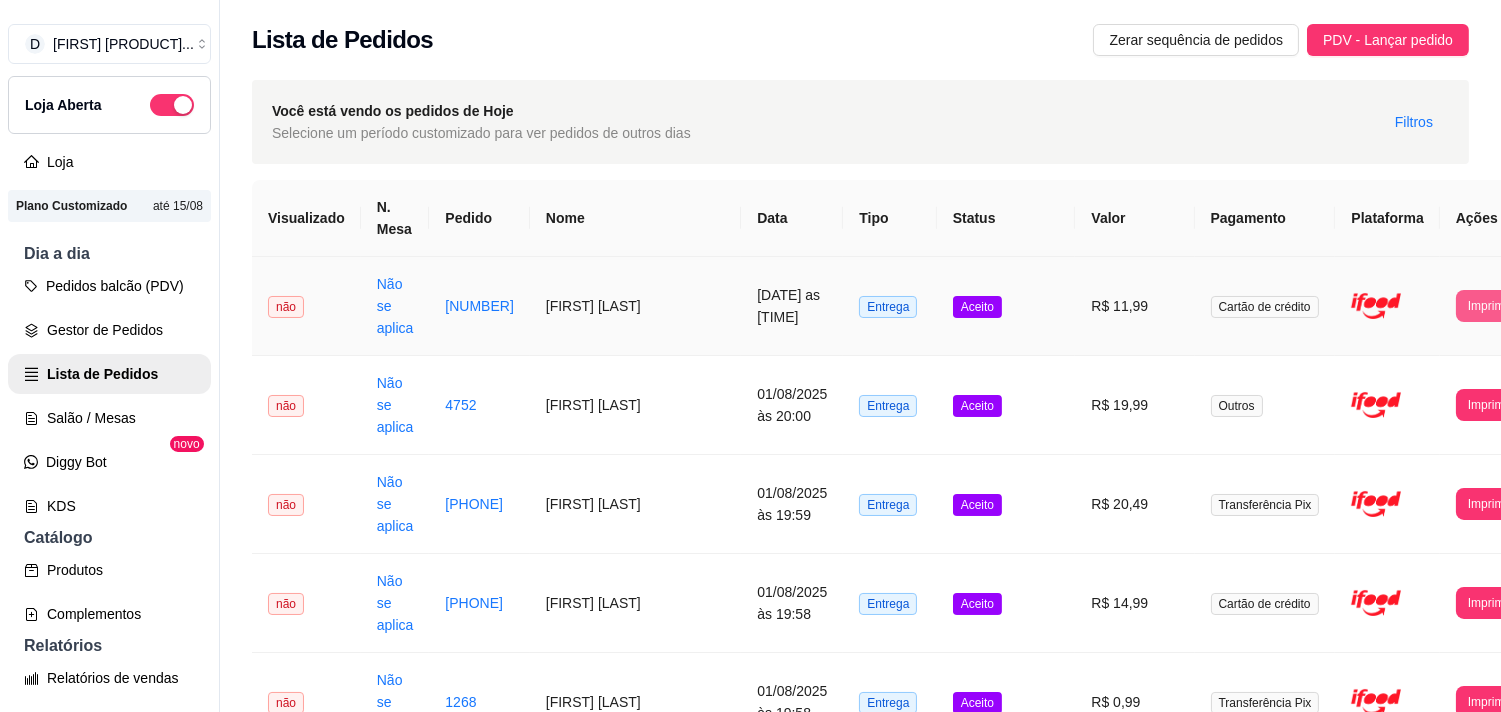 click on "Imprimir" at bounding box center [1489, 306] 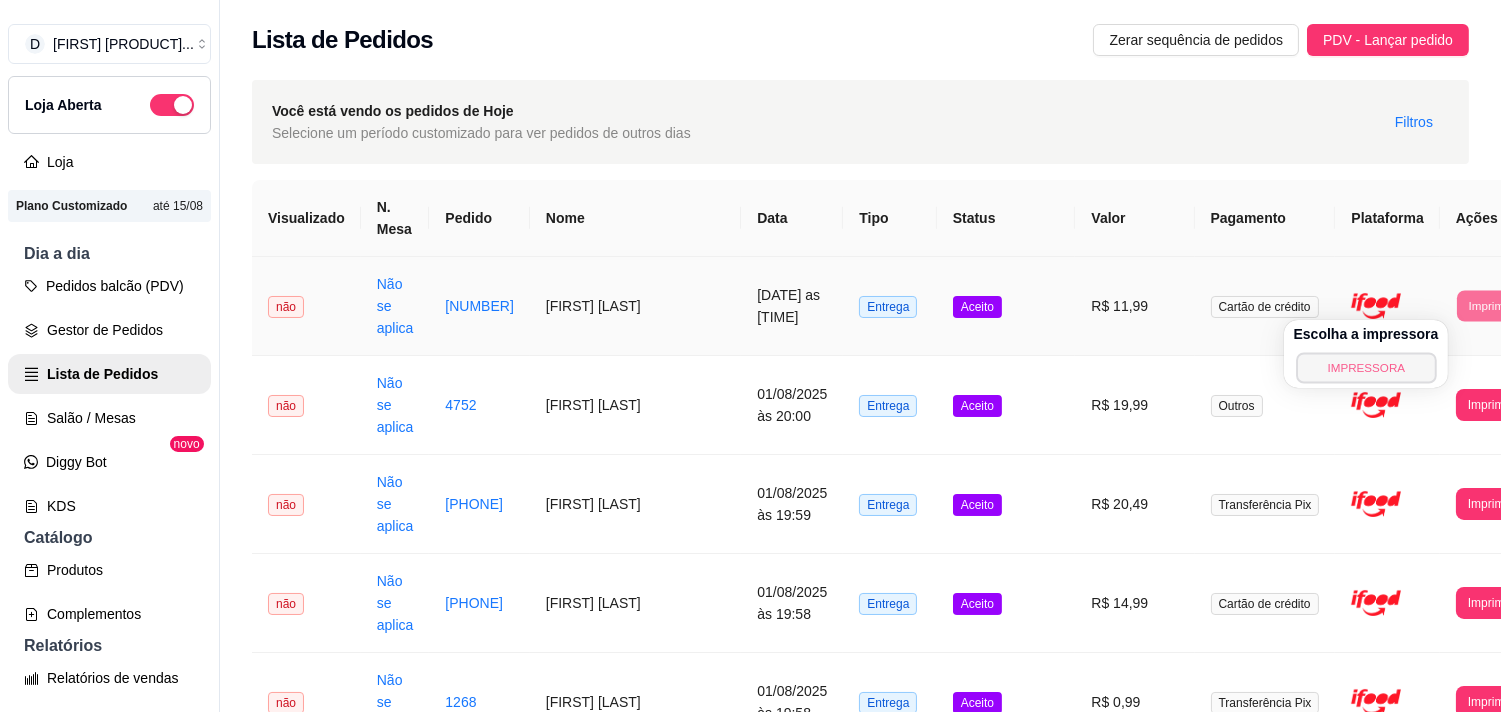 click on "IMPRESSORA" at bounding box center (1366, 367) 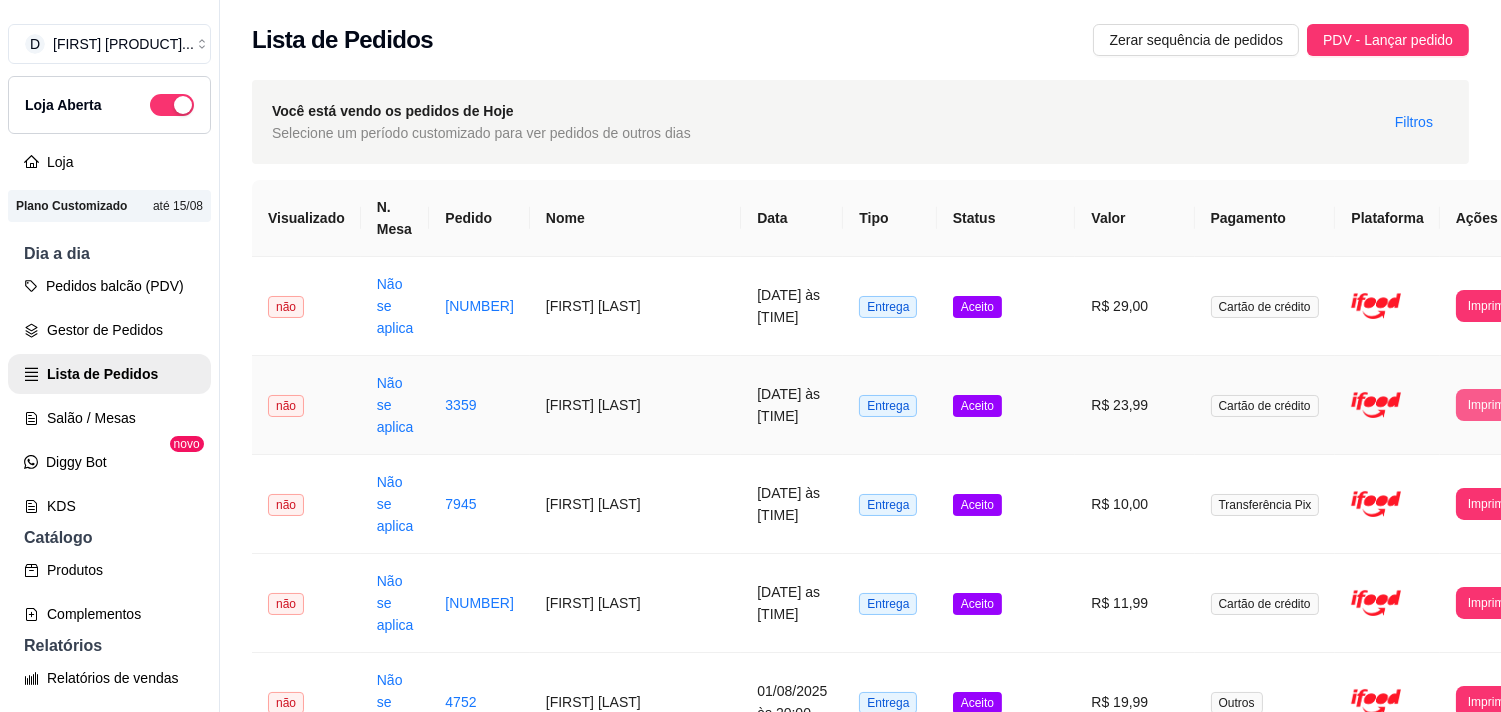 click on "Imprimir" at bounding box center (1489, 405) 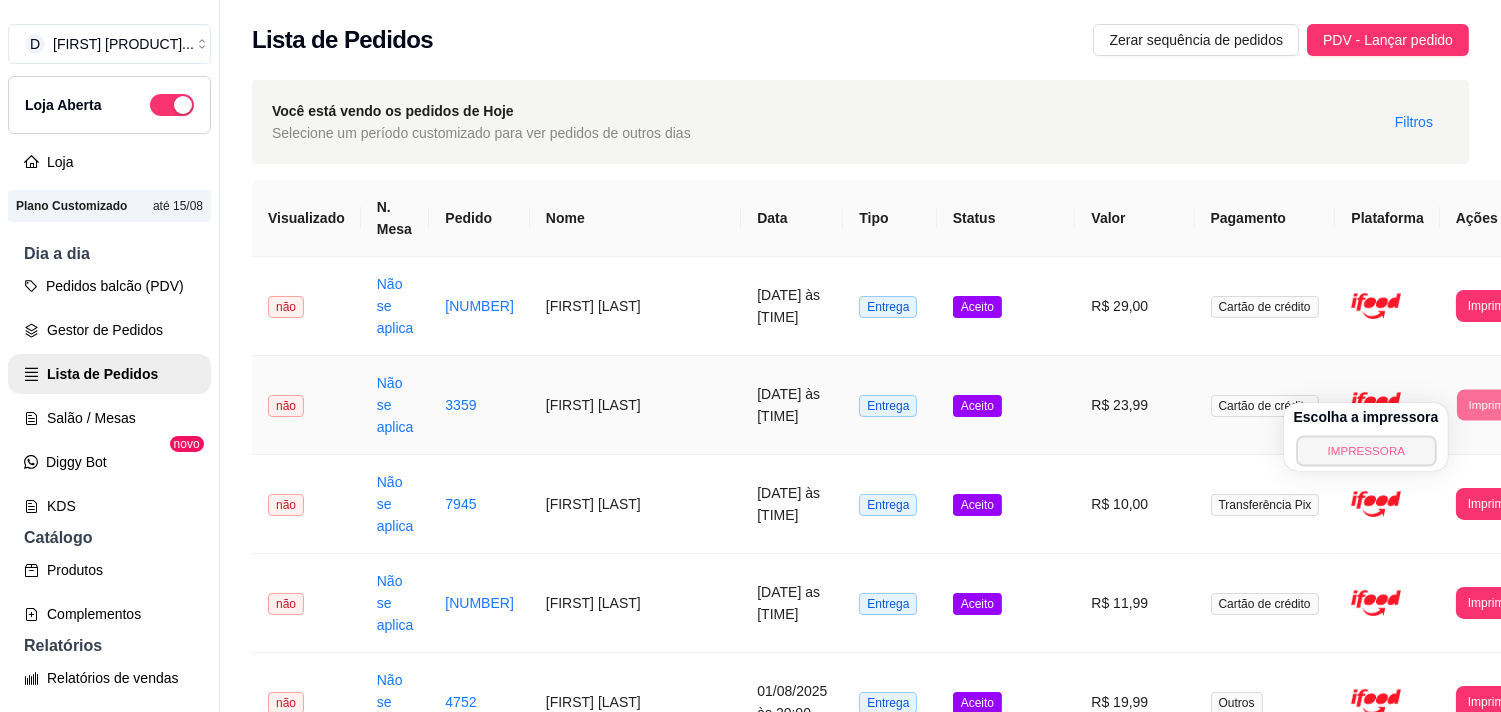 click on "IMPRESSORA" at bounding box center [1366, 450] 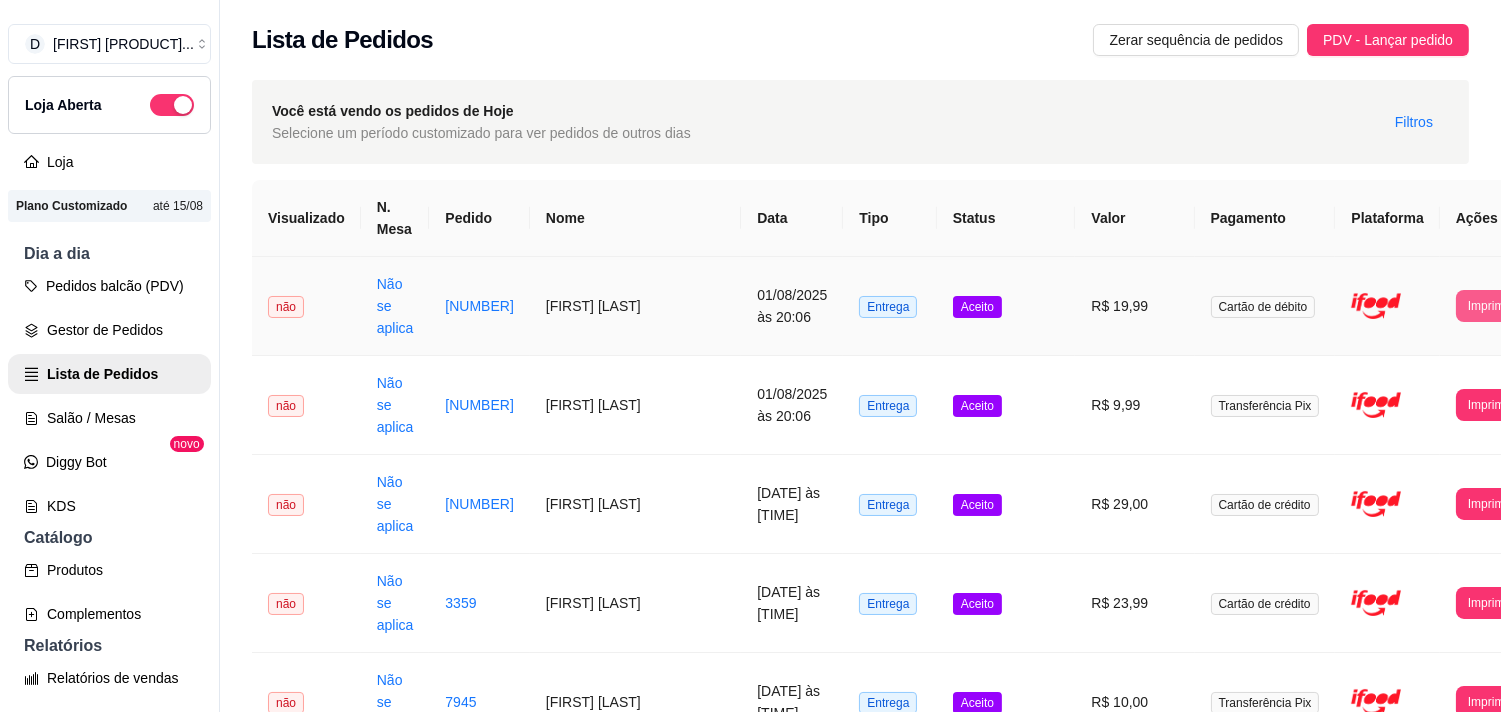 click on "Imprimir" at bounding box center (1489, 306) 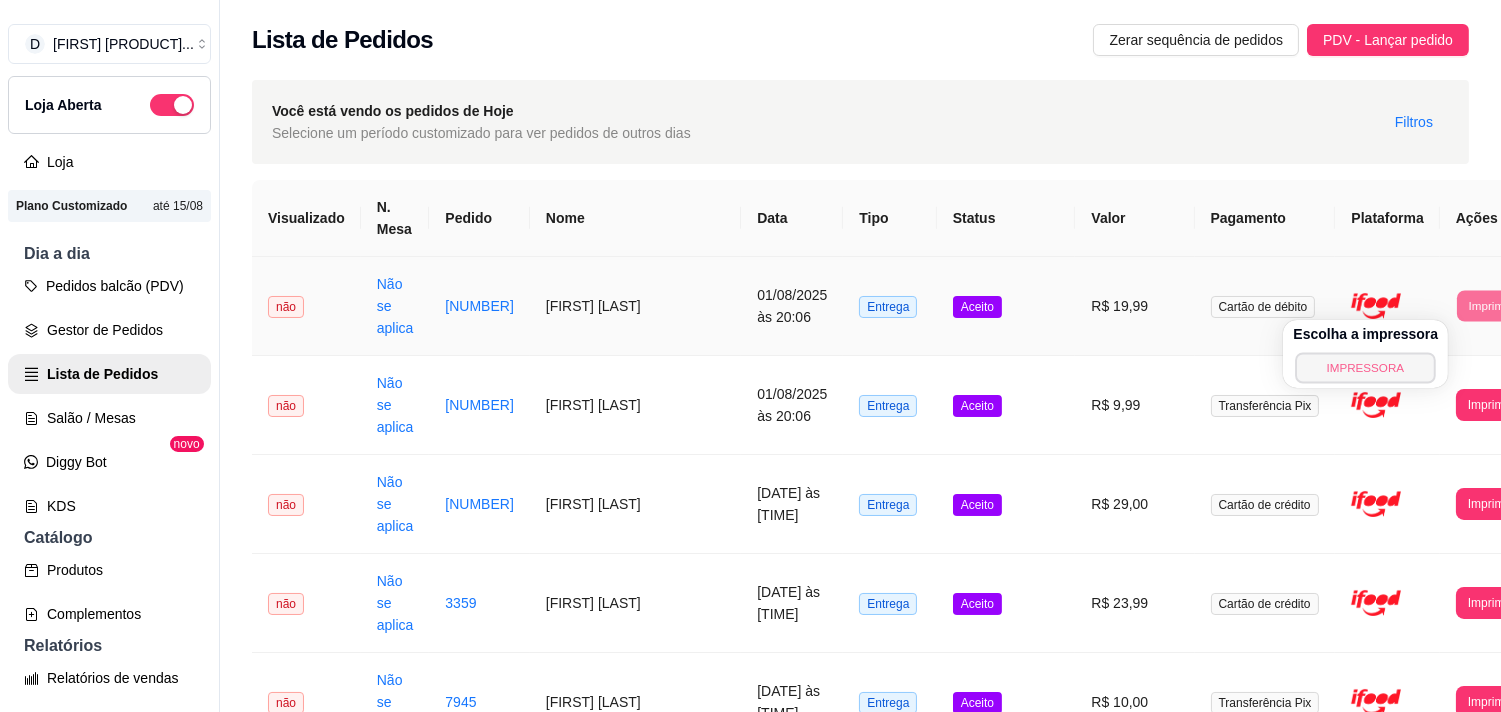 click on "IMPRESSORA" at bounding box center [1366, 367] 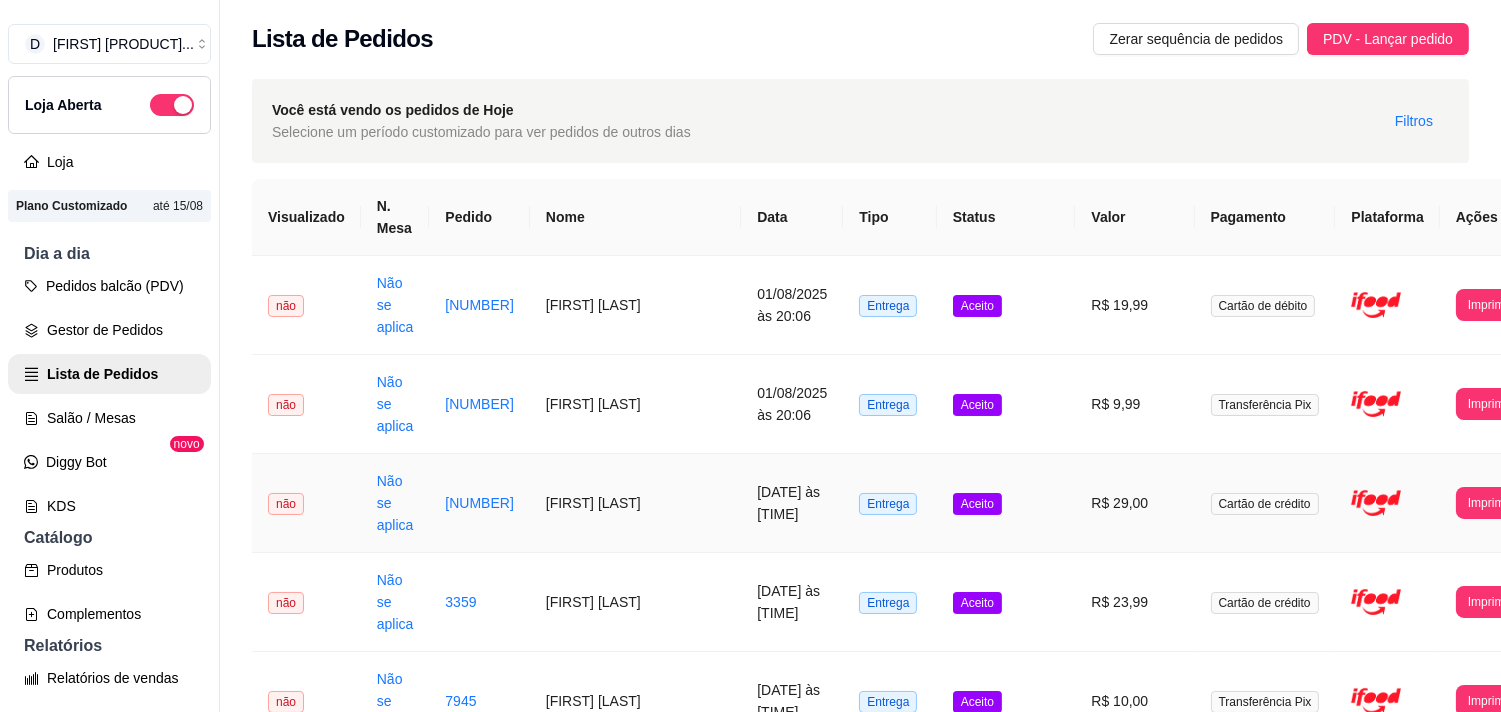 scroll, scrollTop: 0, scrollLeft: 0, axis: both 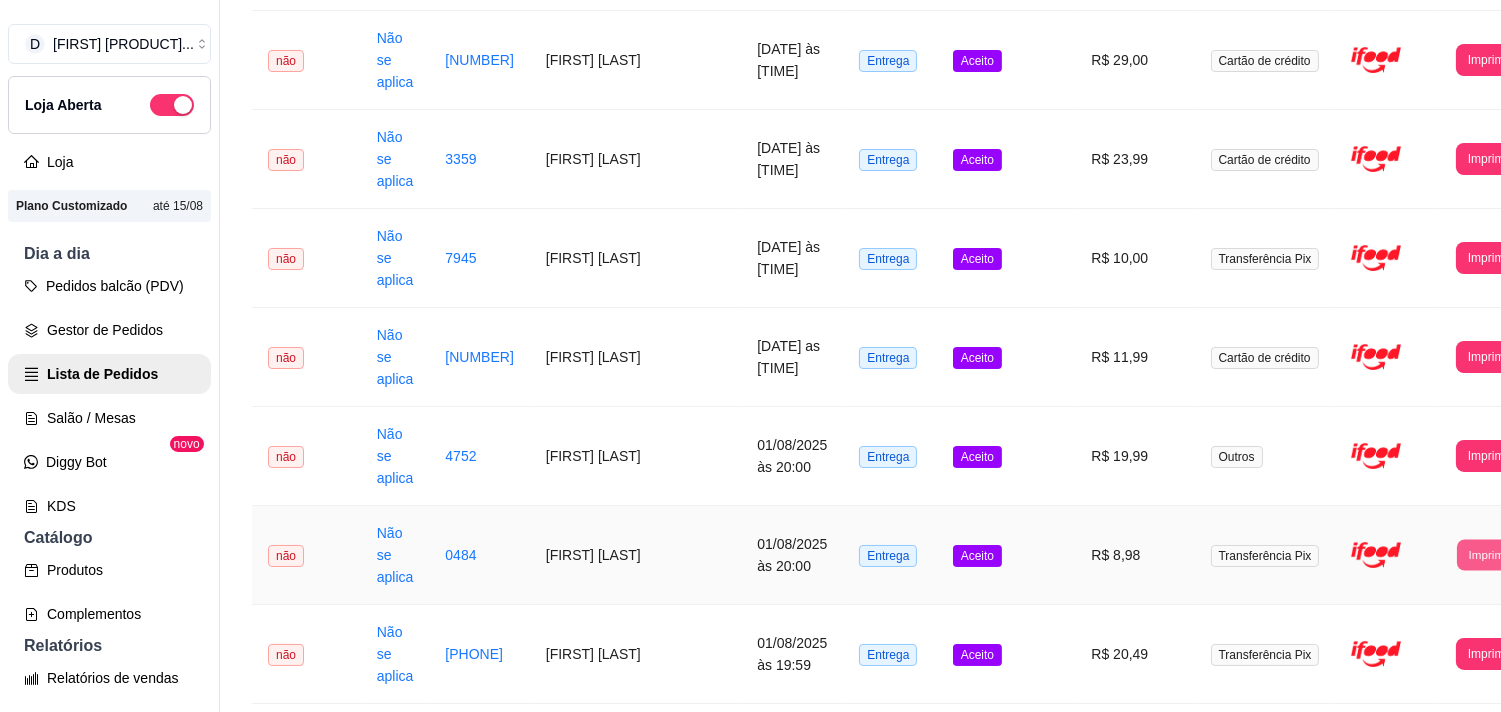 click on "Imprimir" at bounding box center [1489, 554] 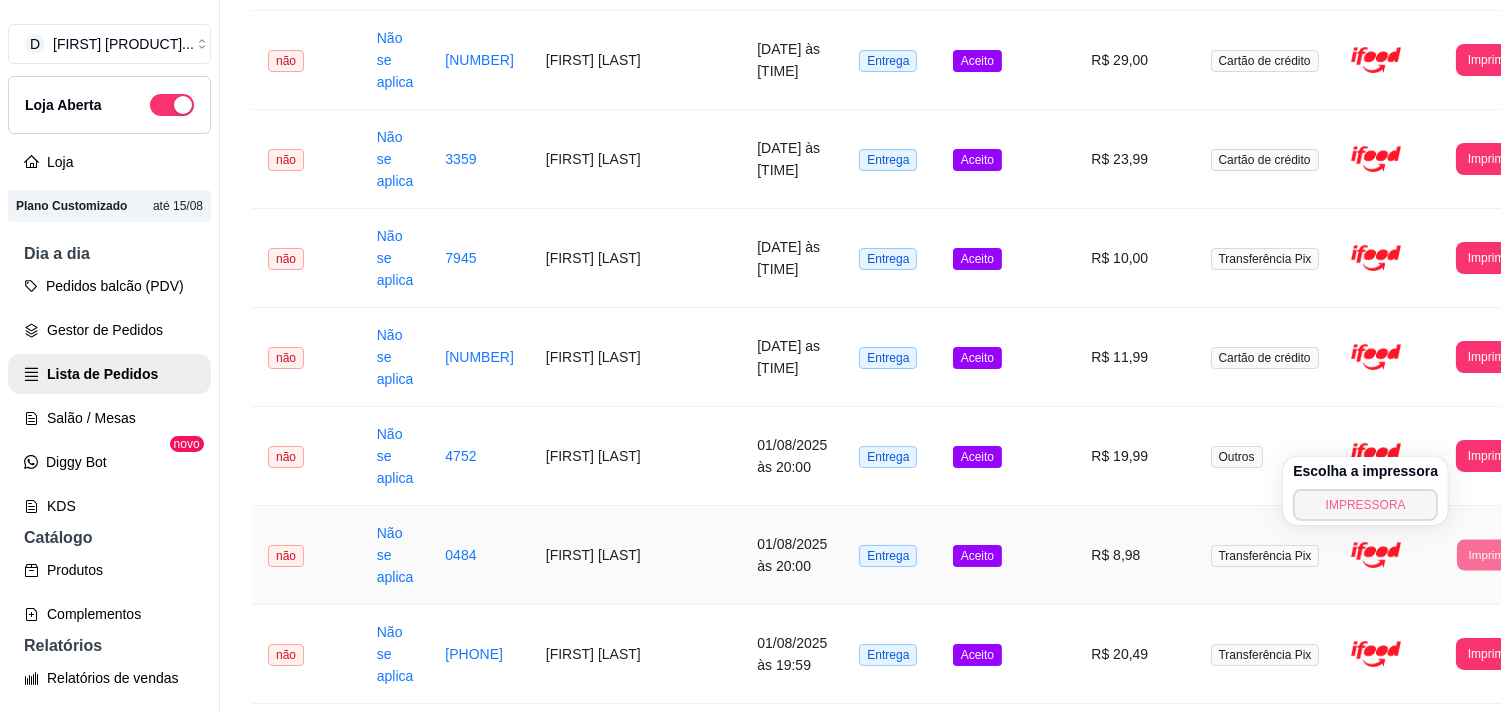 click on "IMPRESSORA" at bounding box center (1365, 505) 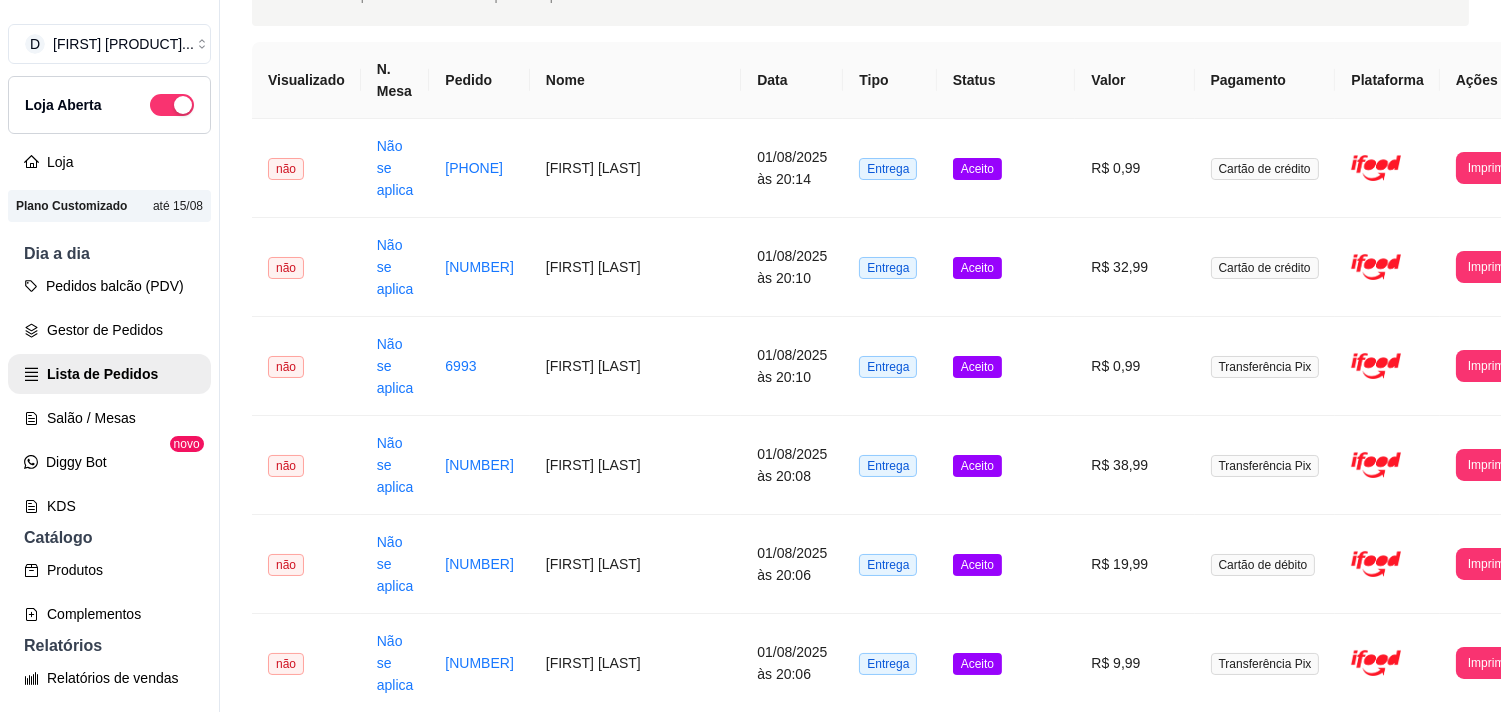 scroll, scrollTop: 0, scrollLeft: 0, axis: both 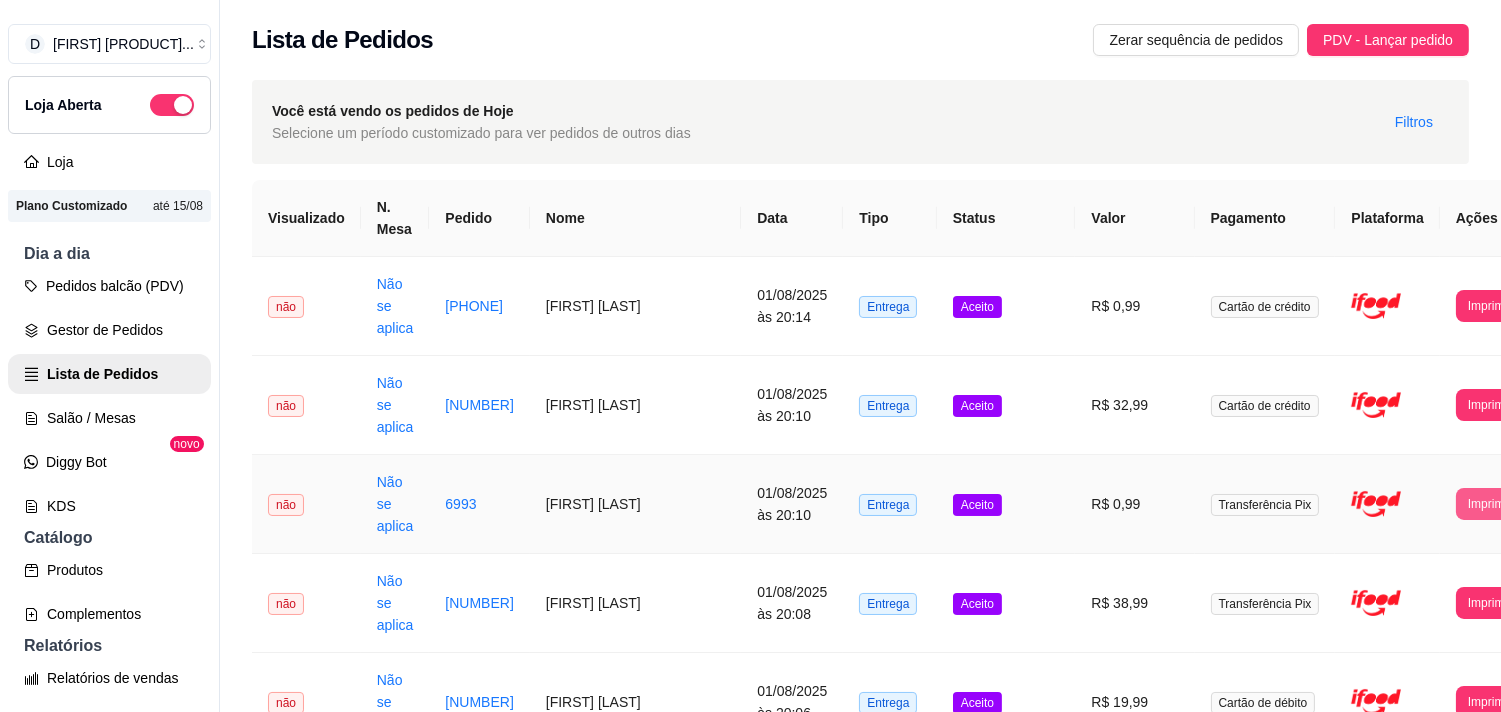 click on "Imprimir" at bounding box center (1489, 504) 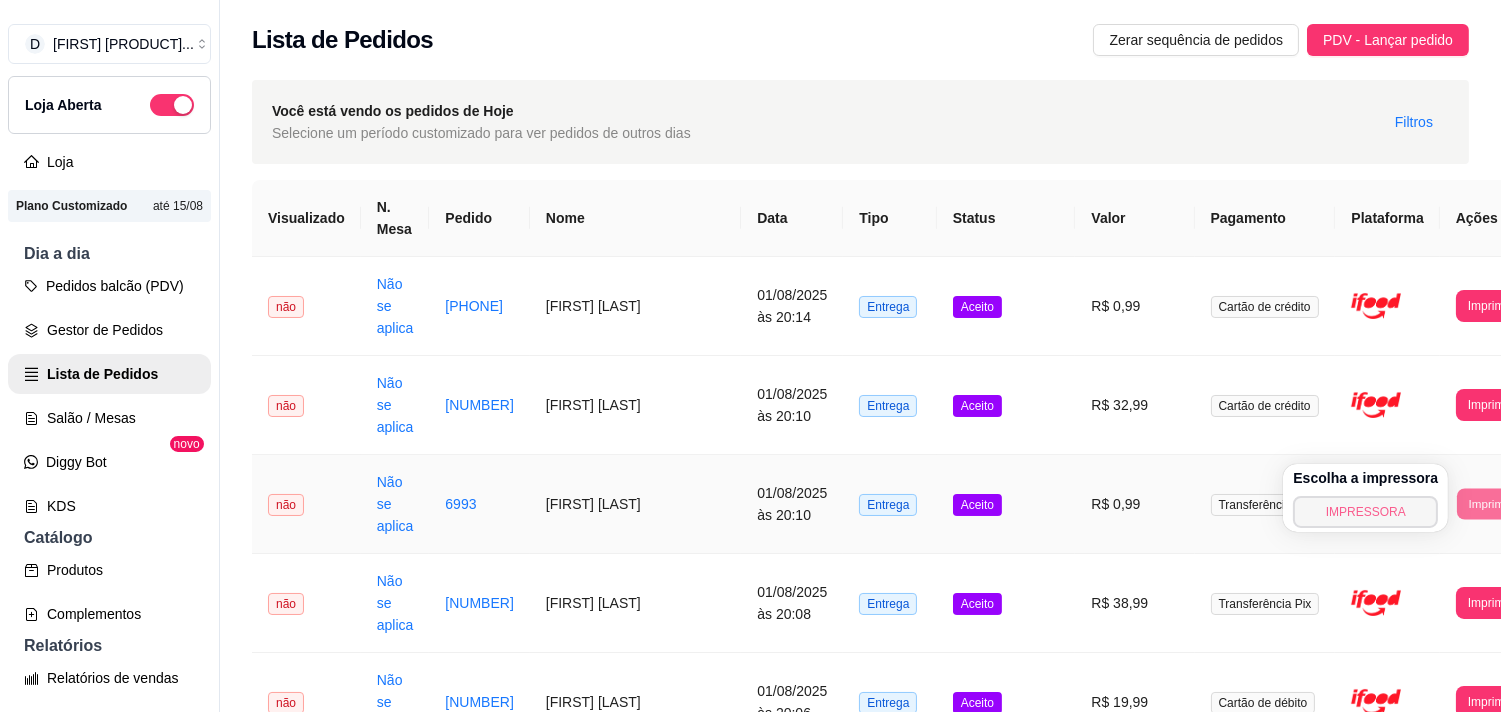 click on "IMPRESSORA" at bounding box center (1365, 512) 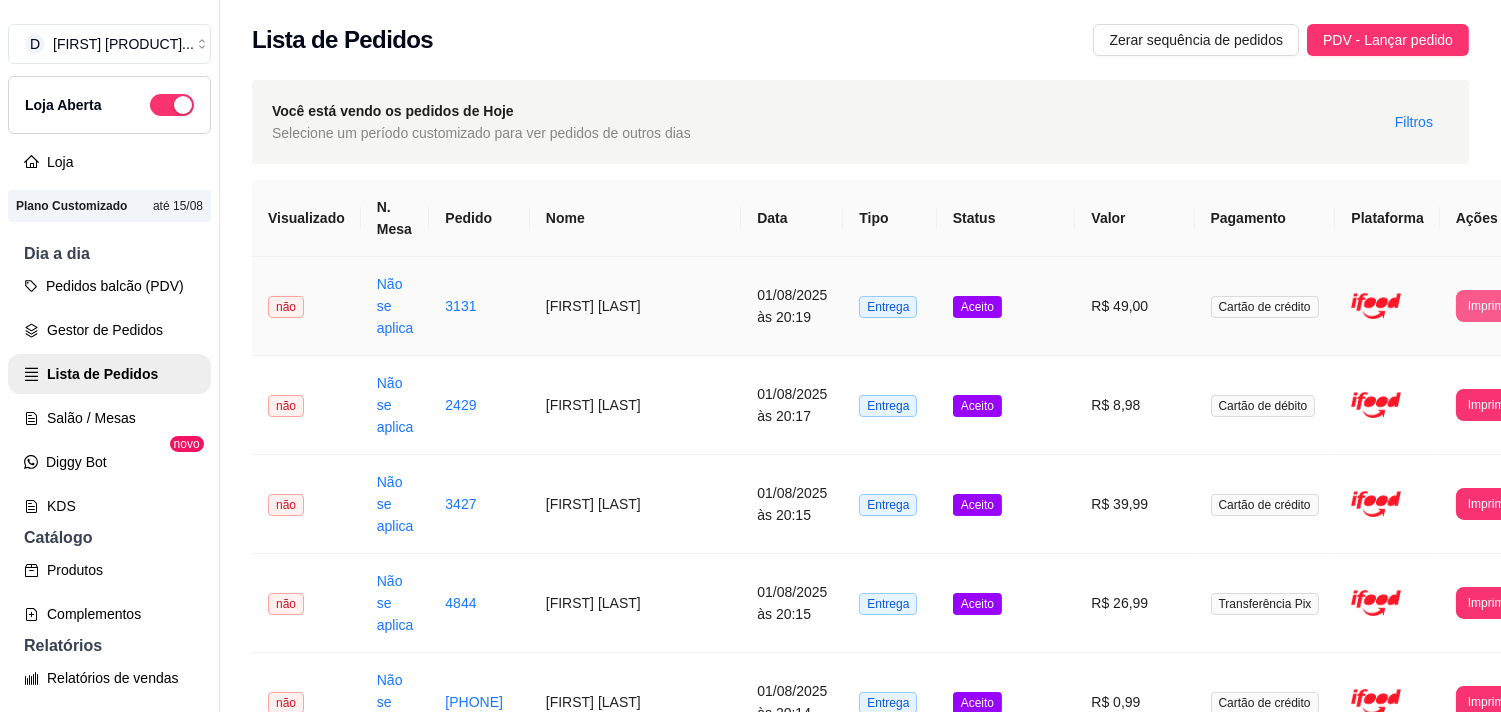 click on "Imprimir" at bounding box center (1489, 306) 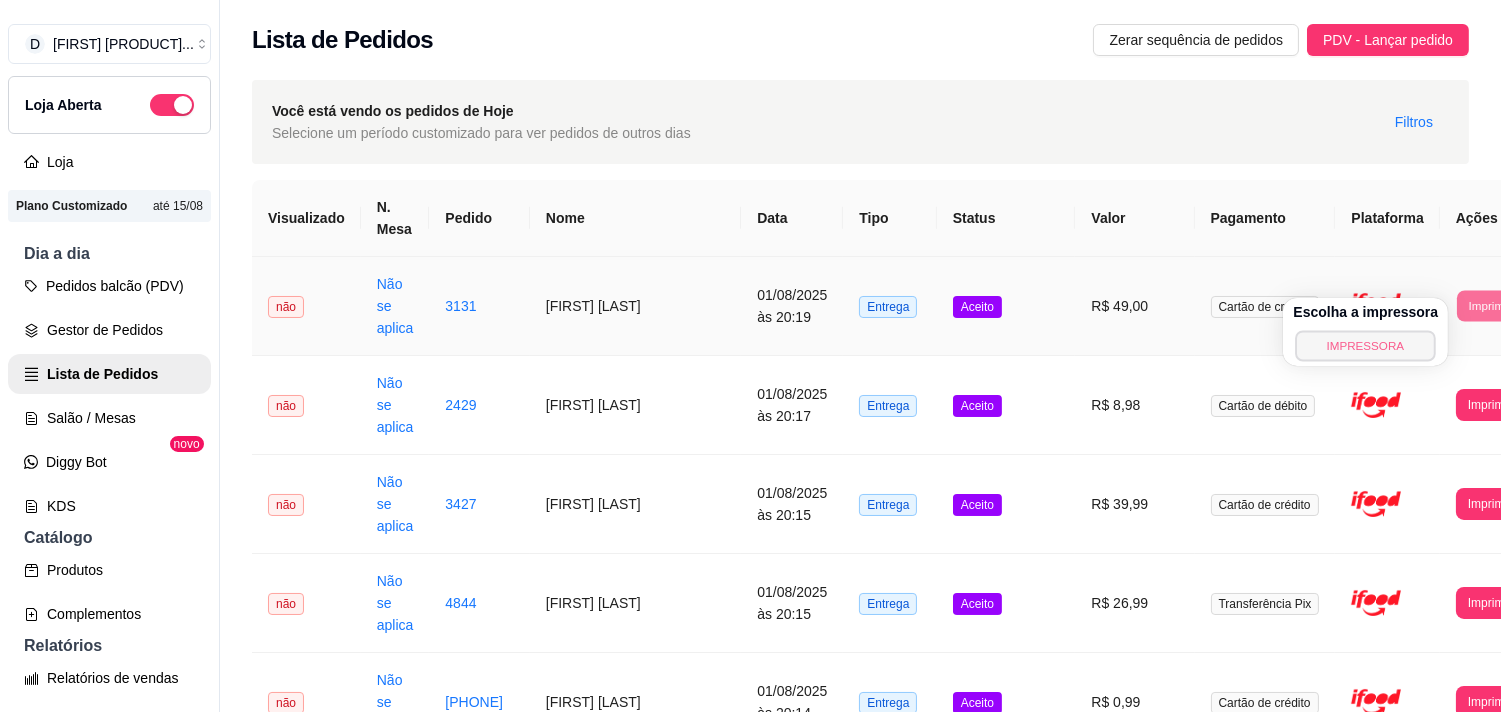 click on "IMPRESSORA" at bounding box center (1366, 345) 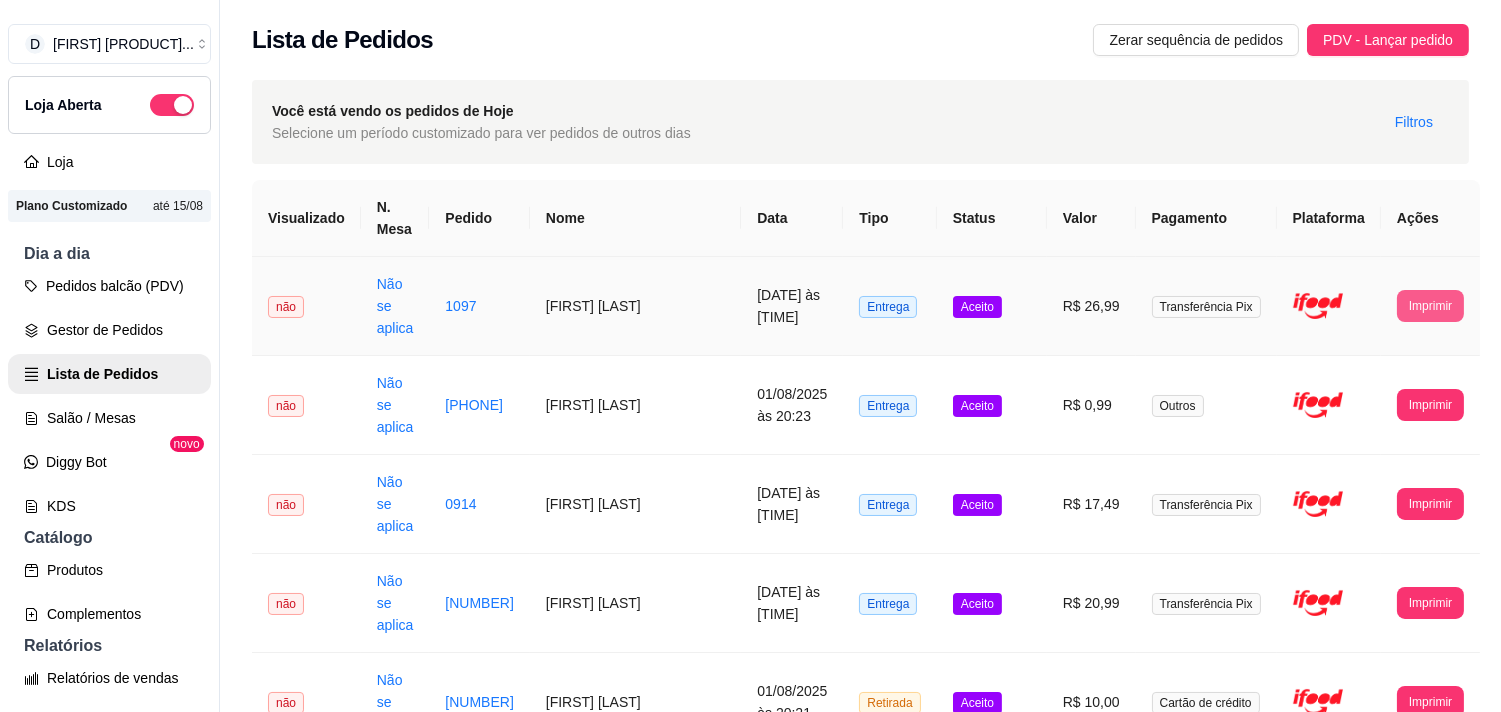 click on "Imprimir" at bounding box center [1430, 306] 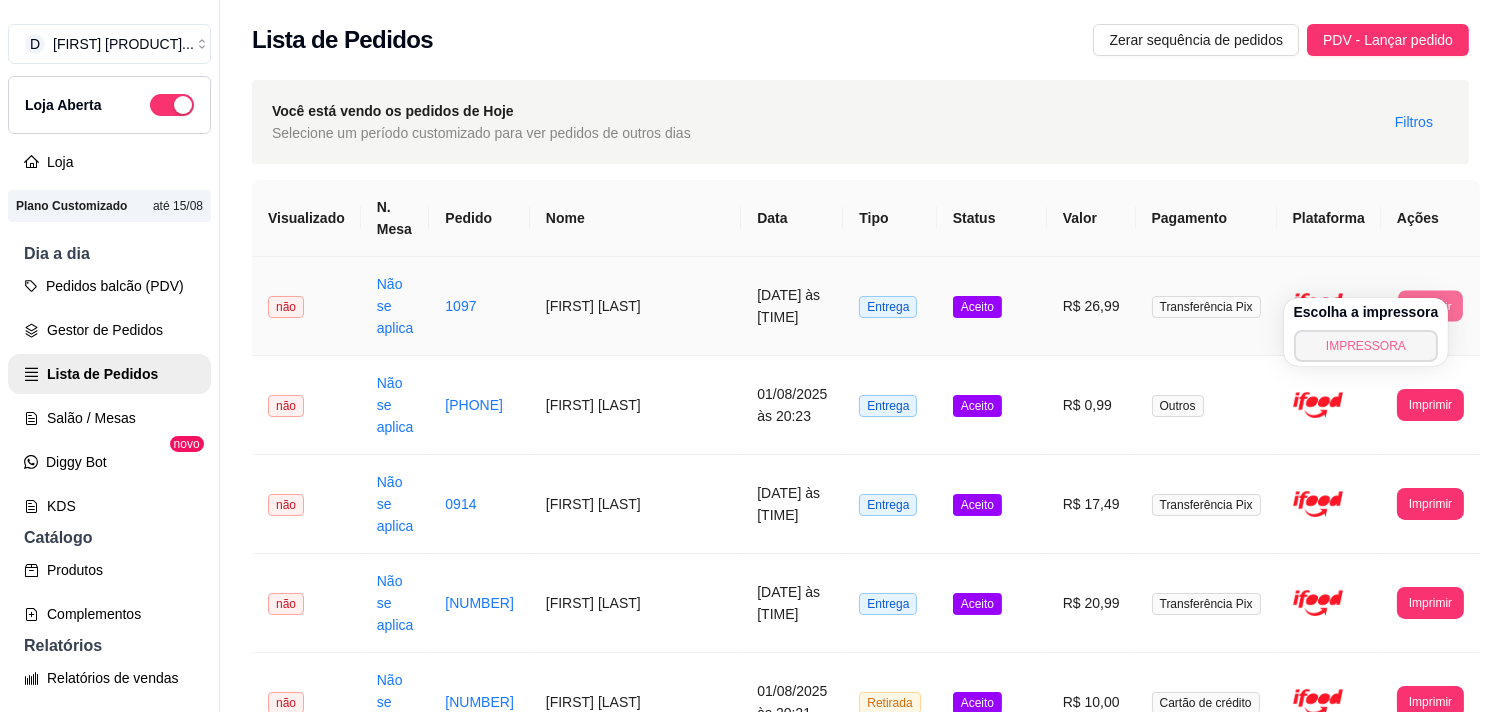 click on "IMPRESSORA" at bounding box center [1366, 346] 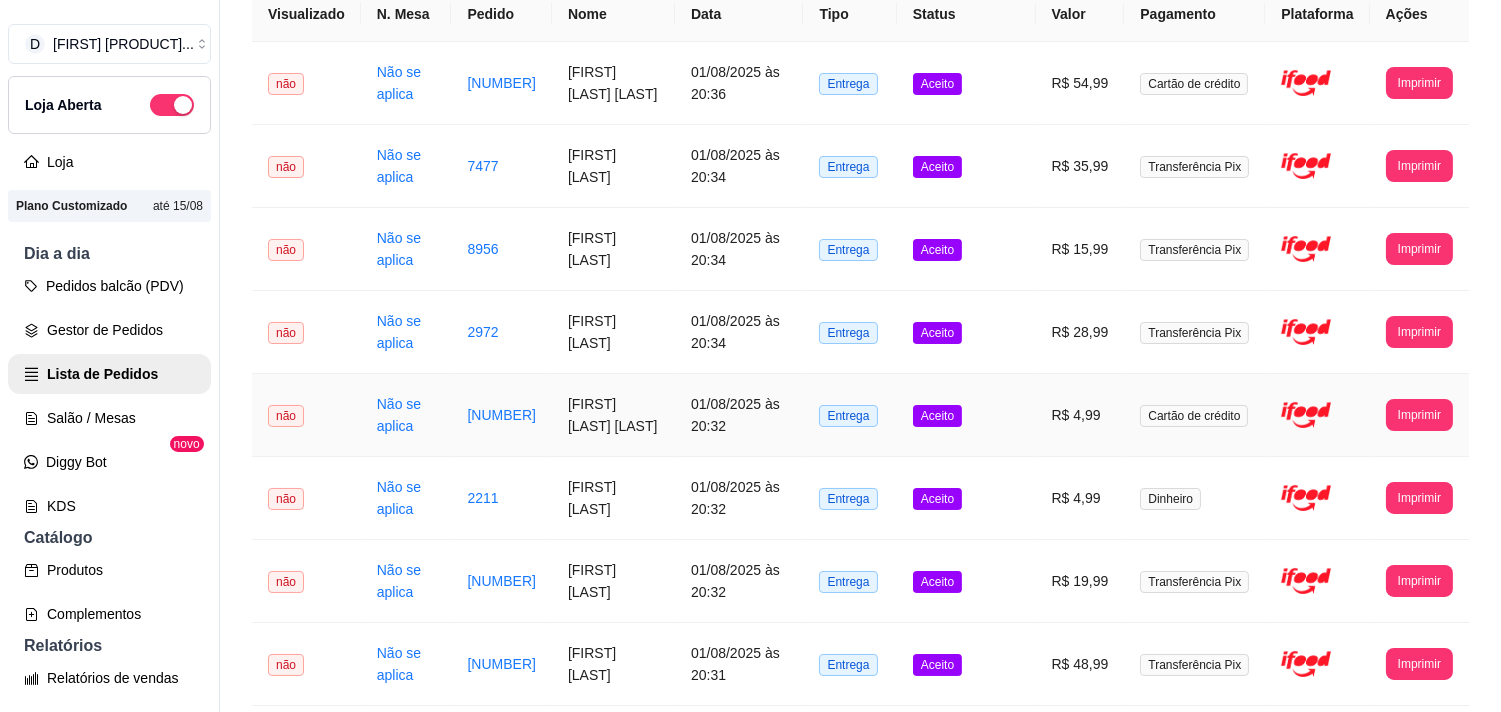 scroll, scrollTop: 222, scrollLeft: 0, axis: vertical 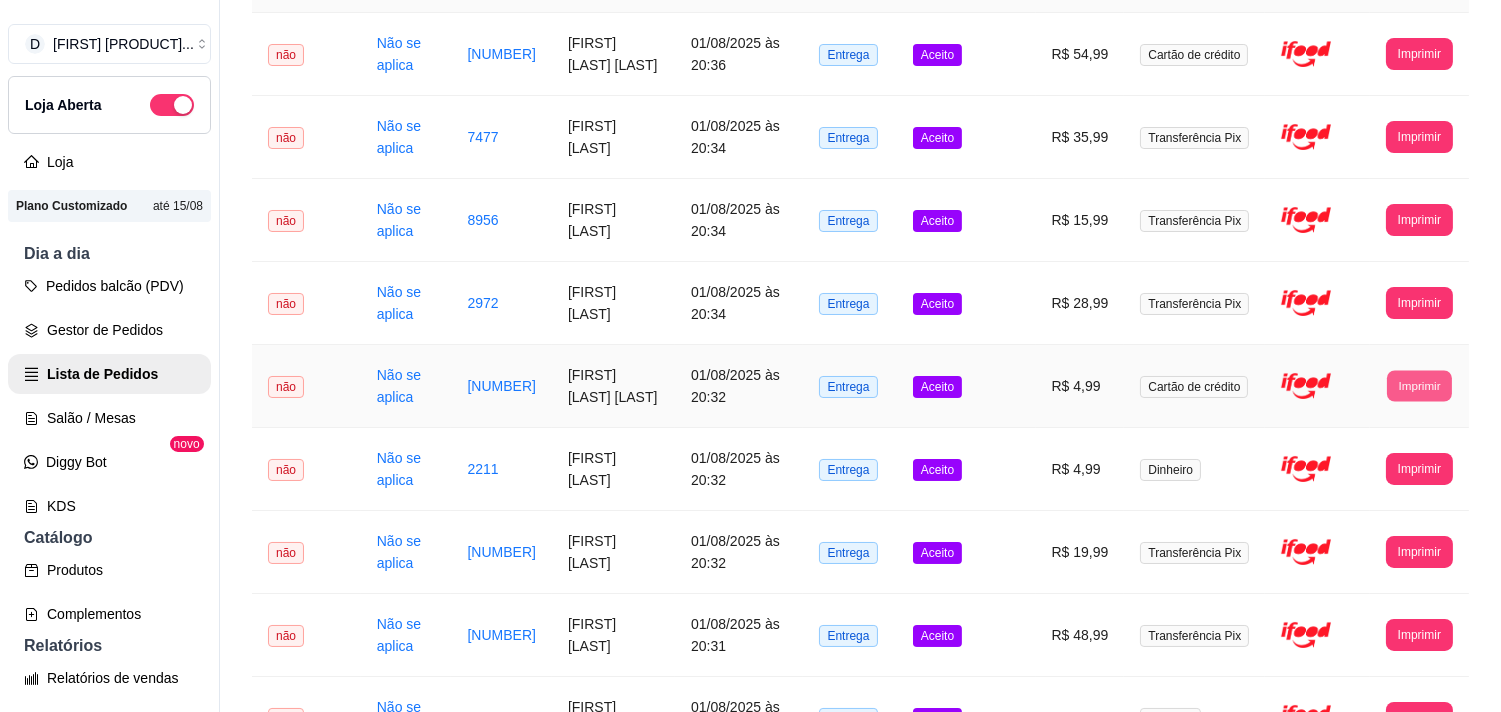click on "Imprimir" at bounding box center [1419, 385] 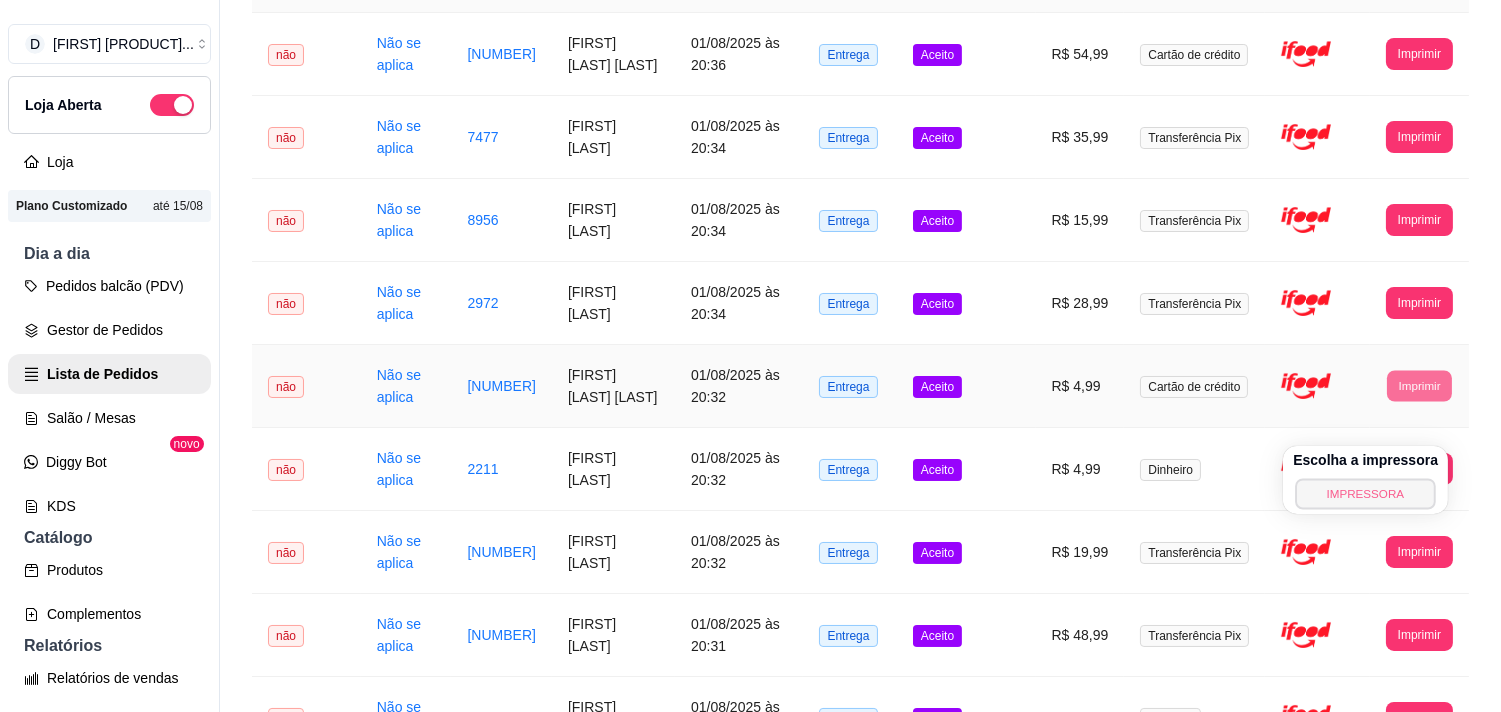 click on "IMPRESSORA" at bounding box center (1365, 493) 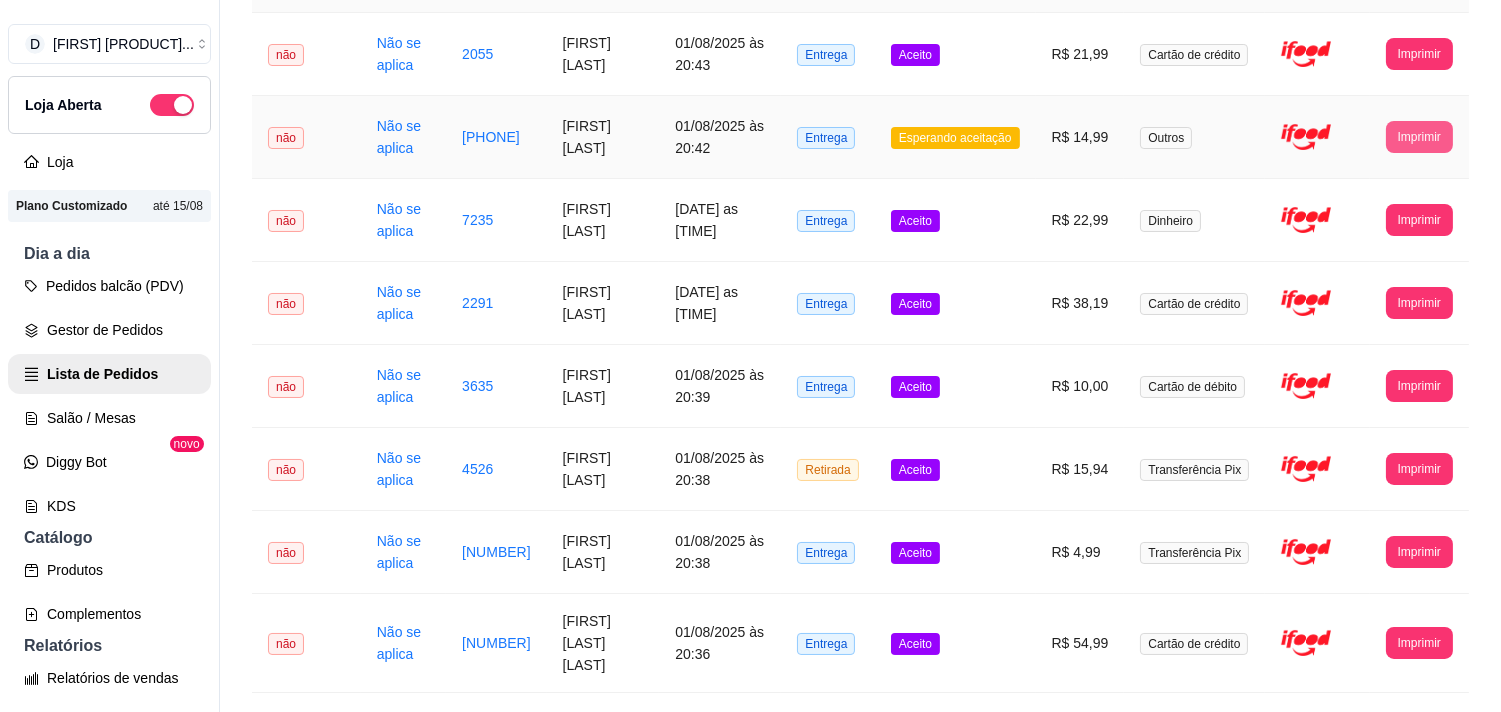 click on "Imprimir" at bounding box center (1419, 137) 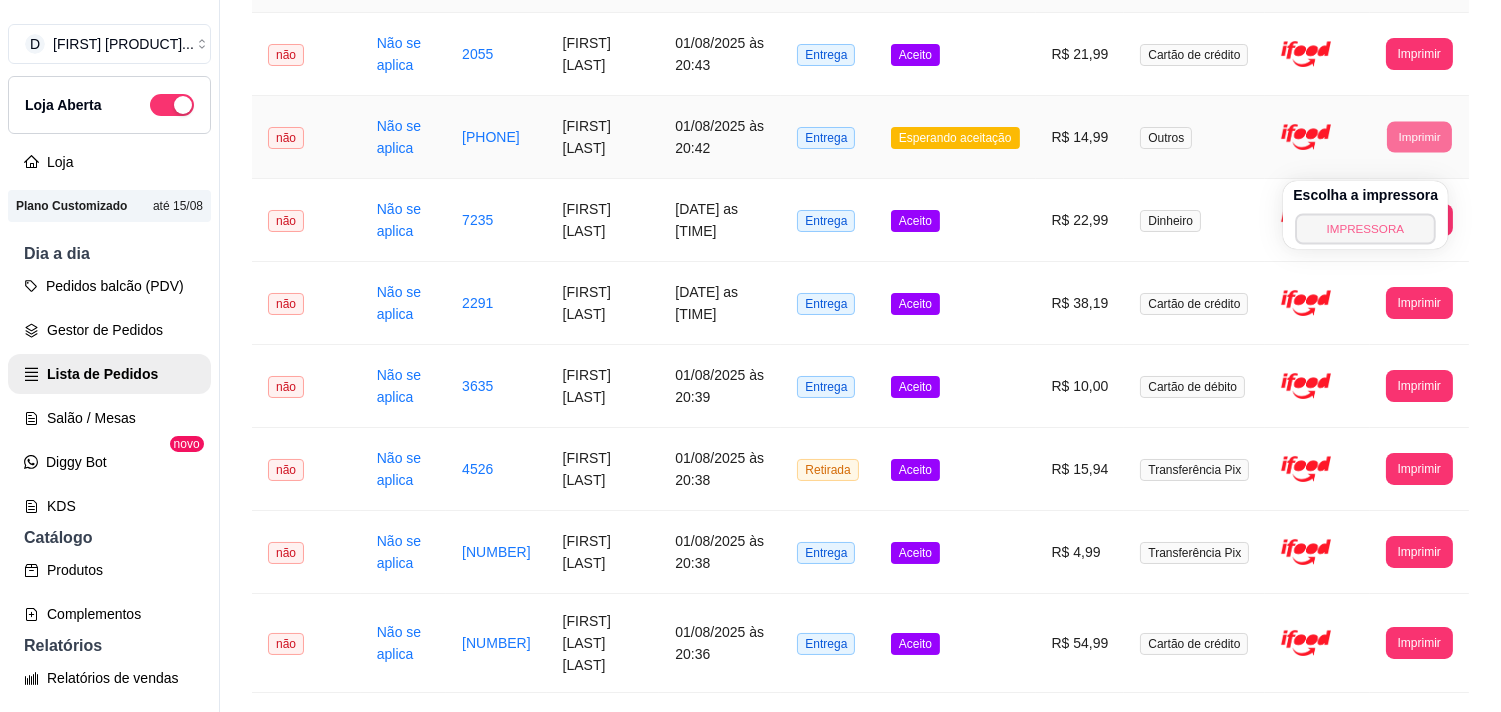 click on "IMPRESSORA" at bounding box center (1366, 228) 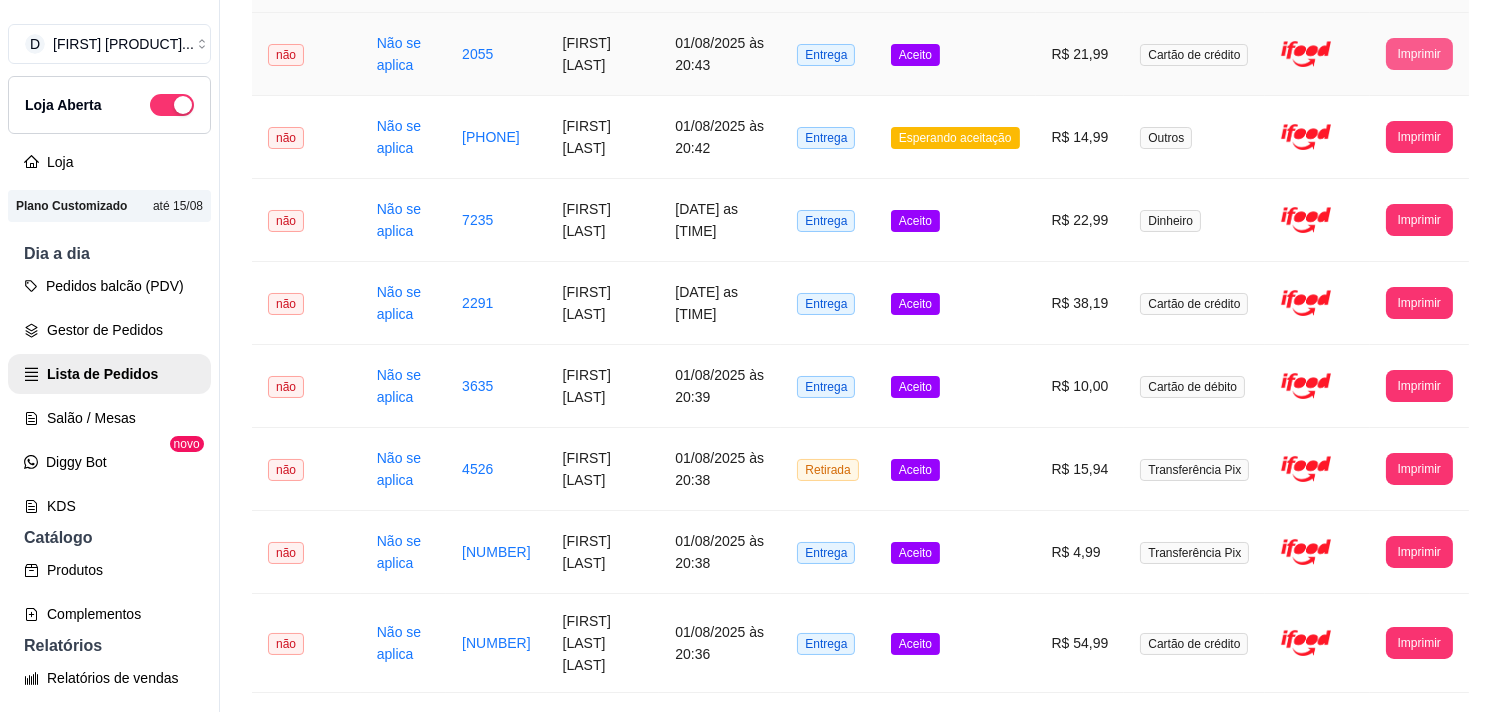 click on "Imprimir" at bounding box center [1419, 54] 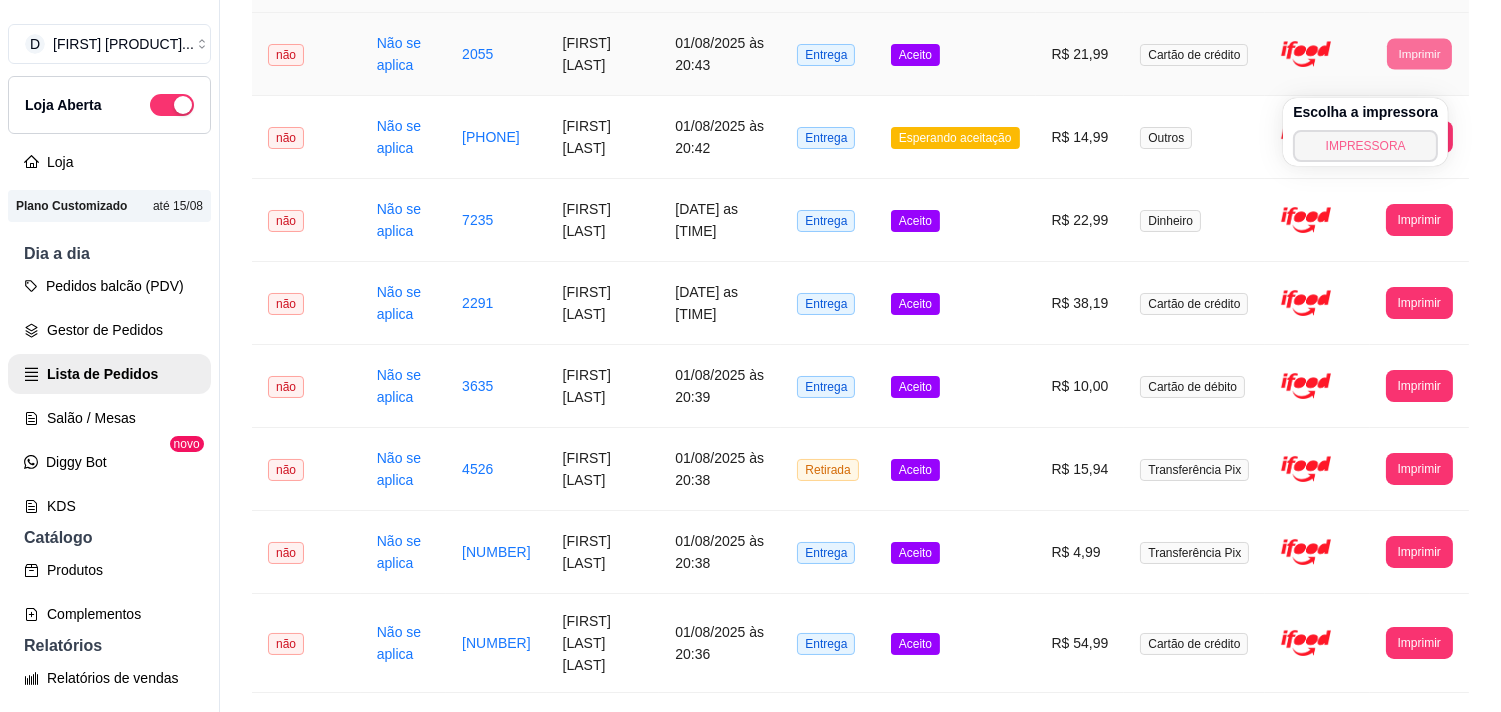 click on "IMPRESSORA" at bounding box center [1365, 146] 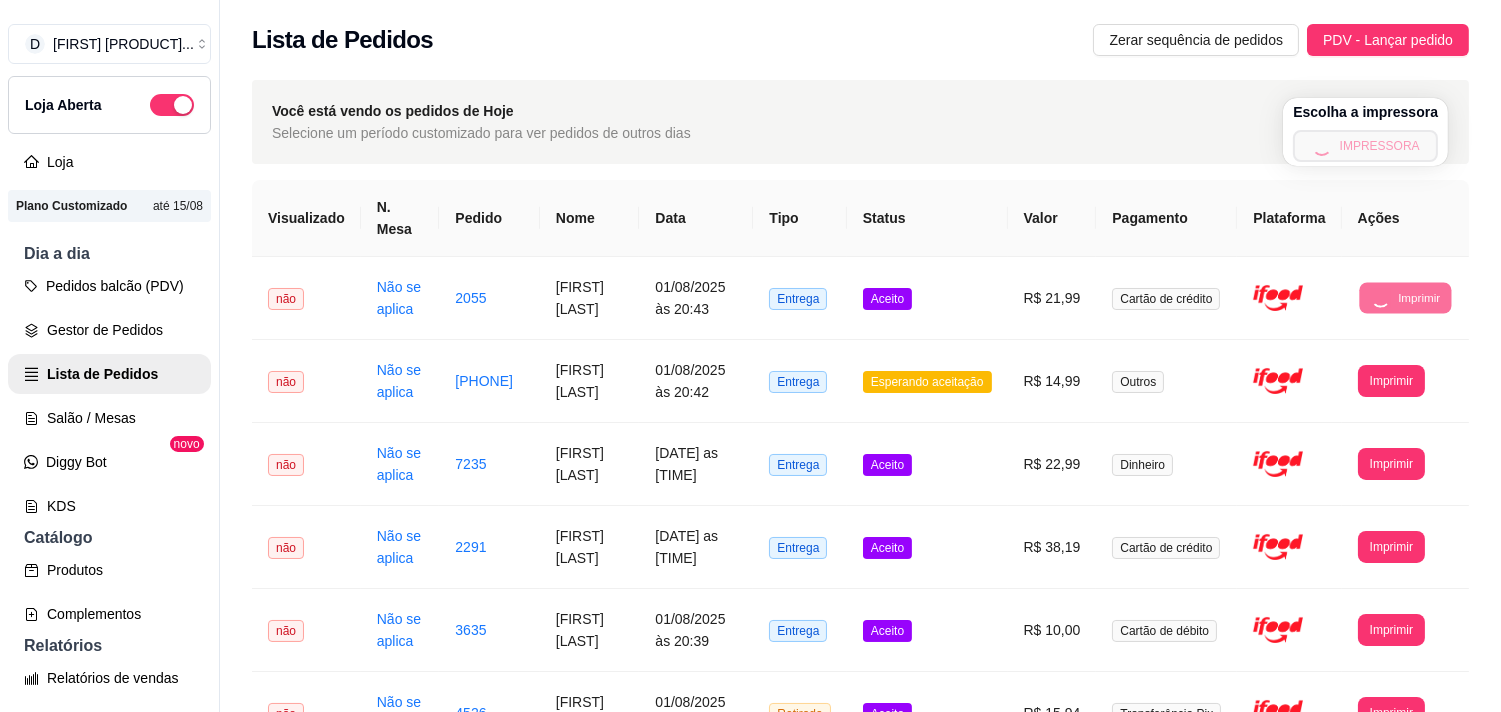 scroll, scrollTop: 111, scrollLeft: 0, axis: vertical 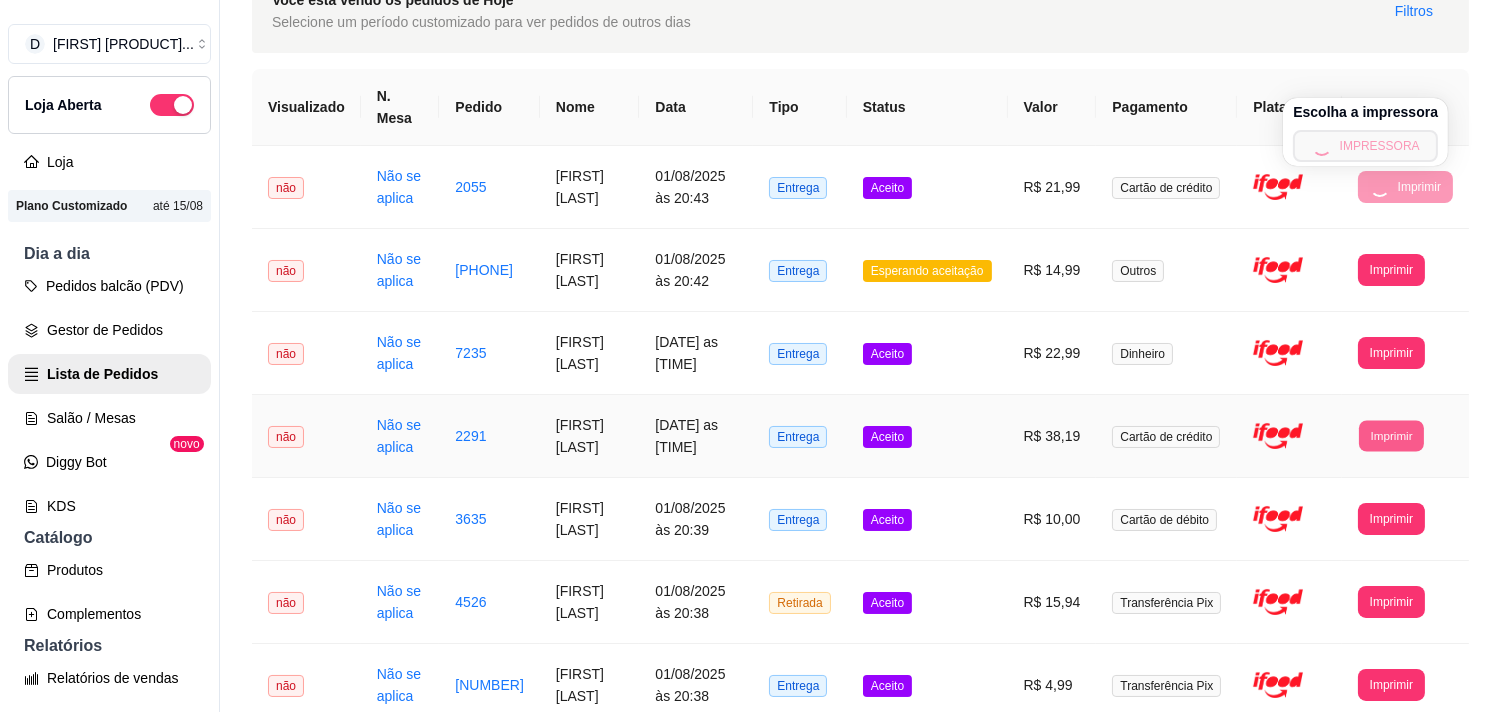 click on "Imprimir" at bounding box center [1391, 435] 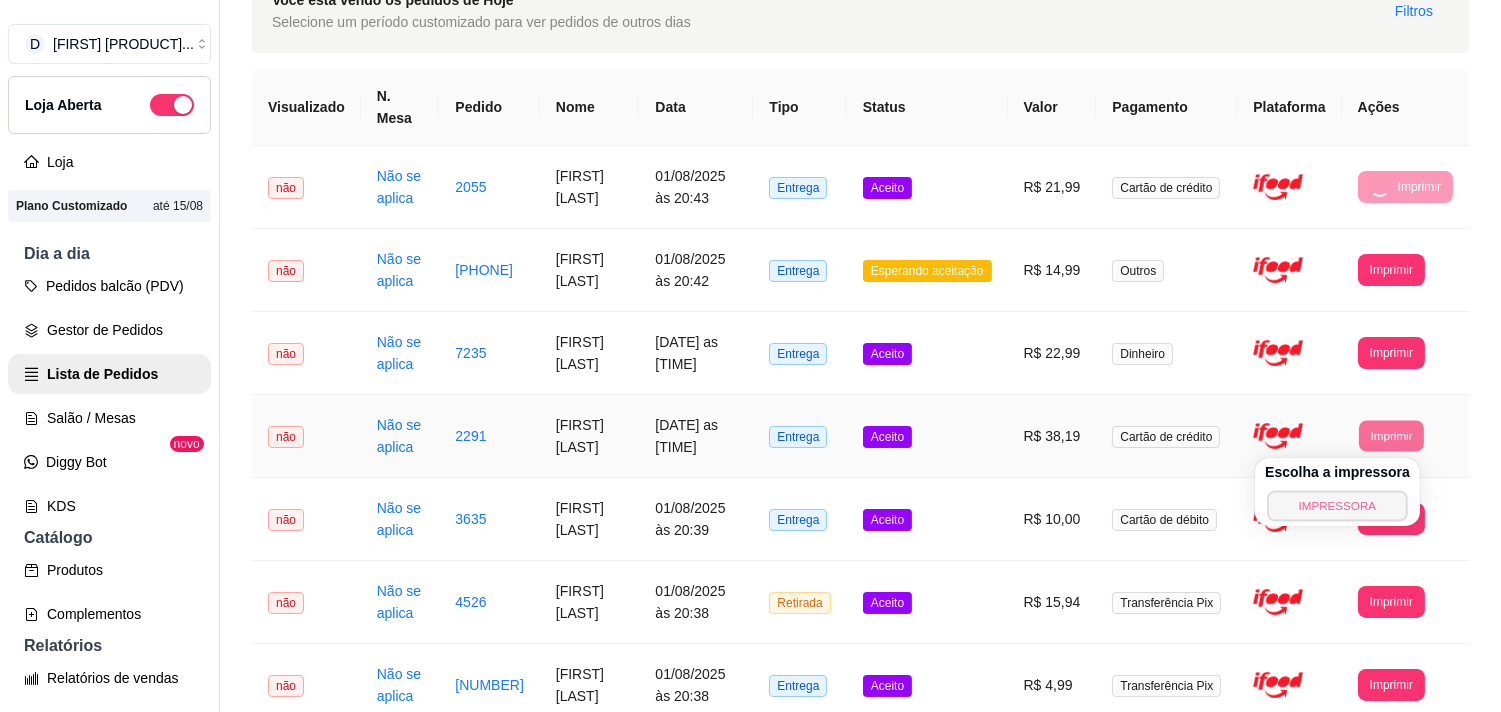 click on "IMPRESSORA" at bounding box center (1337, 505) 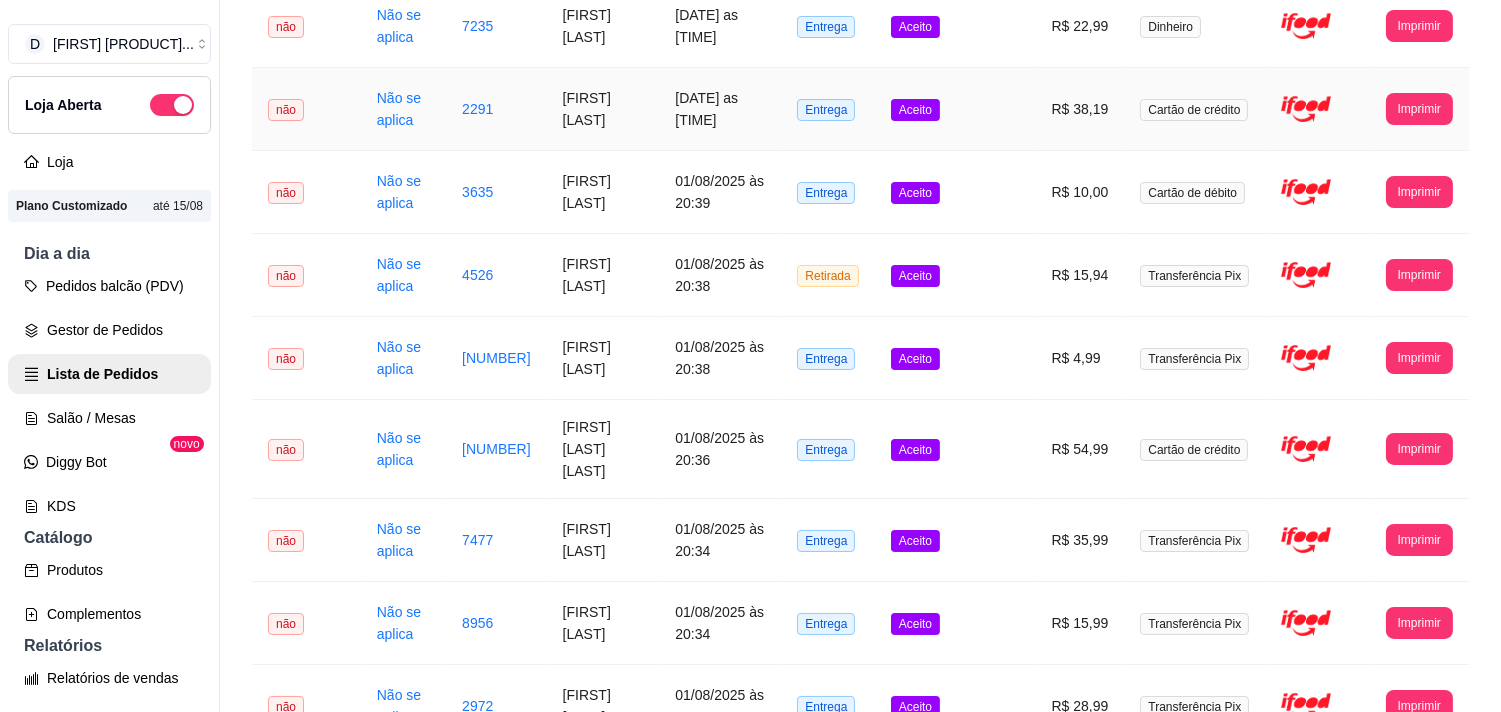 scroll, scrollTop: 555, scrollLeft: 0, axis: vertical 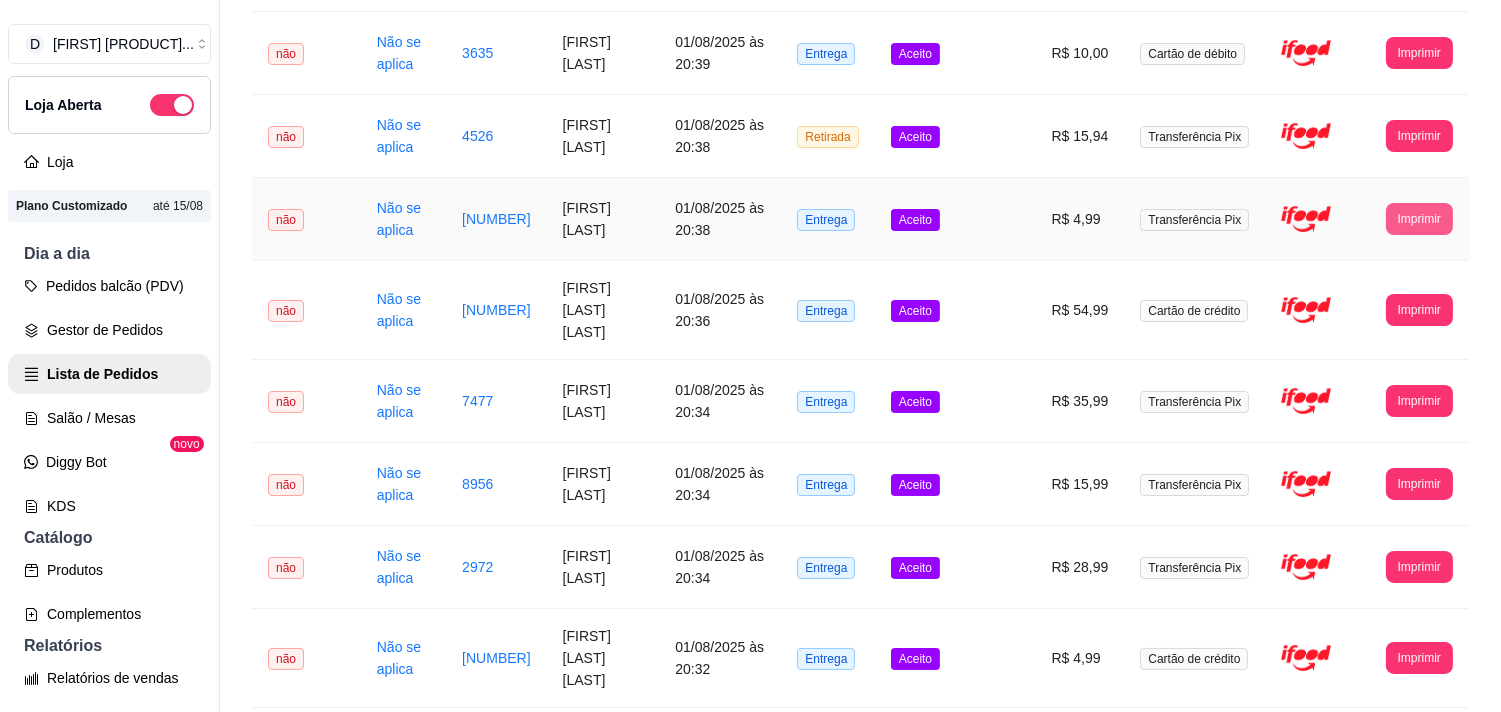 click on "Imprimir" at bounding box center (1419, 219) 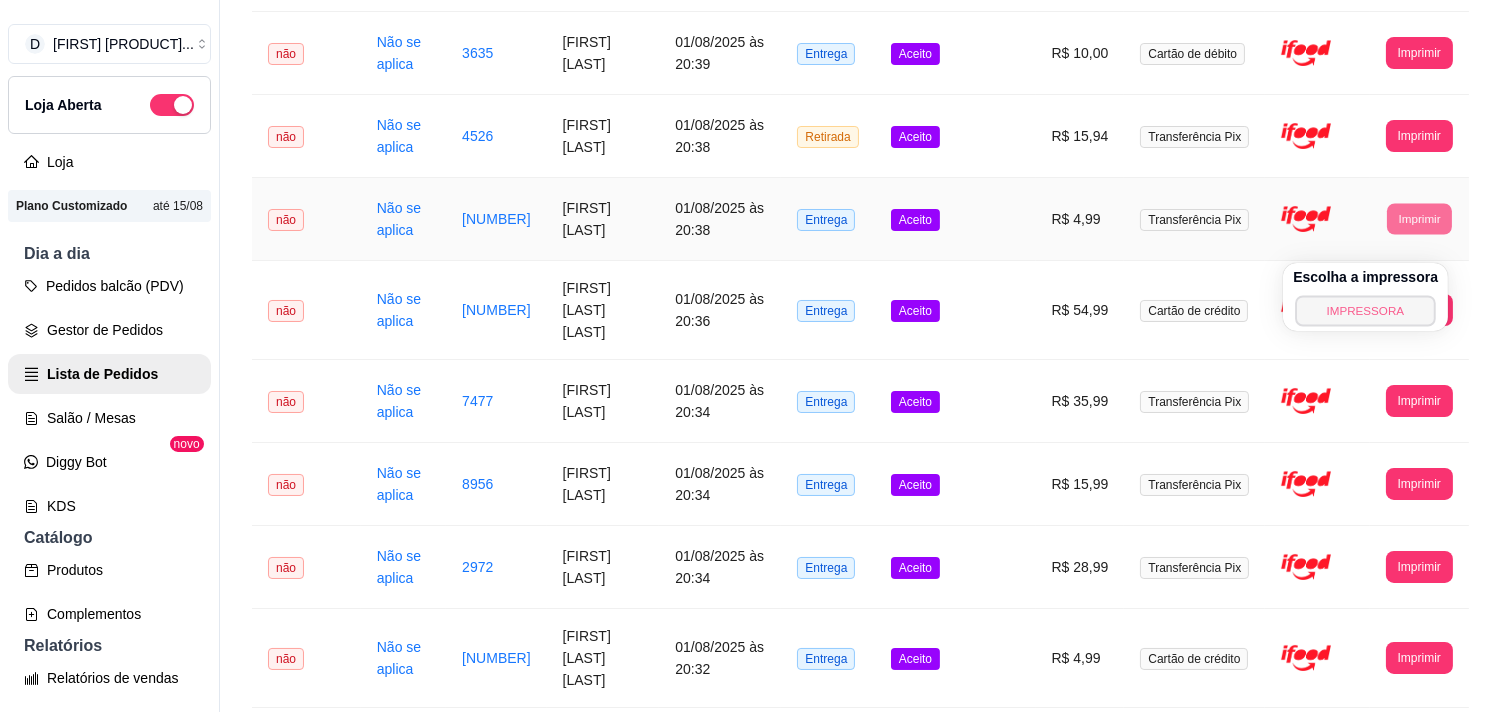 click on "IMPRESSORA" at bounding box center (1365, 310) 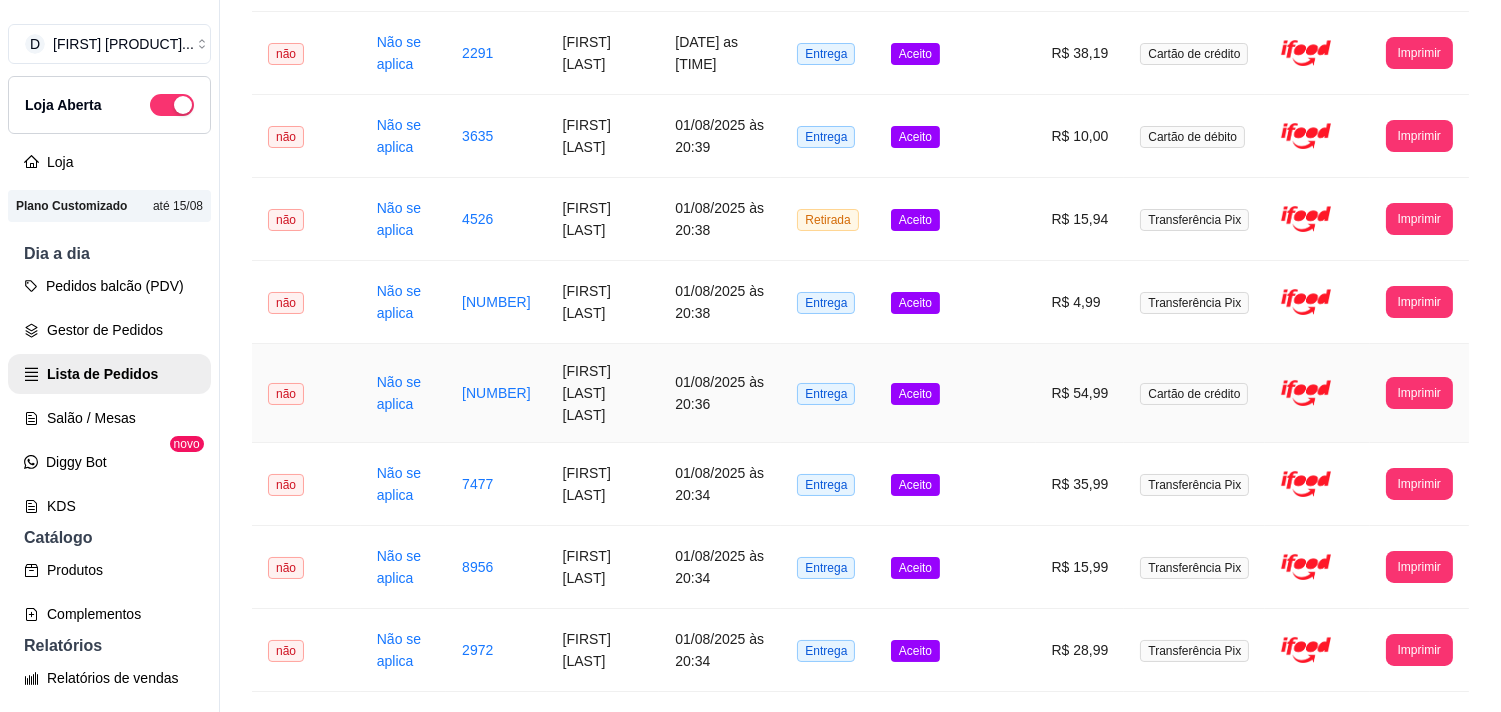 scroll, scrollTop: 0, scrollLeft: 0, axis: both 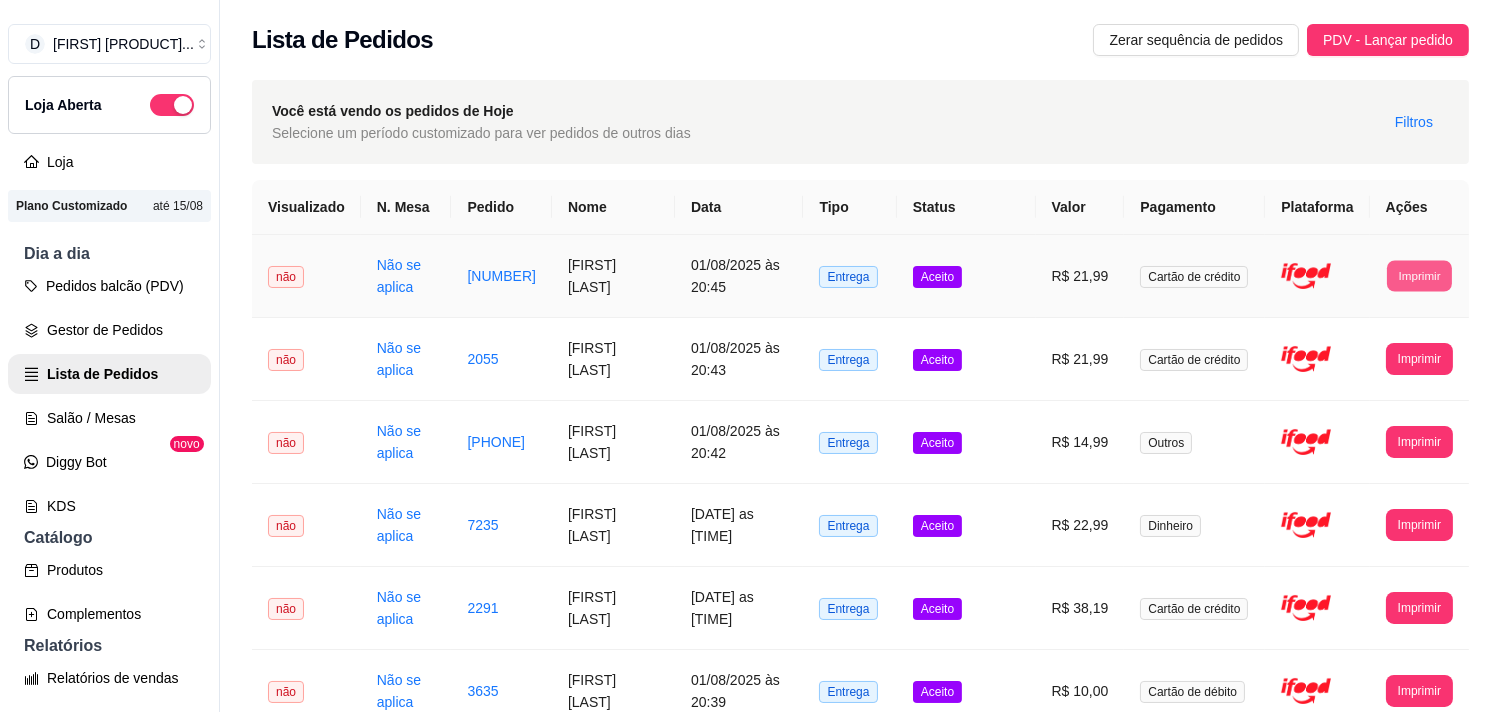 click on "Imprimir" at bounding box center (1419, 275) 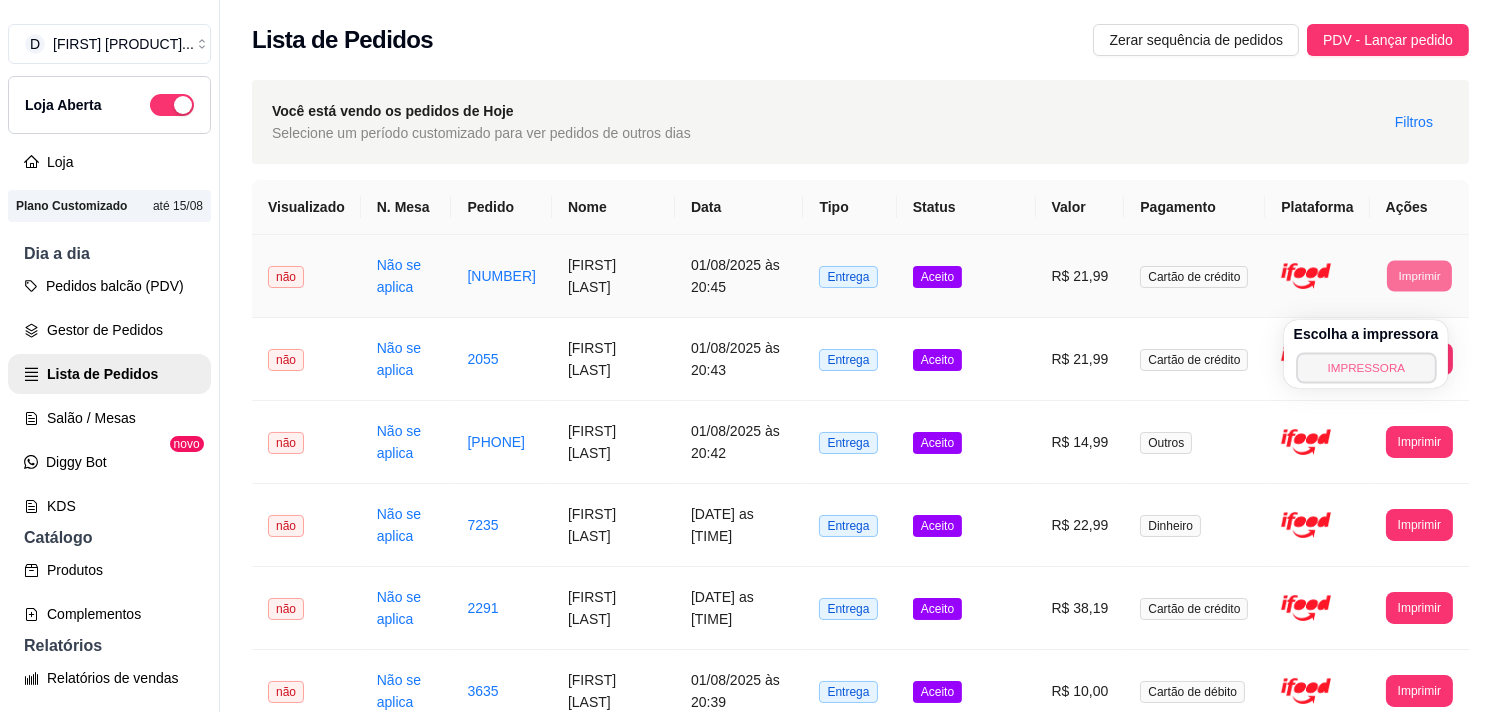 click on "IMPRESSORA" at bounding box center (1366, 367) 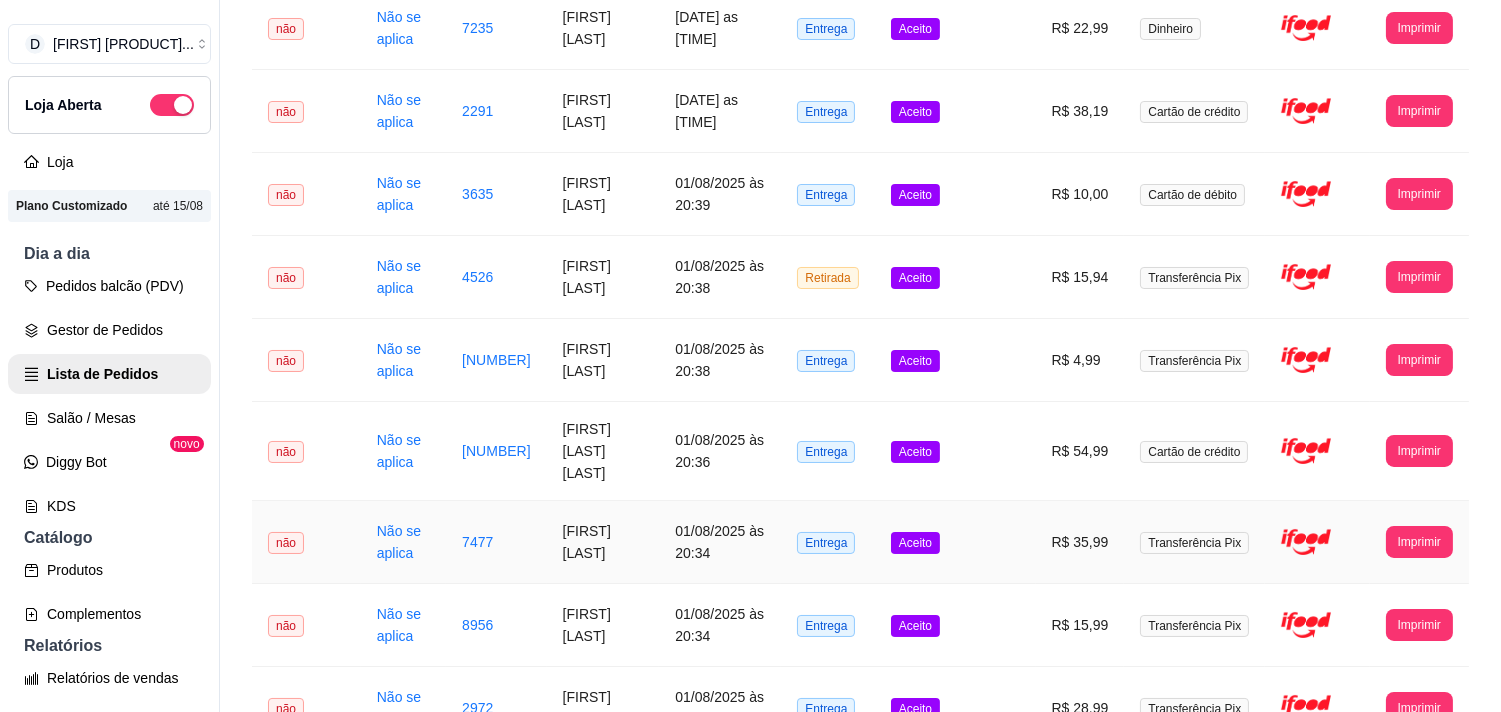 scroll, scrollTop: 0, scrollLeft: 0, axis: both 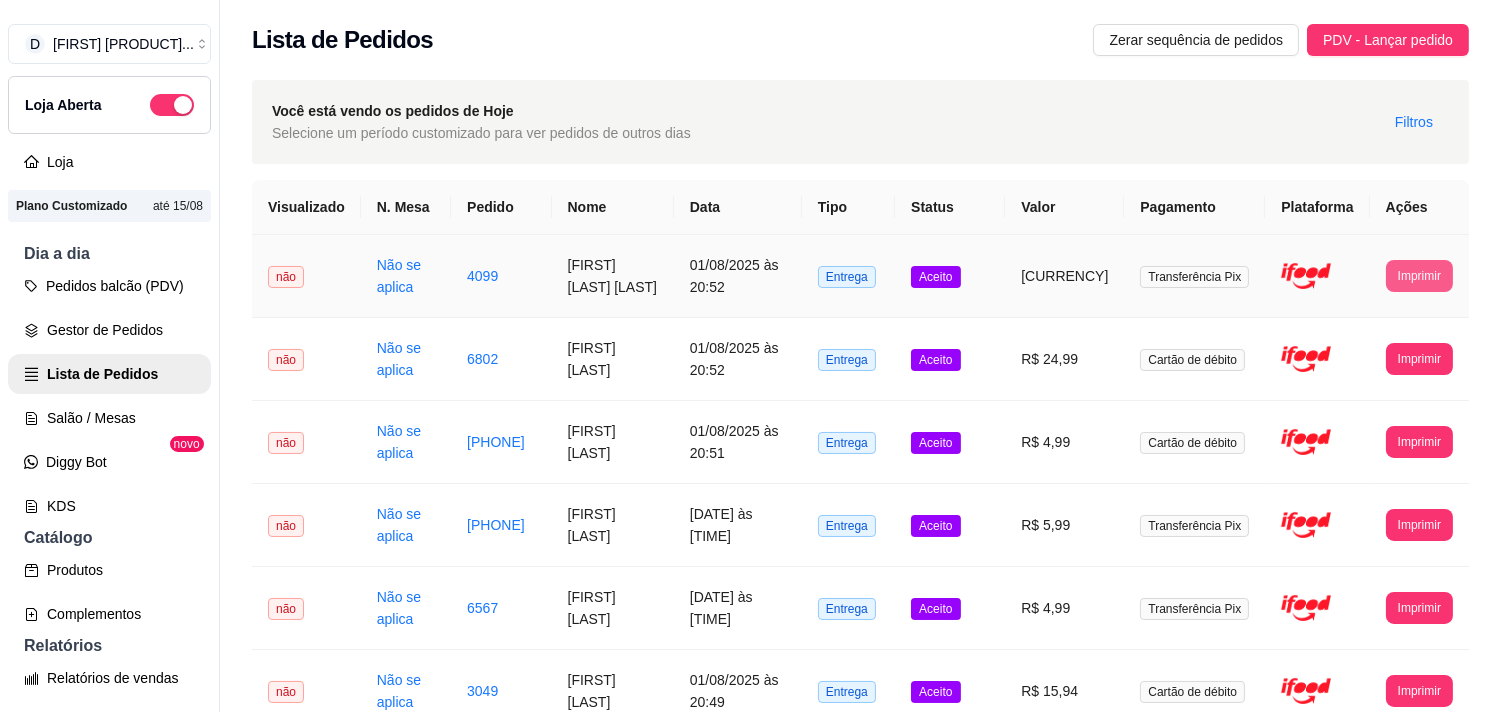 click on "Imprimir" at bounding box center [1419, 276] 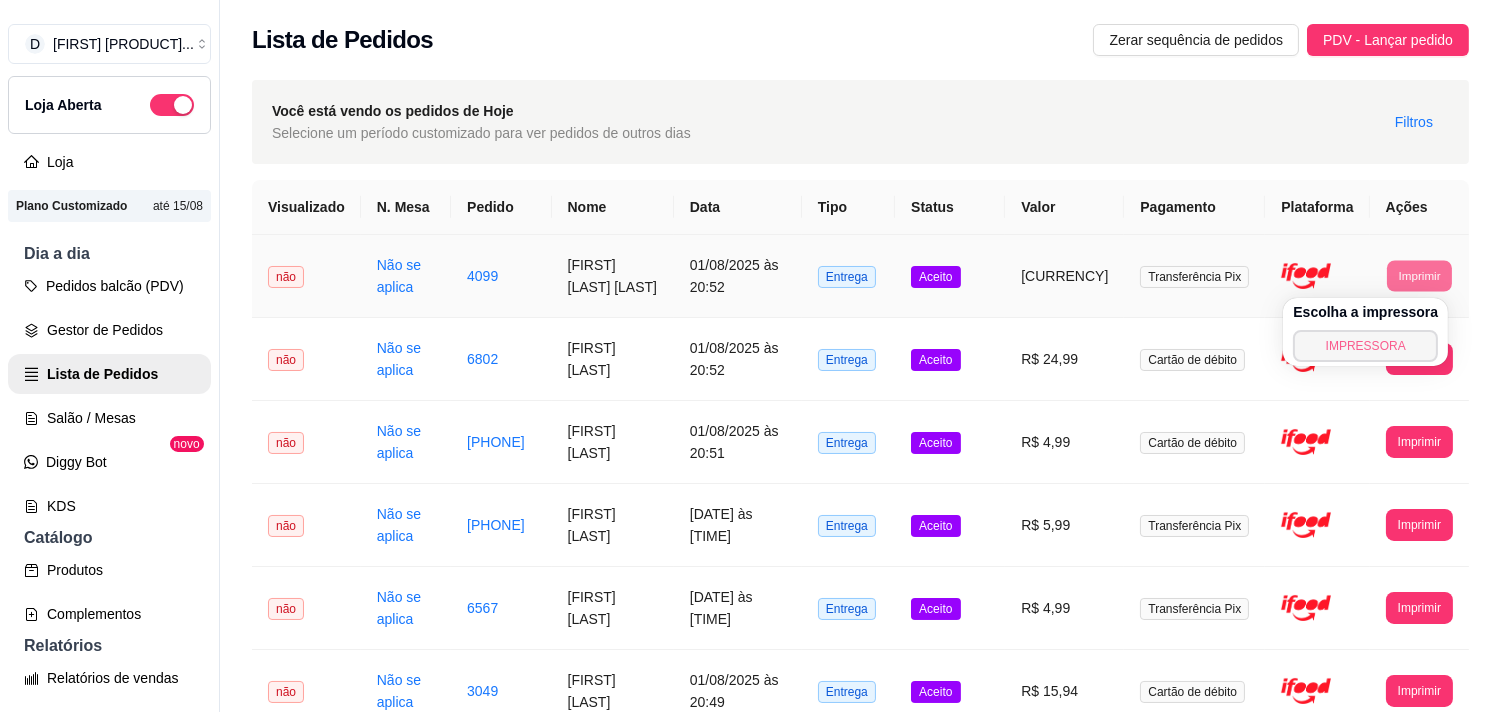 click on "IMPRESSORA" at bounding box center (1365, 346) 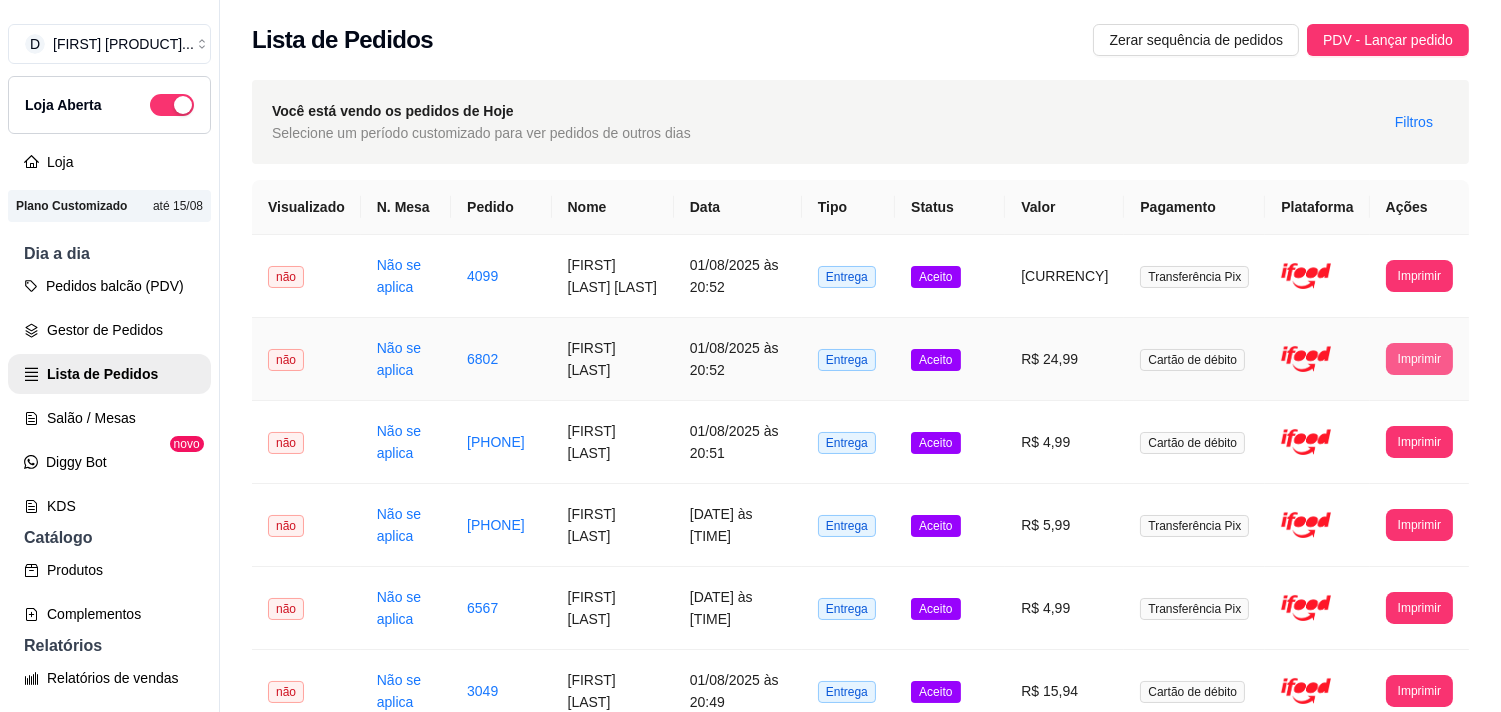 click on "Imprimir" at bounding box center (1419, 359) 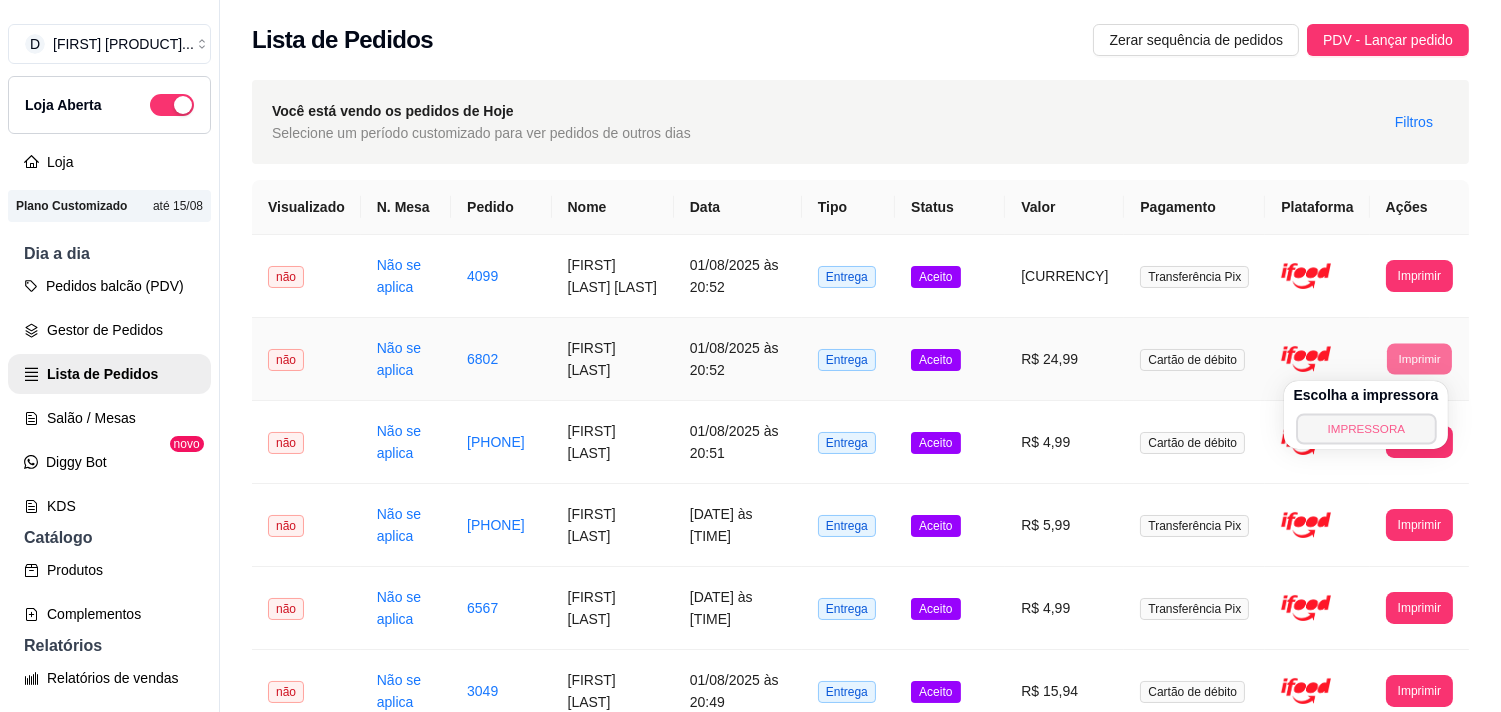 click on "IMPRESSORA" at bounding box center [1366, 428] 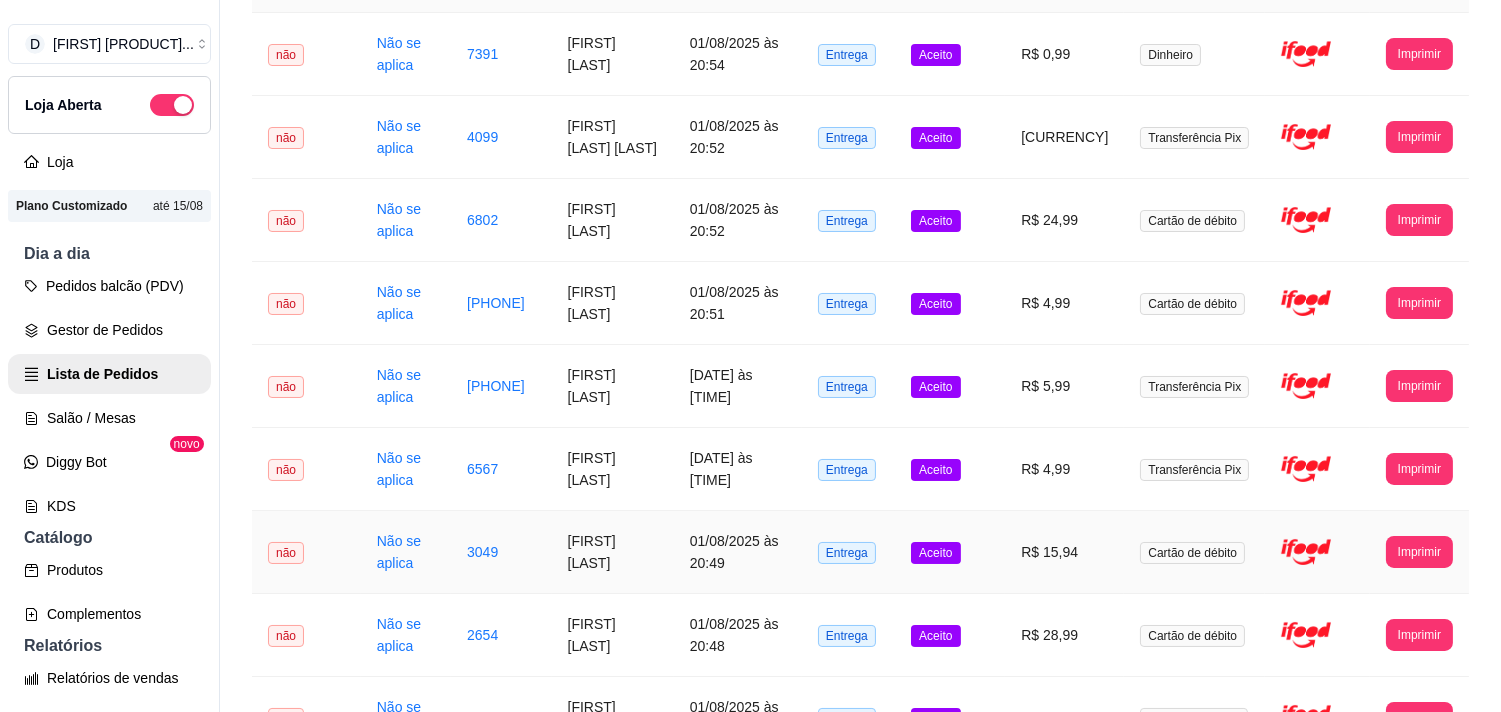scroll, scrollTop: 555, scrollLeft: 0, axis: vertical 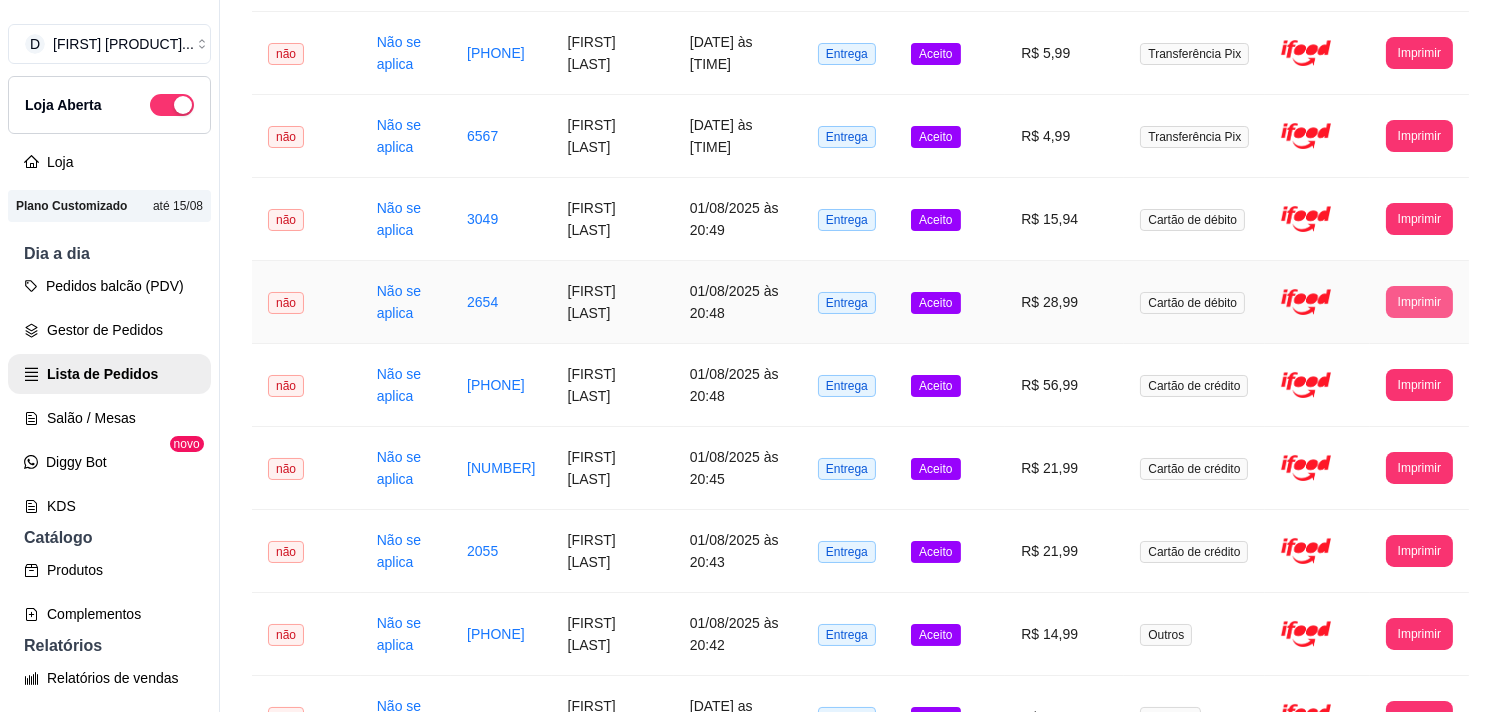 click on "Imprimir" at bounding box center [1419, 302] 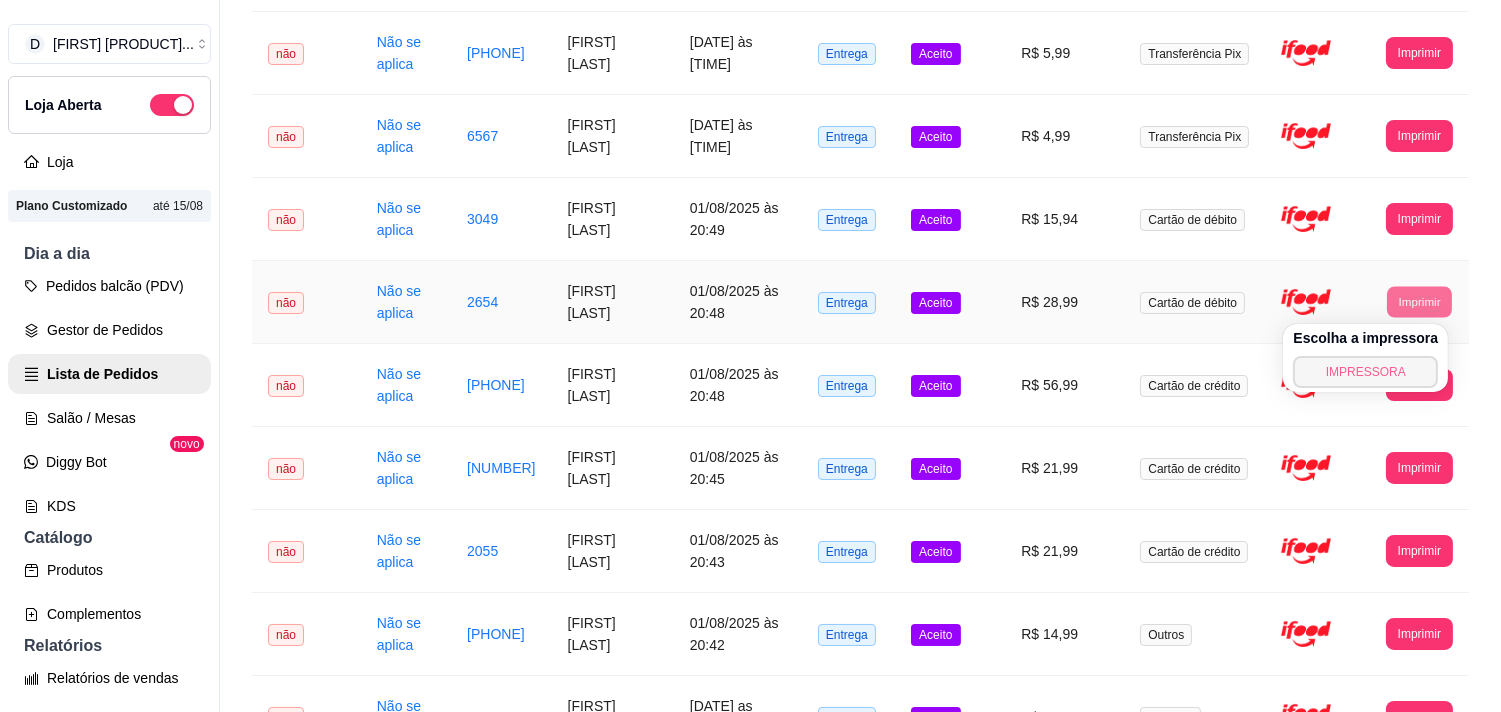 click on "IMPRESSORA" at bounding box center [1365, 372] 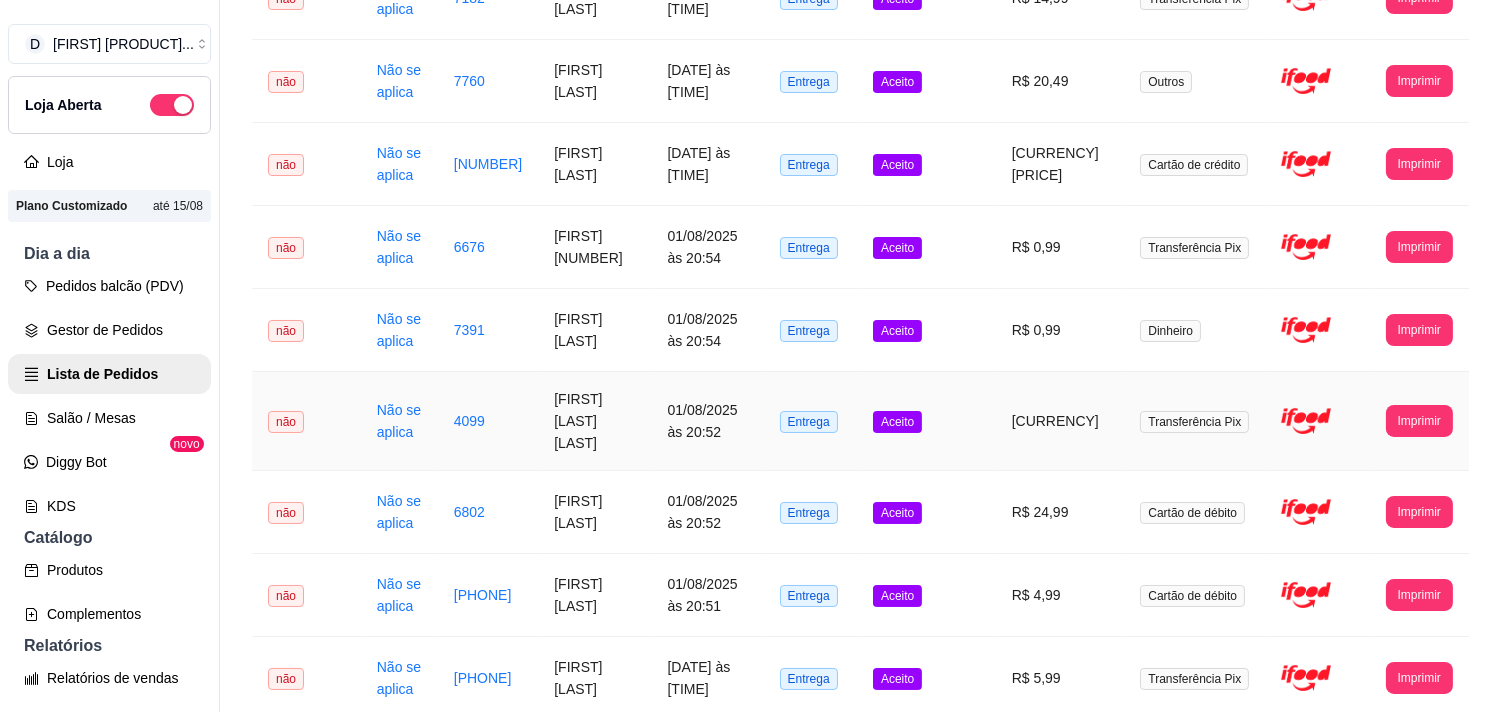 scroll, scrollTop: 0, scrollLeft: 0, axis: both 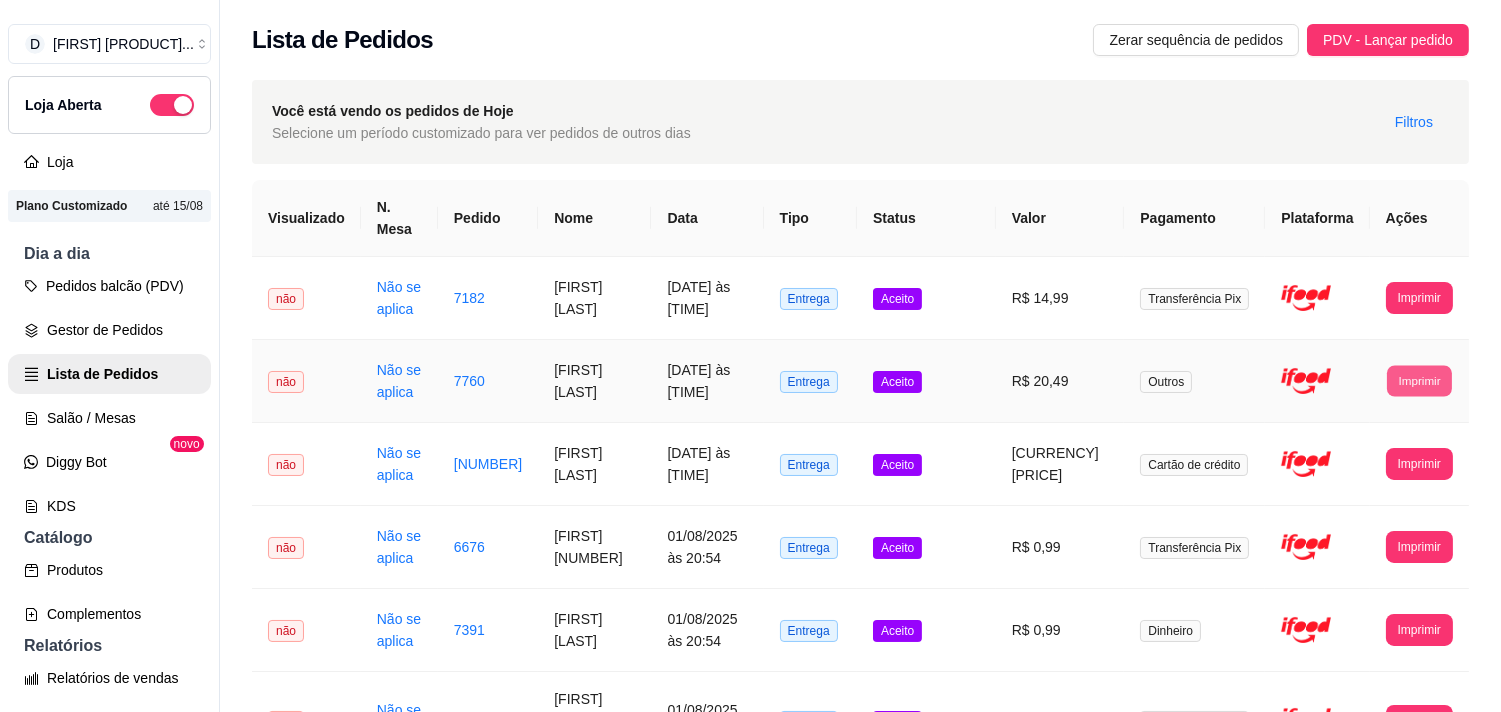 click on "Imprimir" at bounding box center (1419, 380) 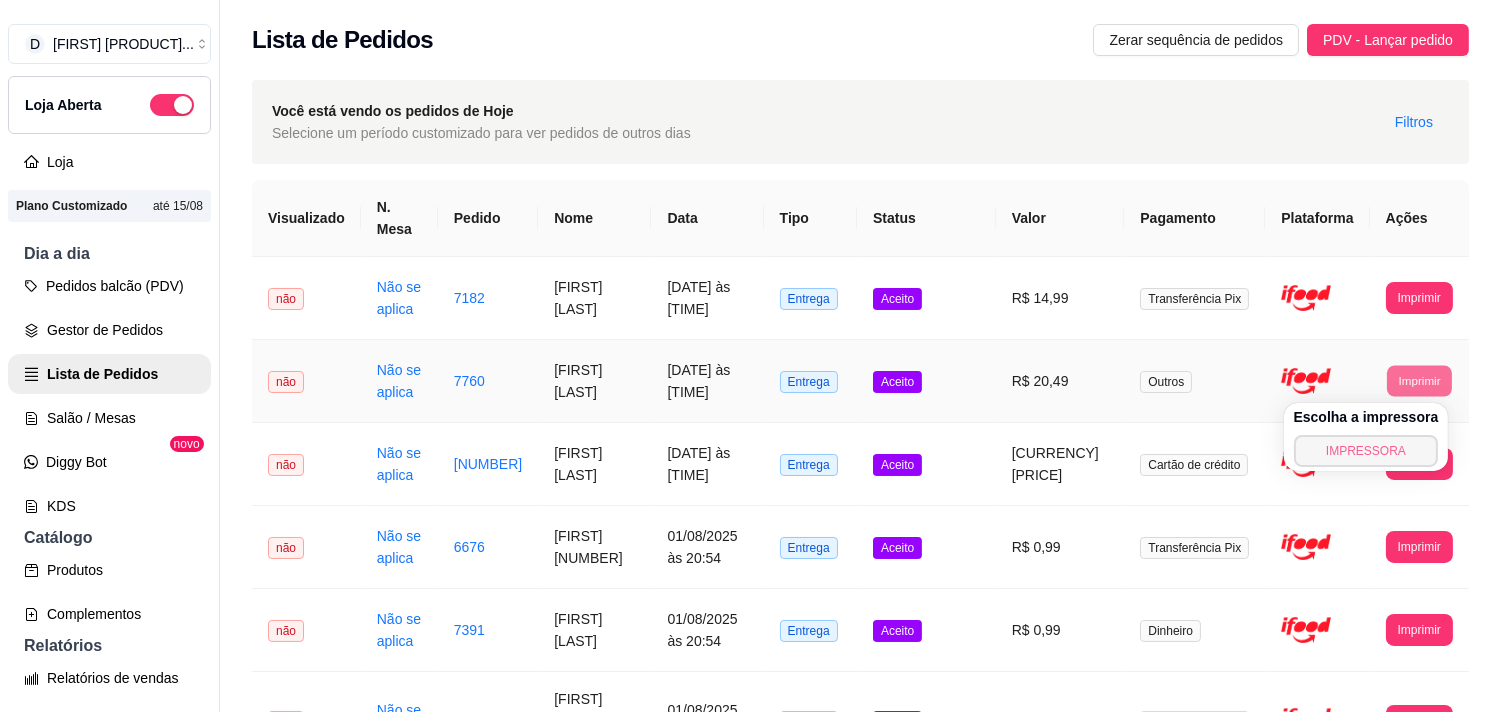 click on "IMPRESSORA" at bounding box center (1366, 451) 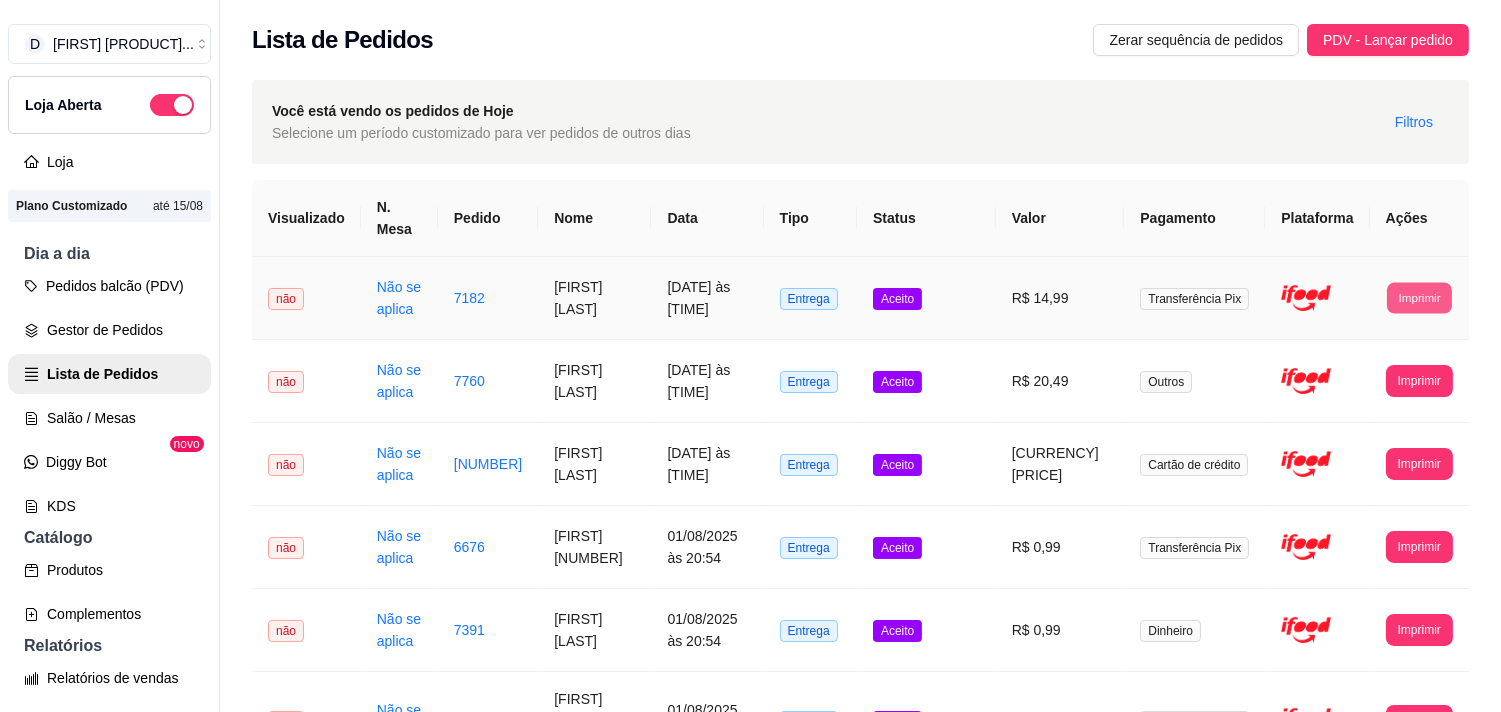click on "Imprimir" at bounding box center [1419, 297] 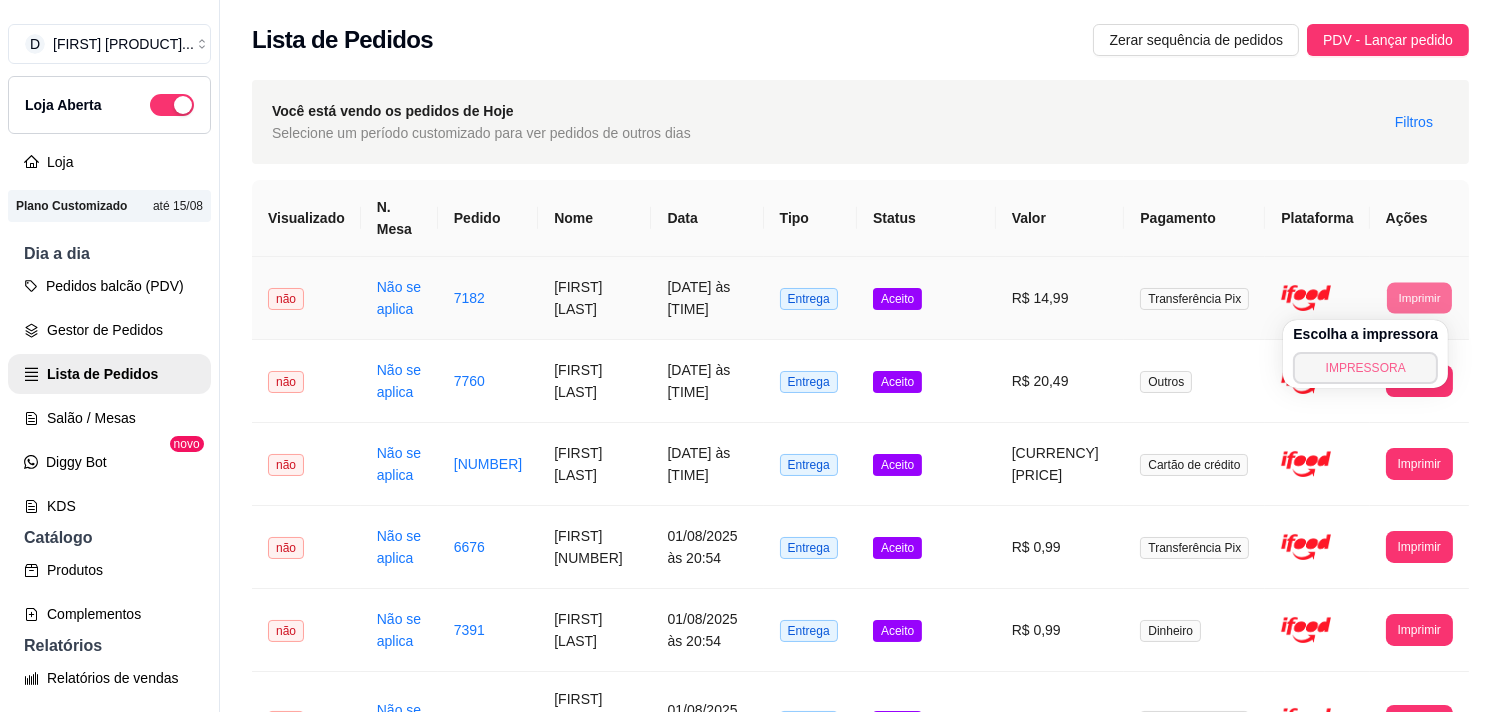 click on "IMPRESSORA" at bounding box center (1365, 368) 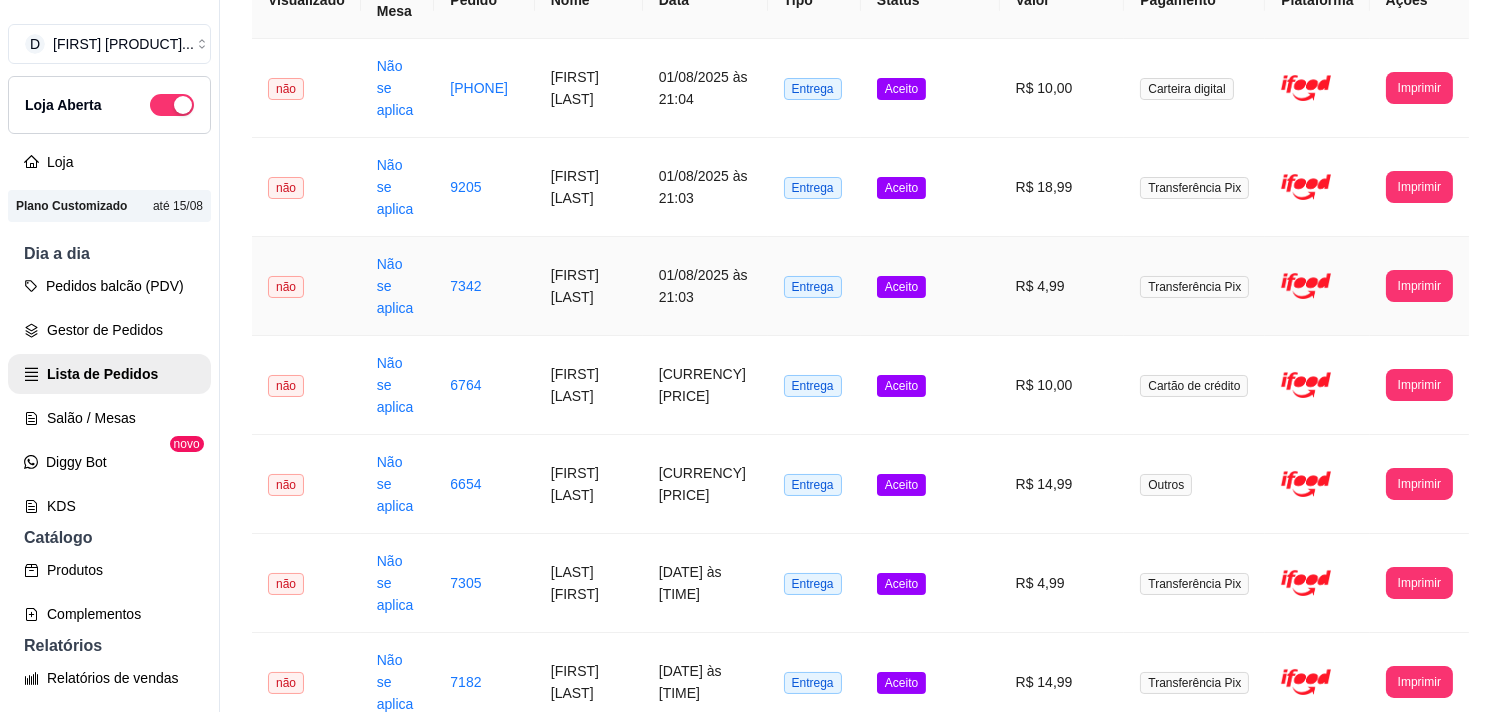 scroll, scrollTop: 222, scrollLeft: 0, axis: vertical 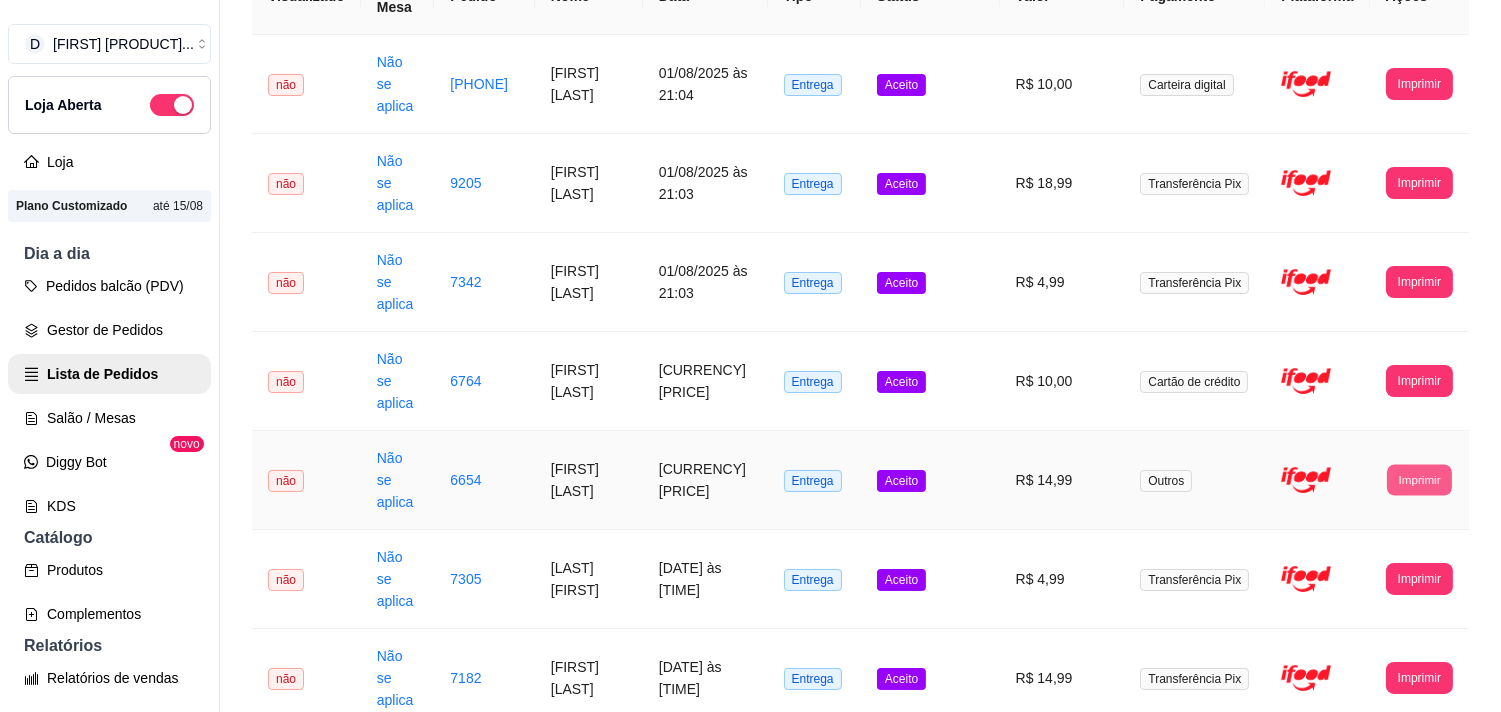 click on "Imprimir" at bounding box center [1419, 479] 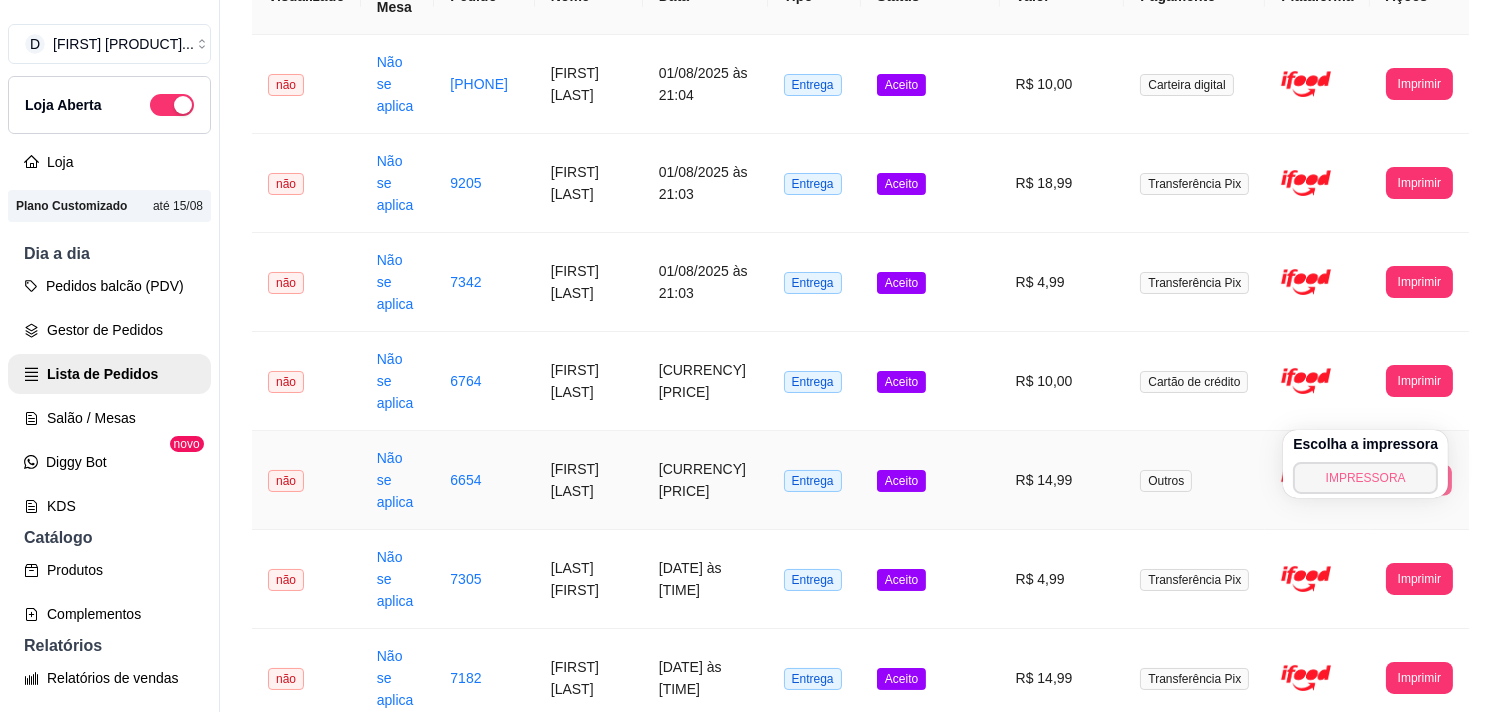 click on "IMPRESSORA" at bounding box center (1365, 478) 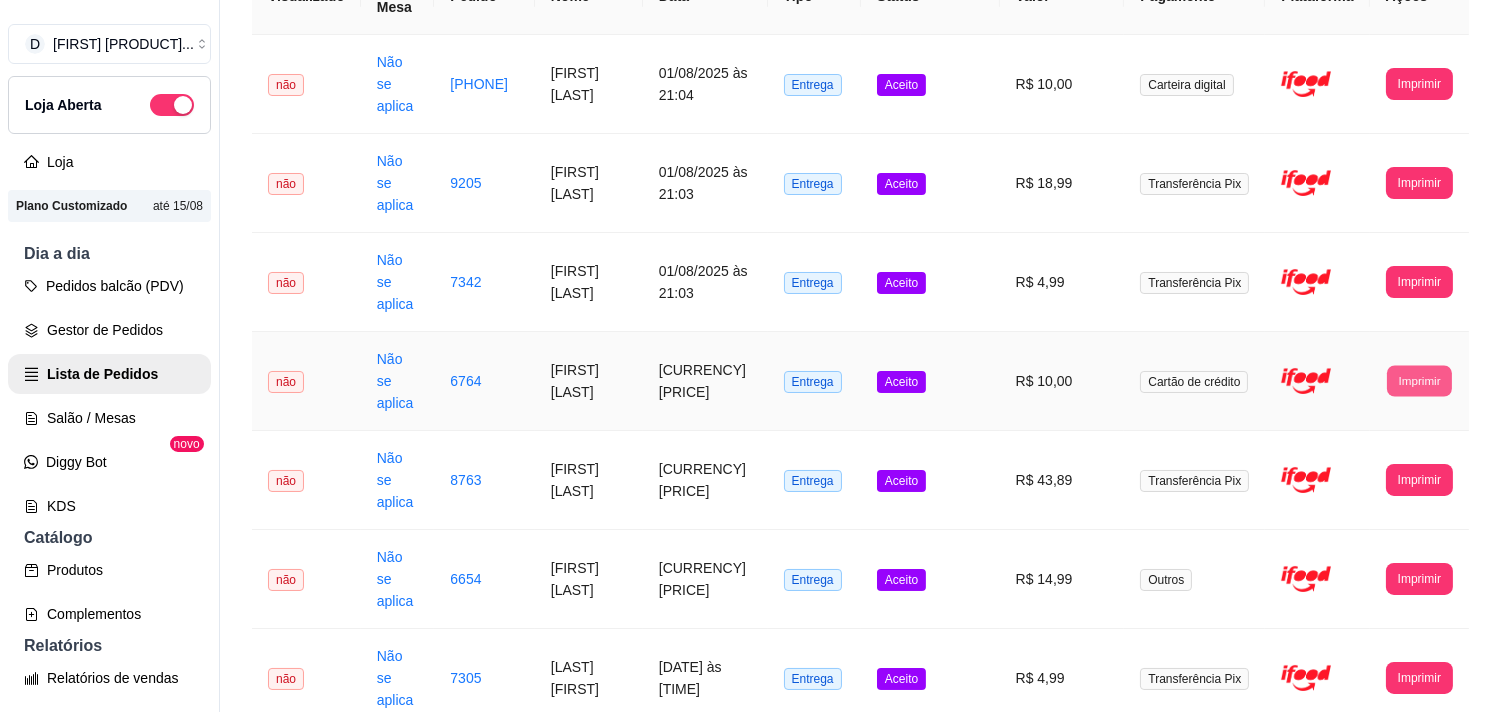 click on "Imprimir" at bounding box center [1419, 380] 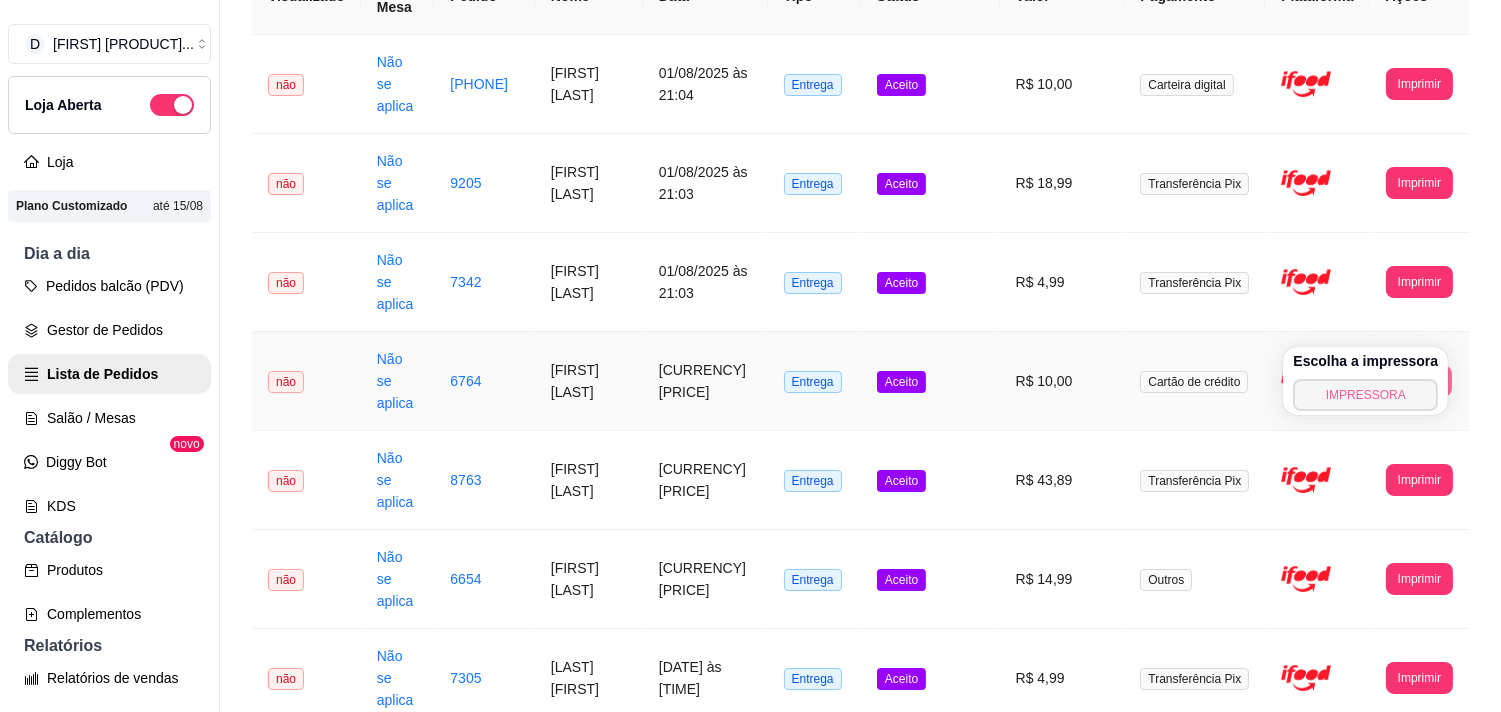 click on "IMPRESSORA" at bounding box center (1365, 395) 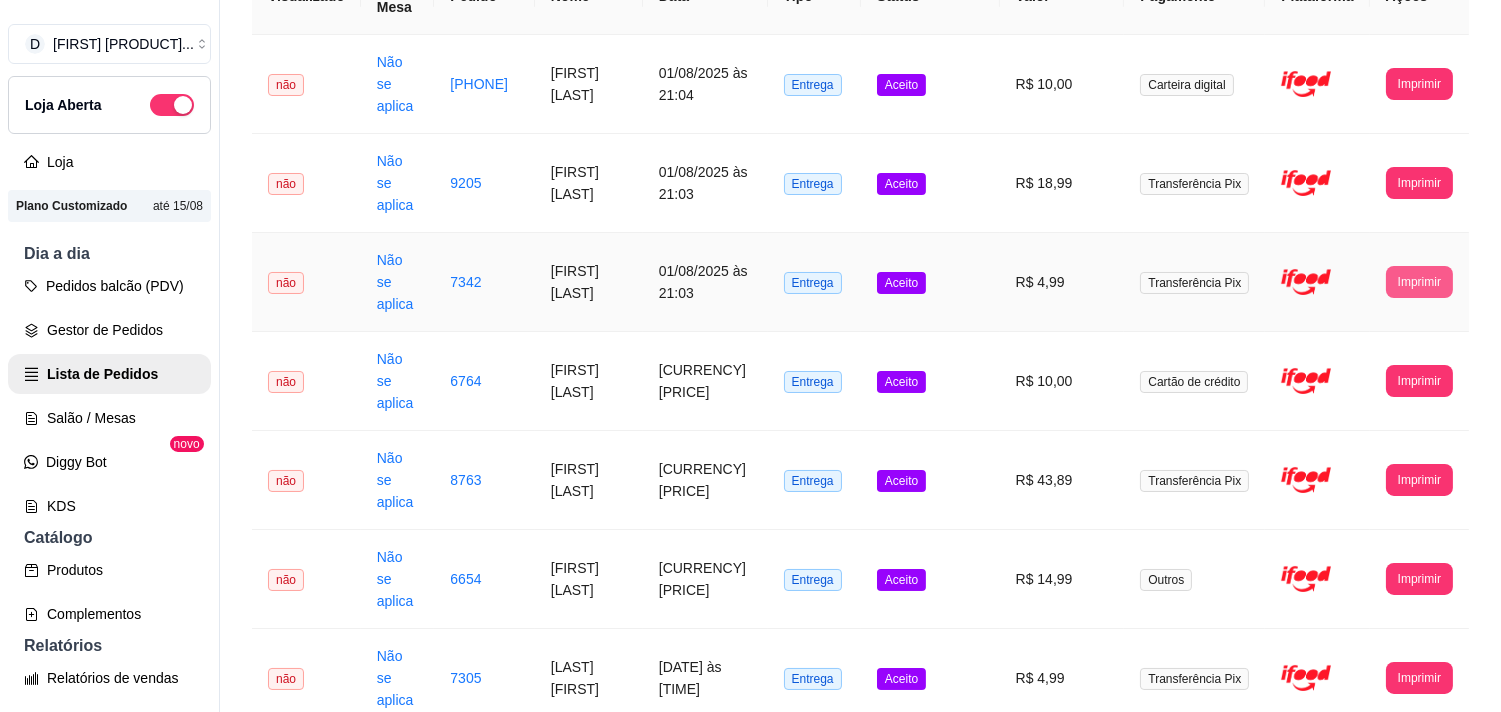 click on "Imprimir" at bounding box center (1419, 282) 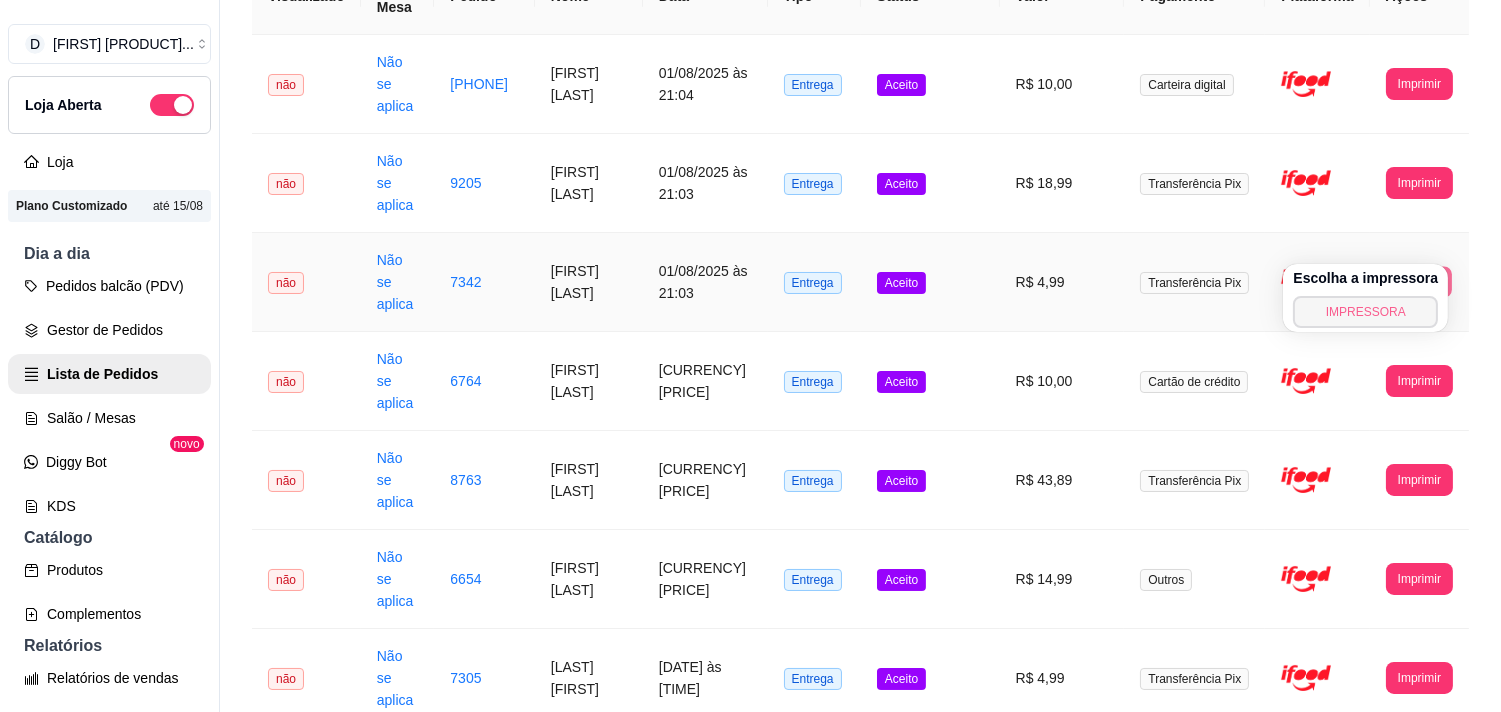 click on "IMPRESSORA" at bounding box center (1365, 312) 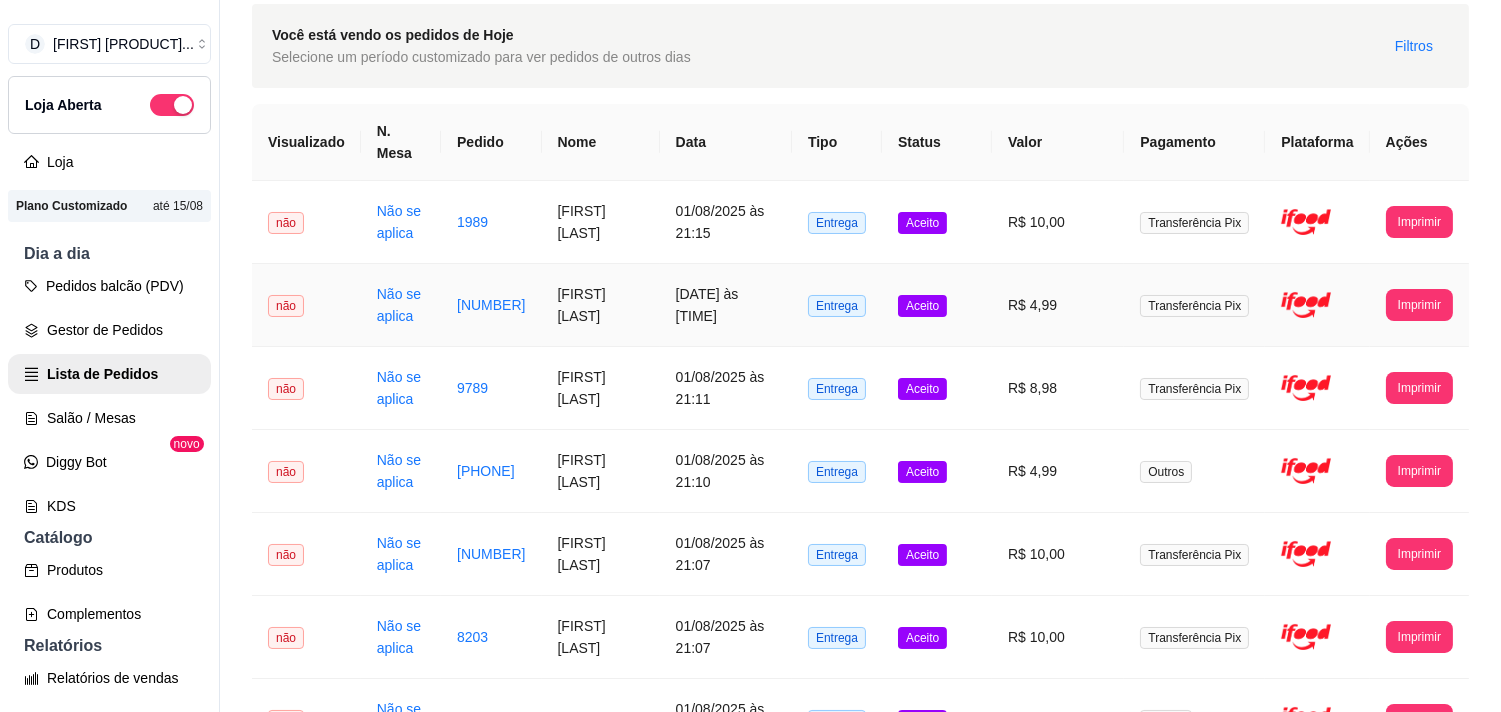scroll, scrollTop: 222, scrollLeft: 0, axis: vertical 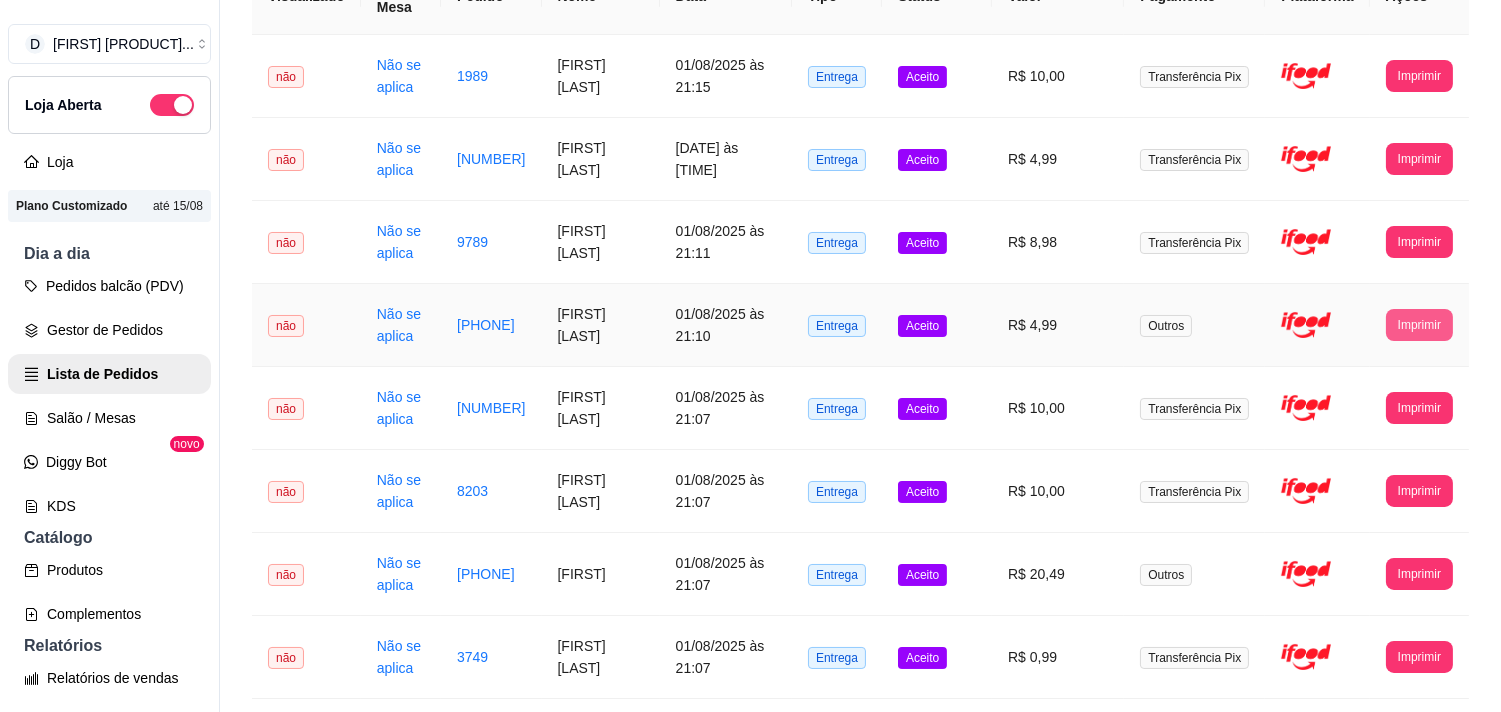 click on "Imprimir" at bounding box center (1419, 325) 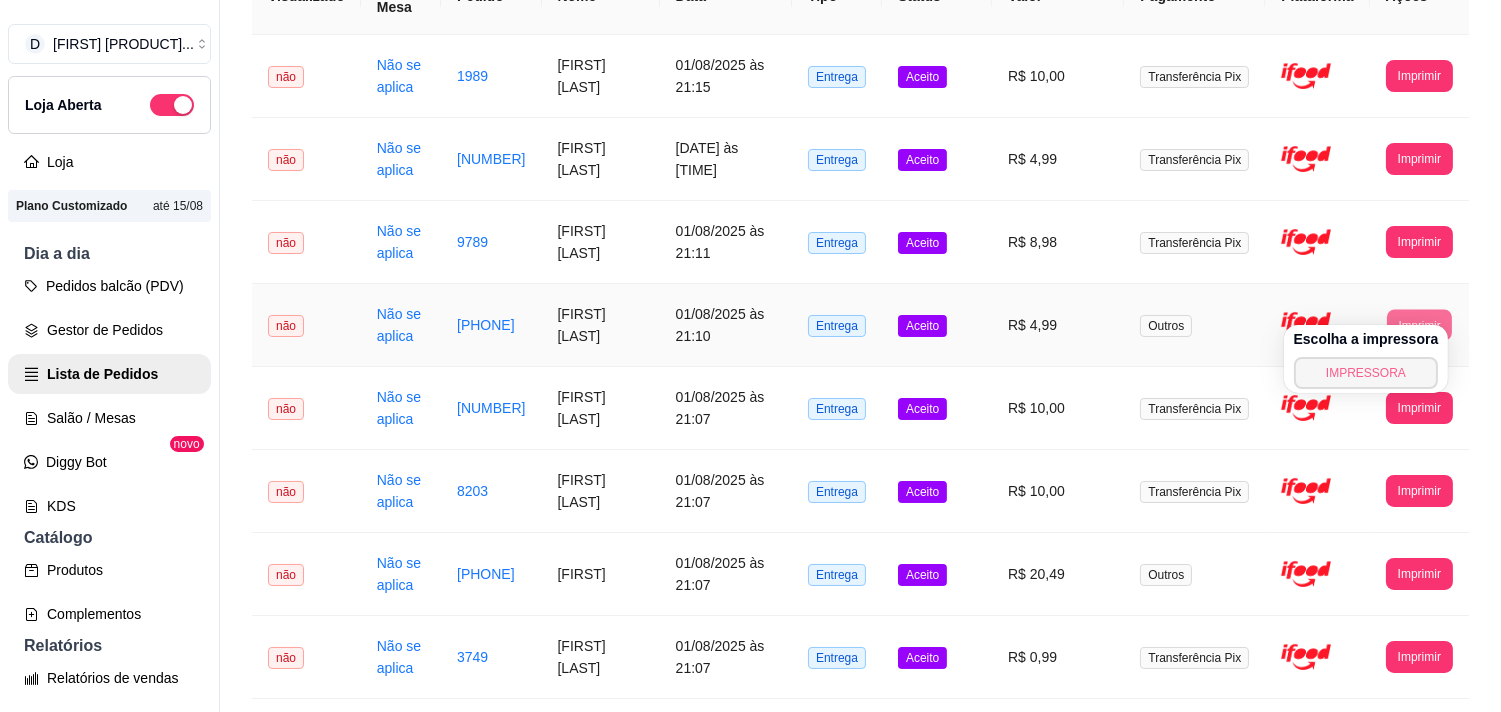 click on "IMPRESSORA" at bounding box center [1366, 373] 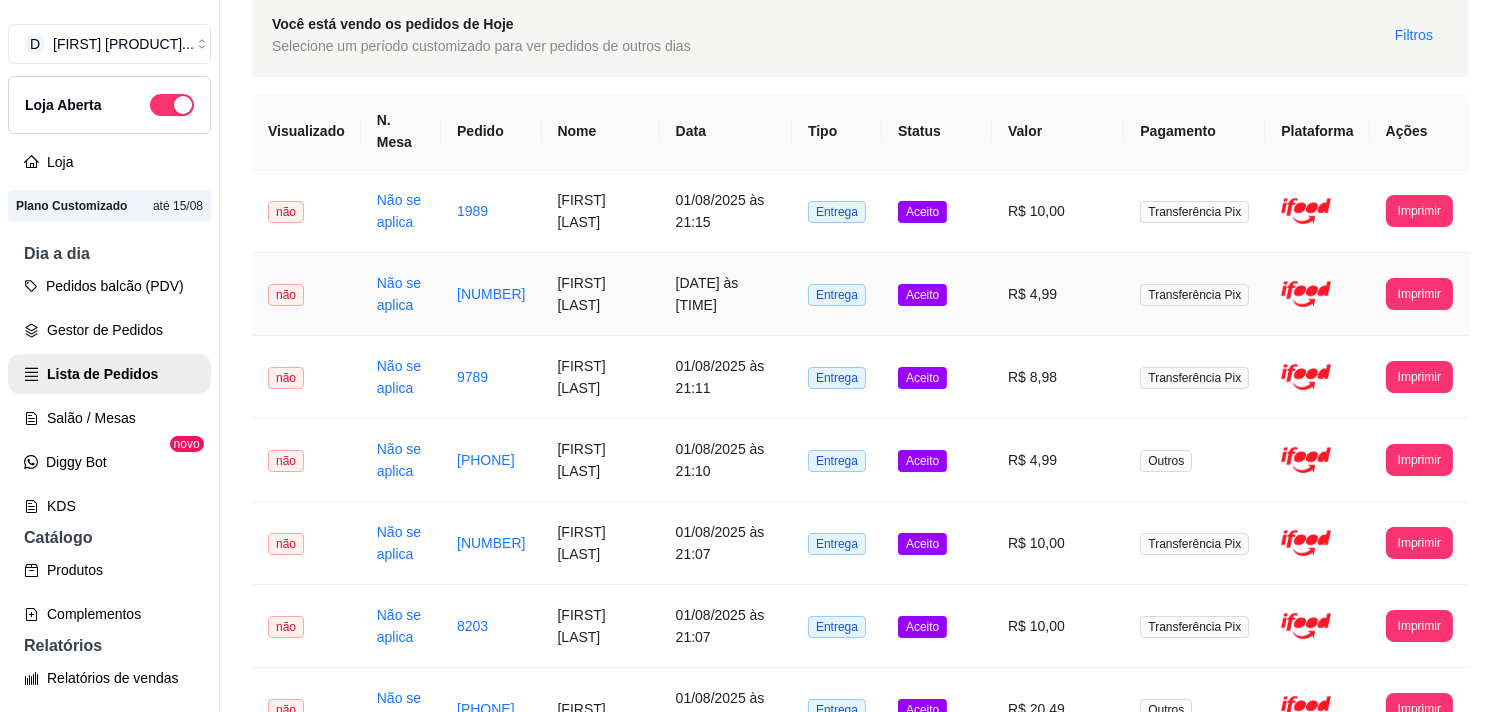 scroll, scrollTop: 0, scrollLeft: 0, axis: both 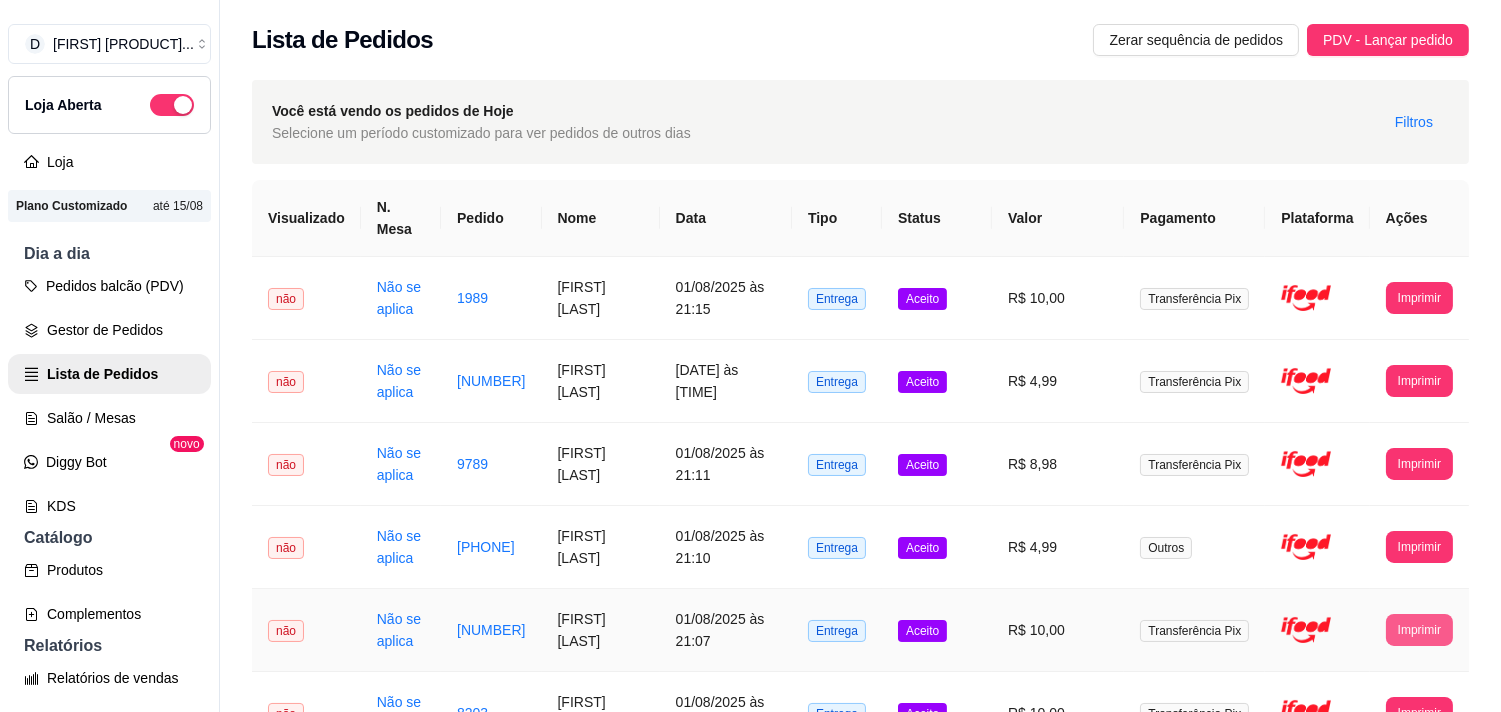 click on "Imprimir" at bounding box center [1419, 630] 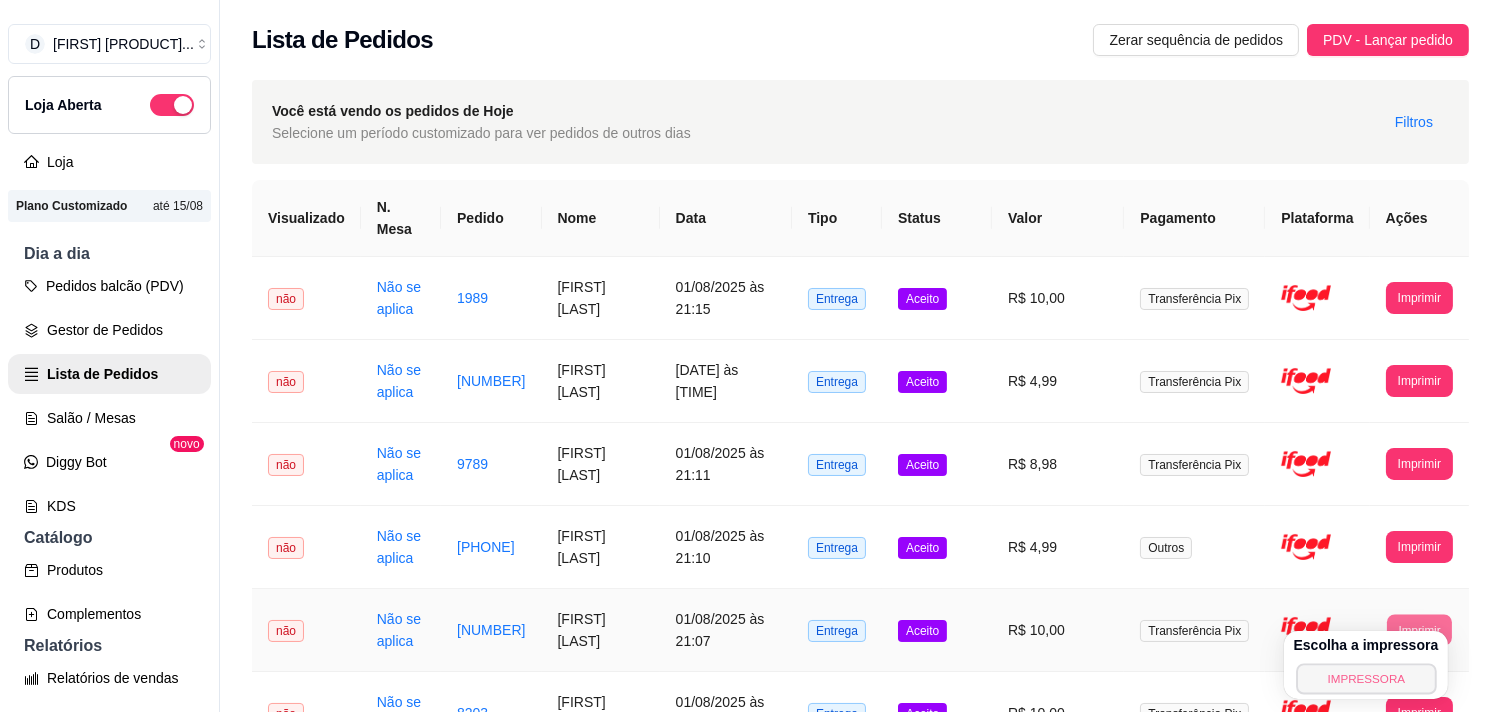 click on "IMPRESSORA" at bounding box center (1366, 678) 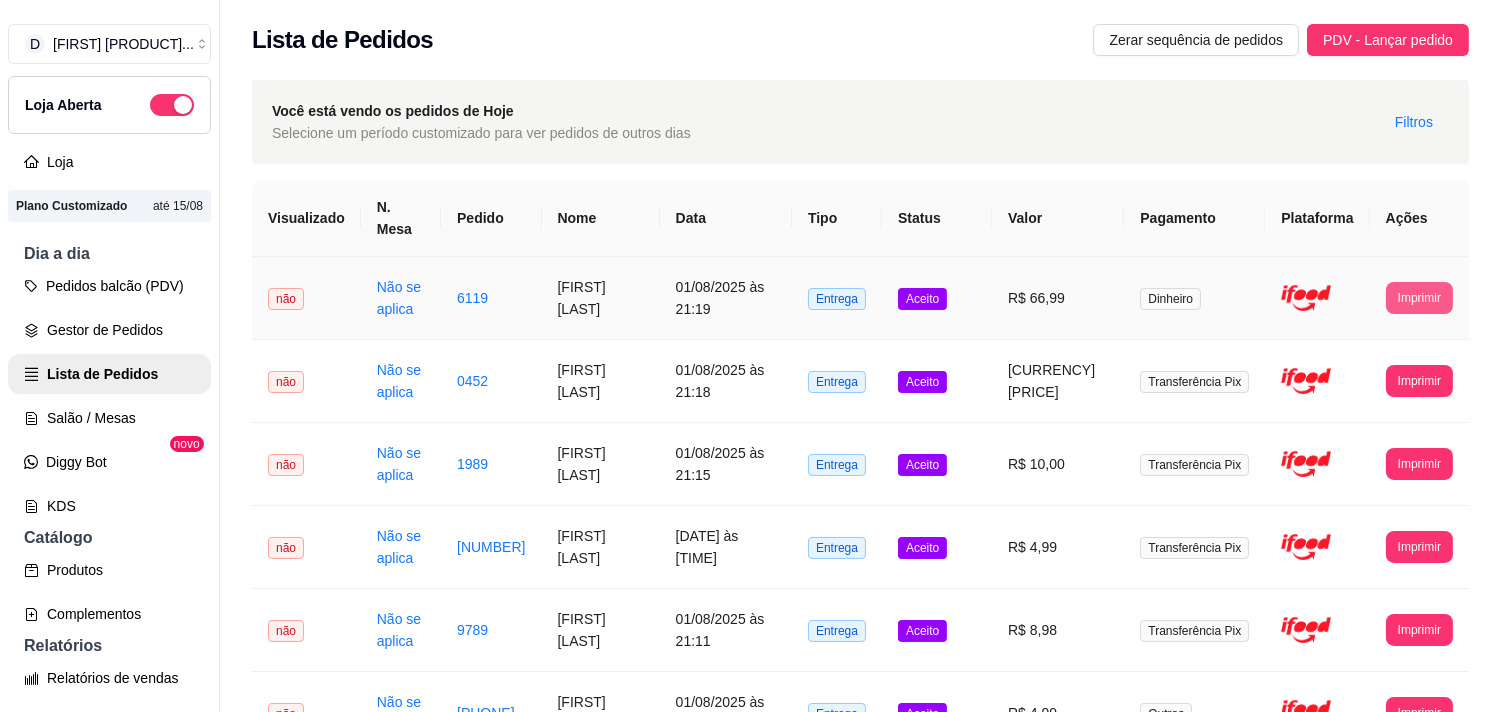 click on "Imprimir" at bounding box center [1419, 298] 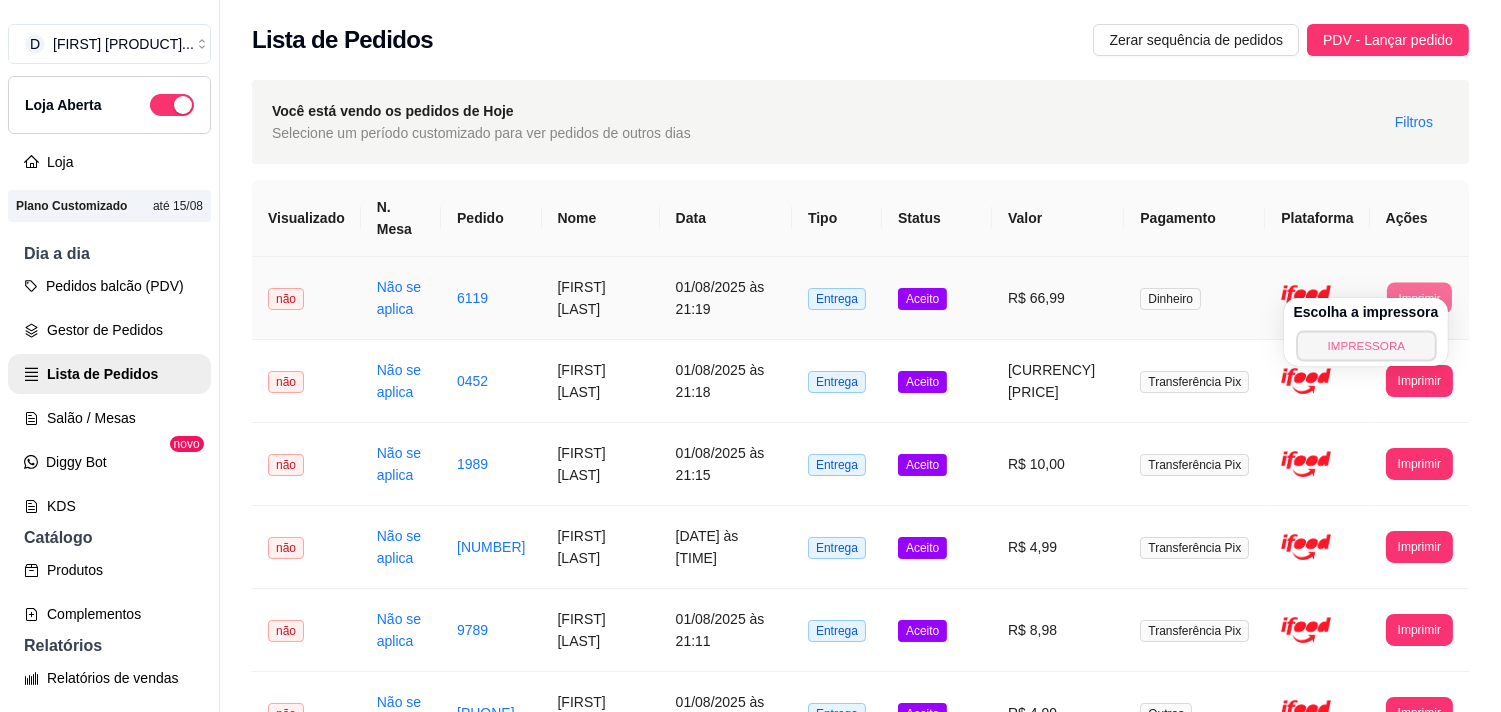 click on "IMPRESSORA" at bounding box center [1366, 345] 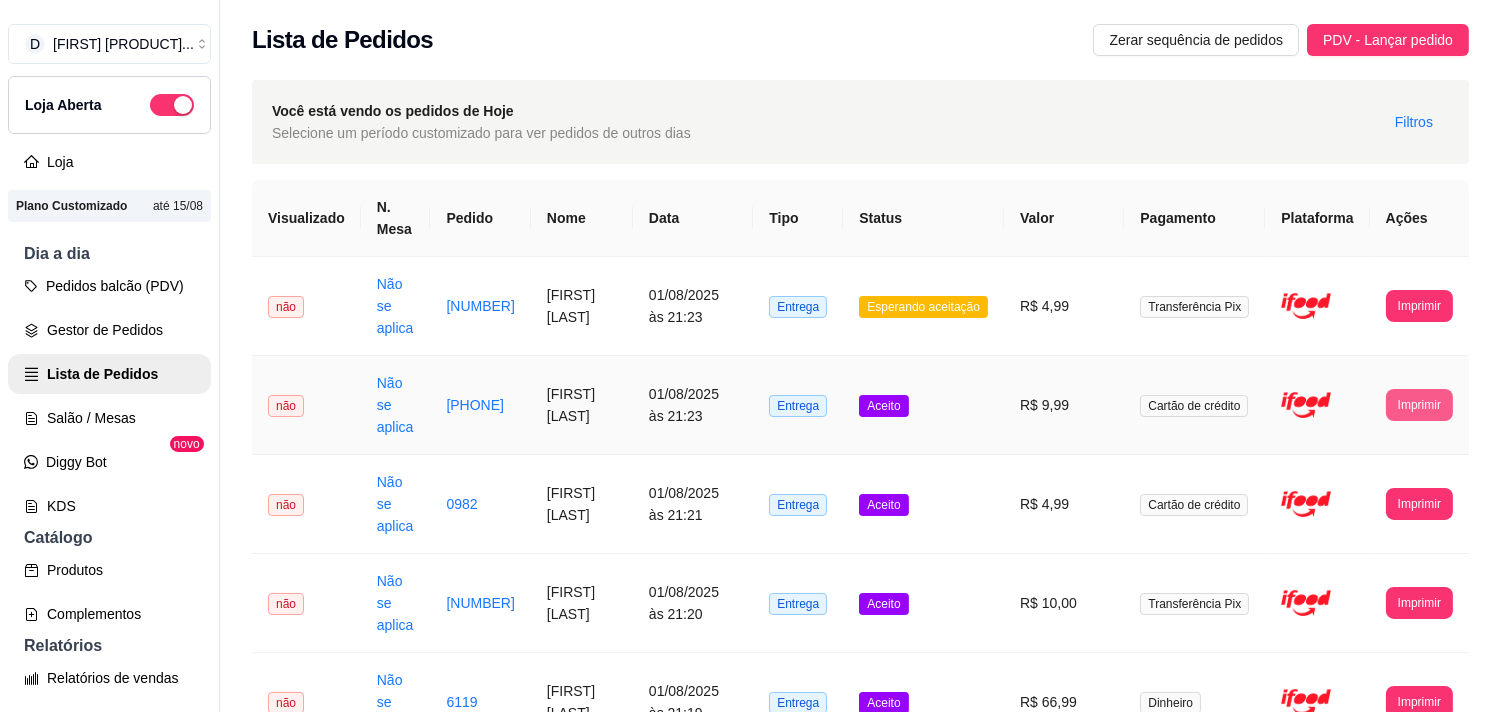 click on "Imprimir" at bounding box center (1419, 405) 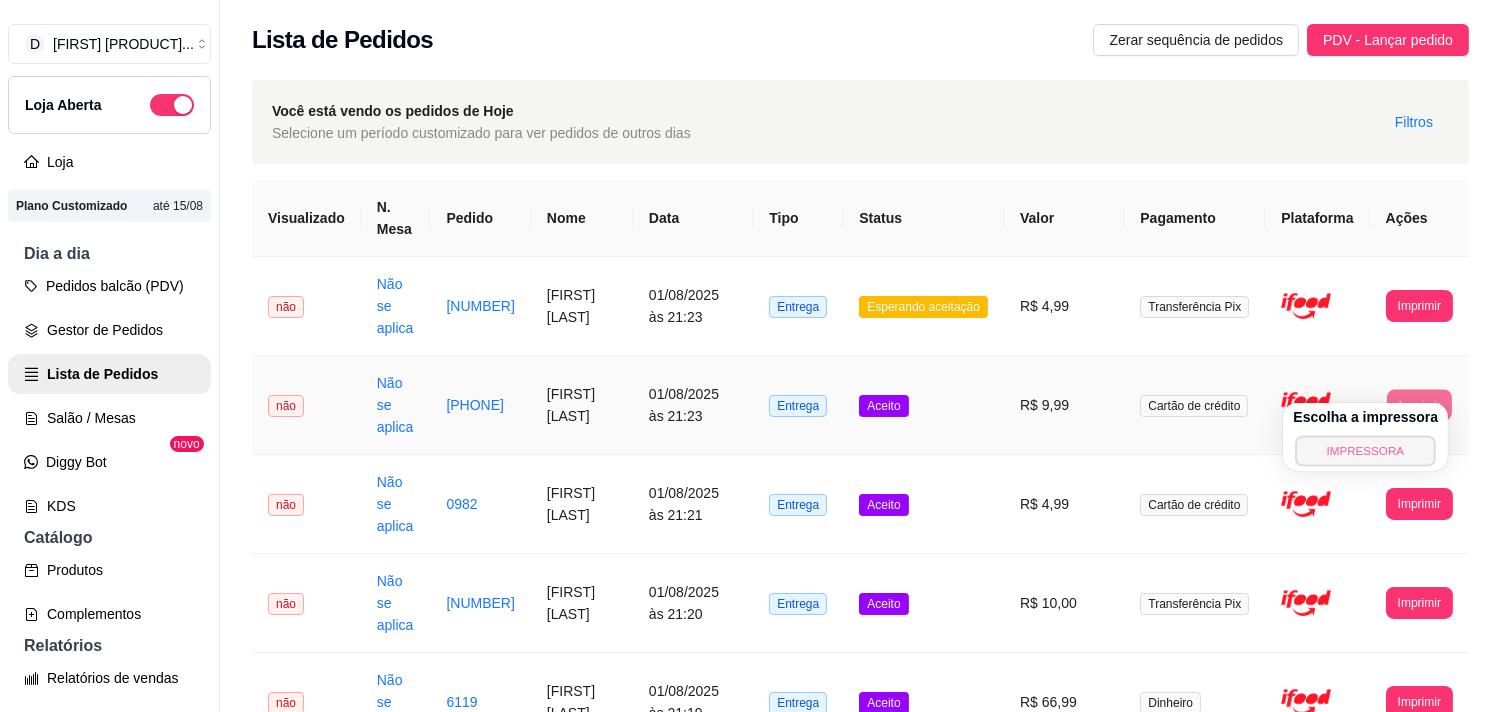 click on "IMPRESSORA" at bounding box center (1366, 450) 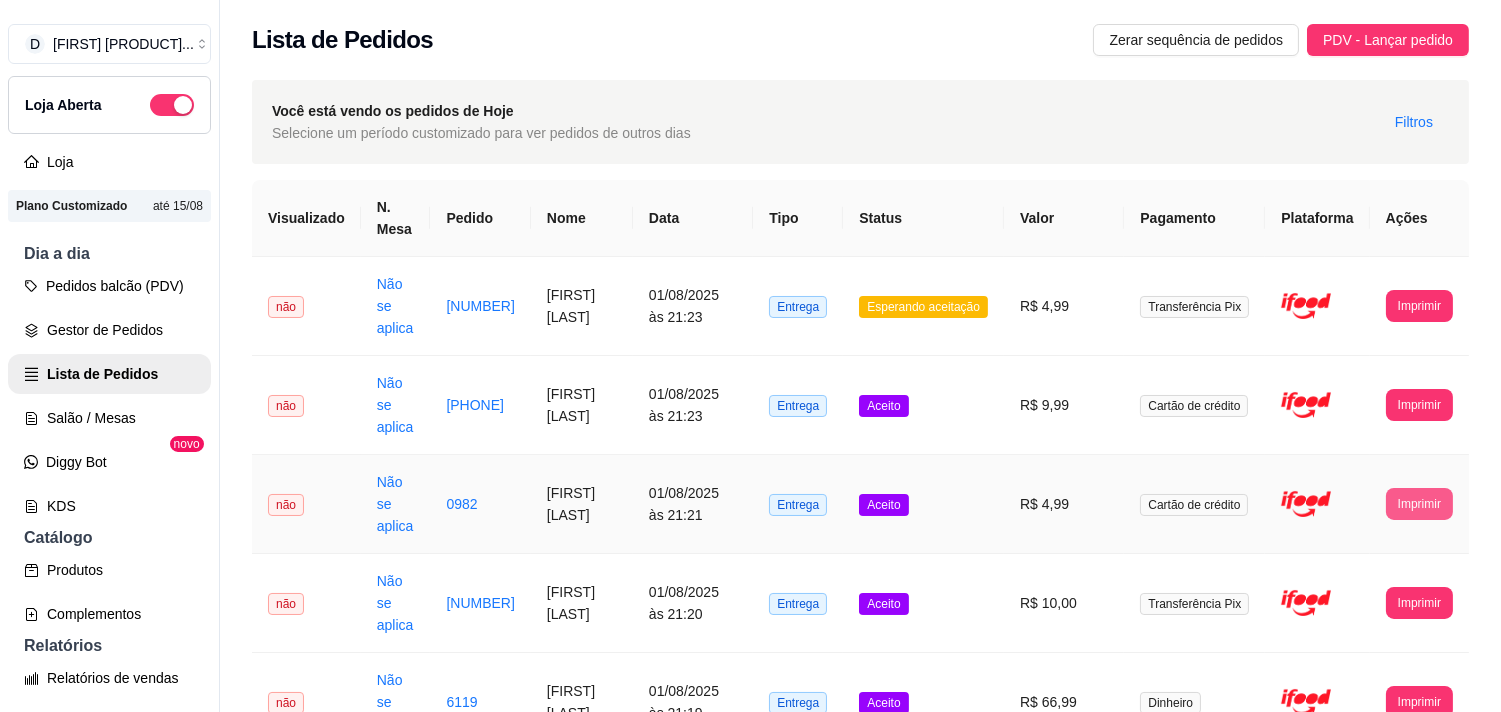 click on "Imprimir" at bounding box center [1419, 504] 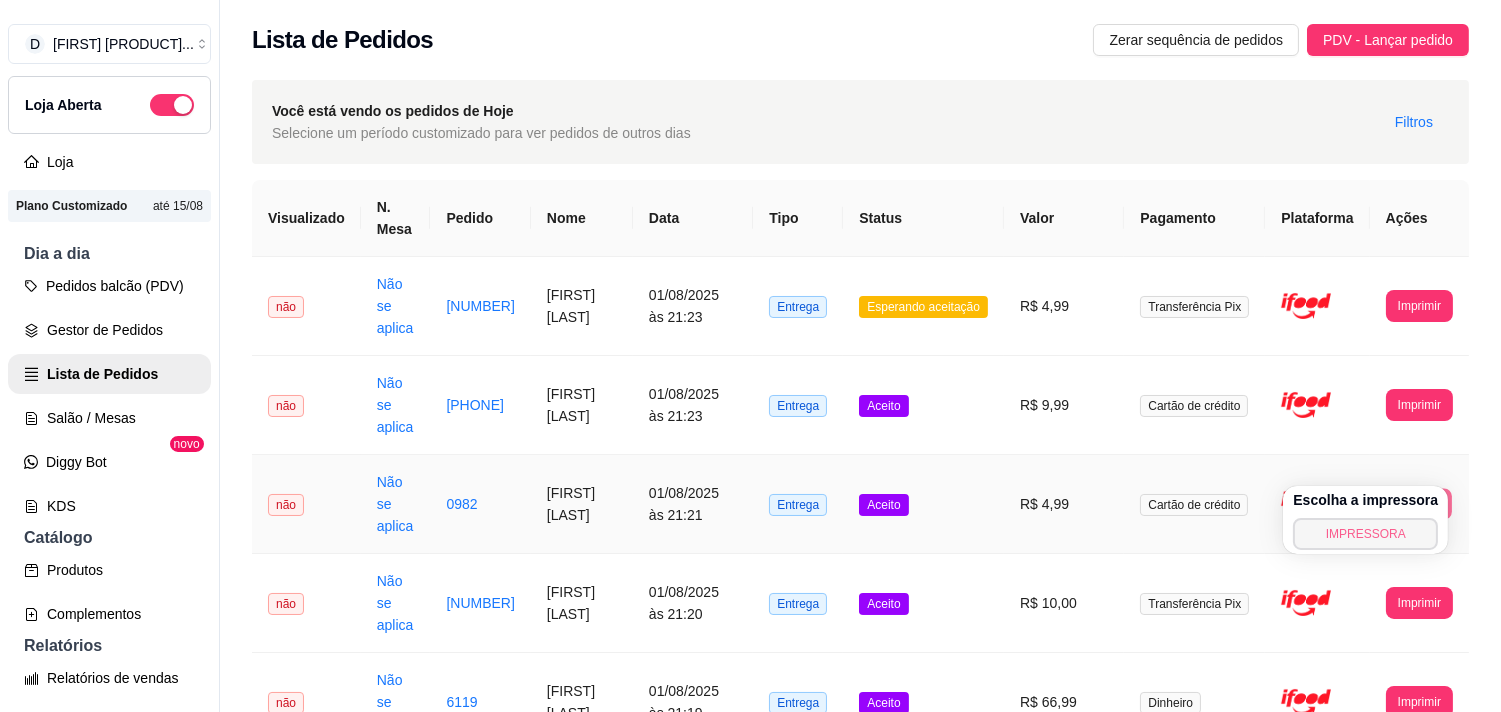 click on "IMPRESSORA" at bounding box center (1365, 534) 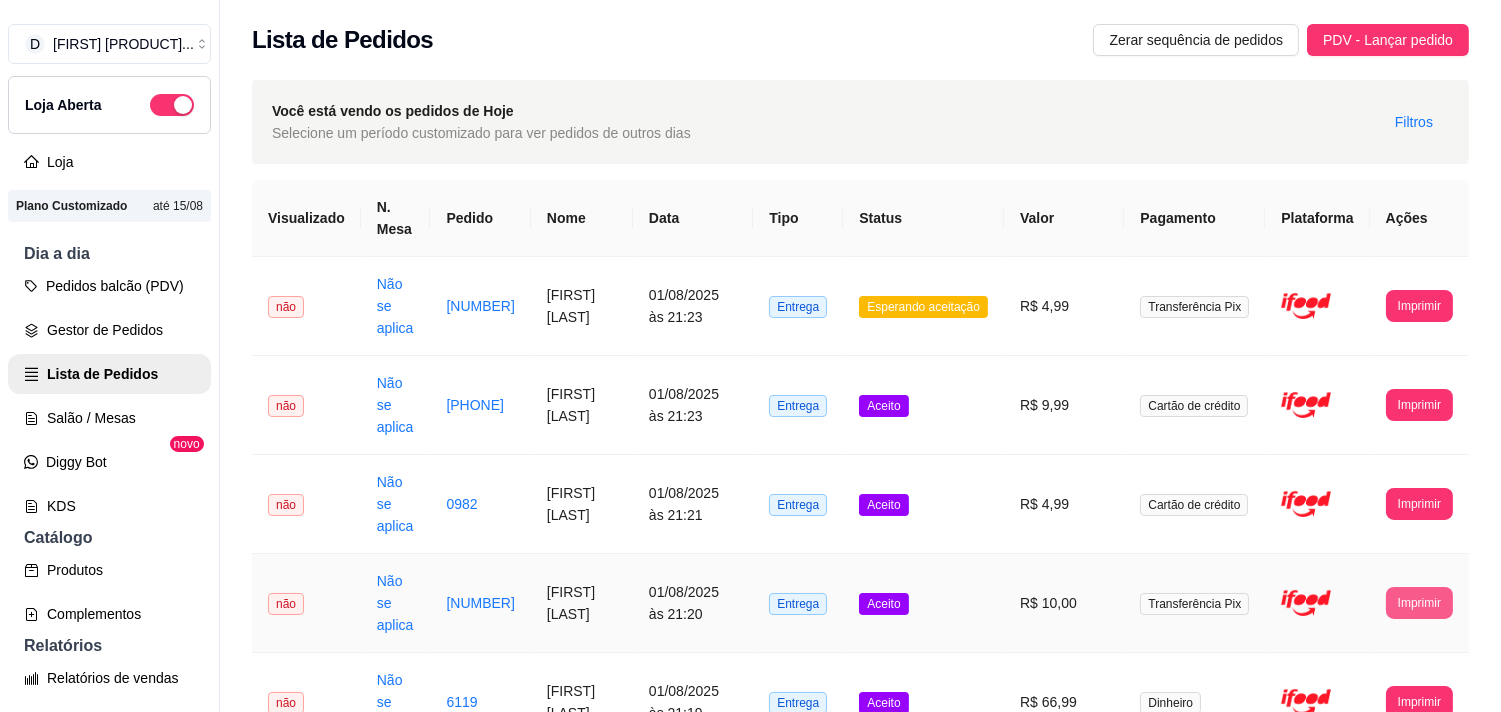 click on "Imprimir" at bounding box center [1419, 603] 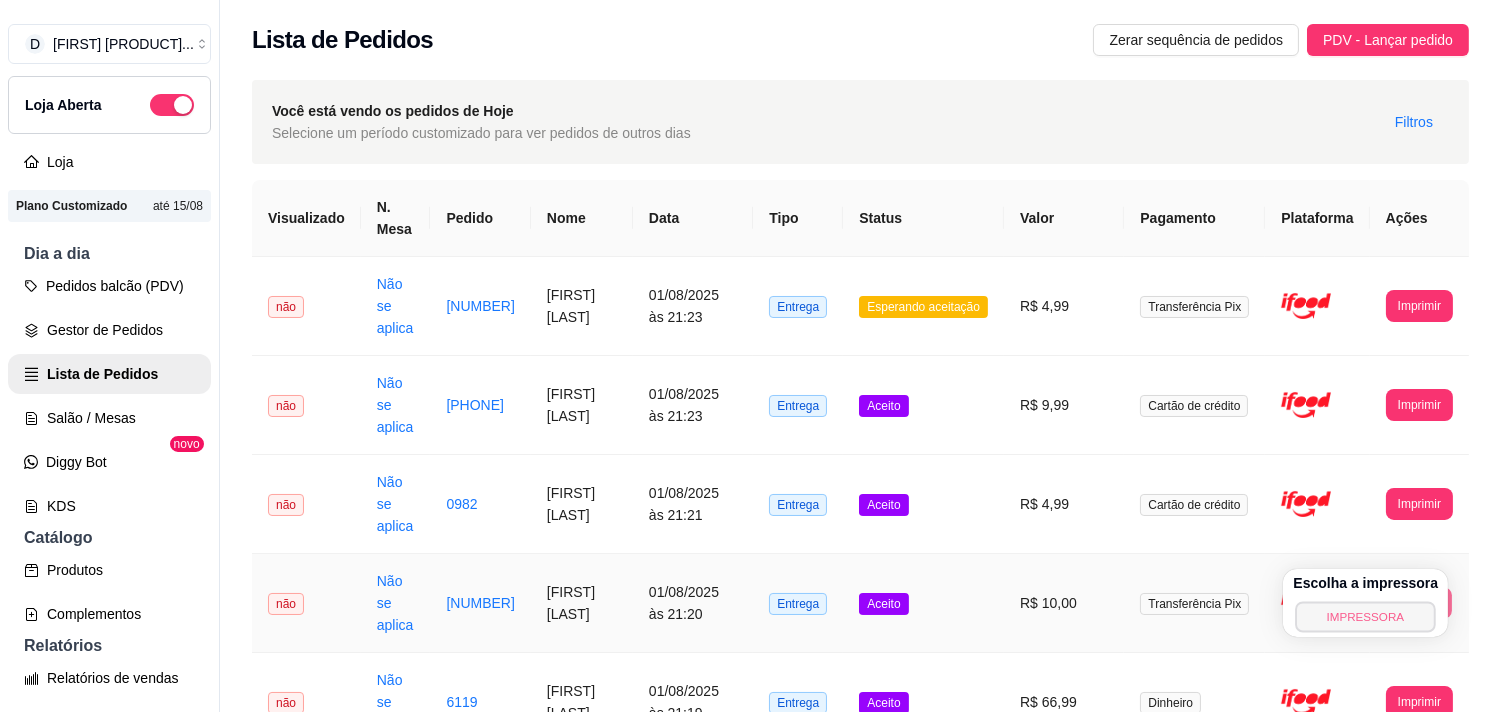 click on "IMPRESSORA" at bounding box center (1366, 616) 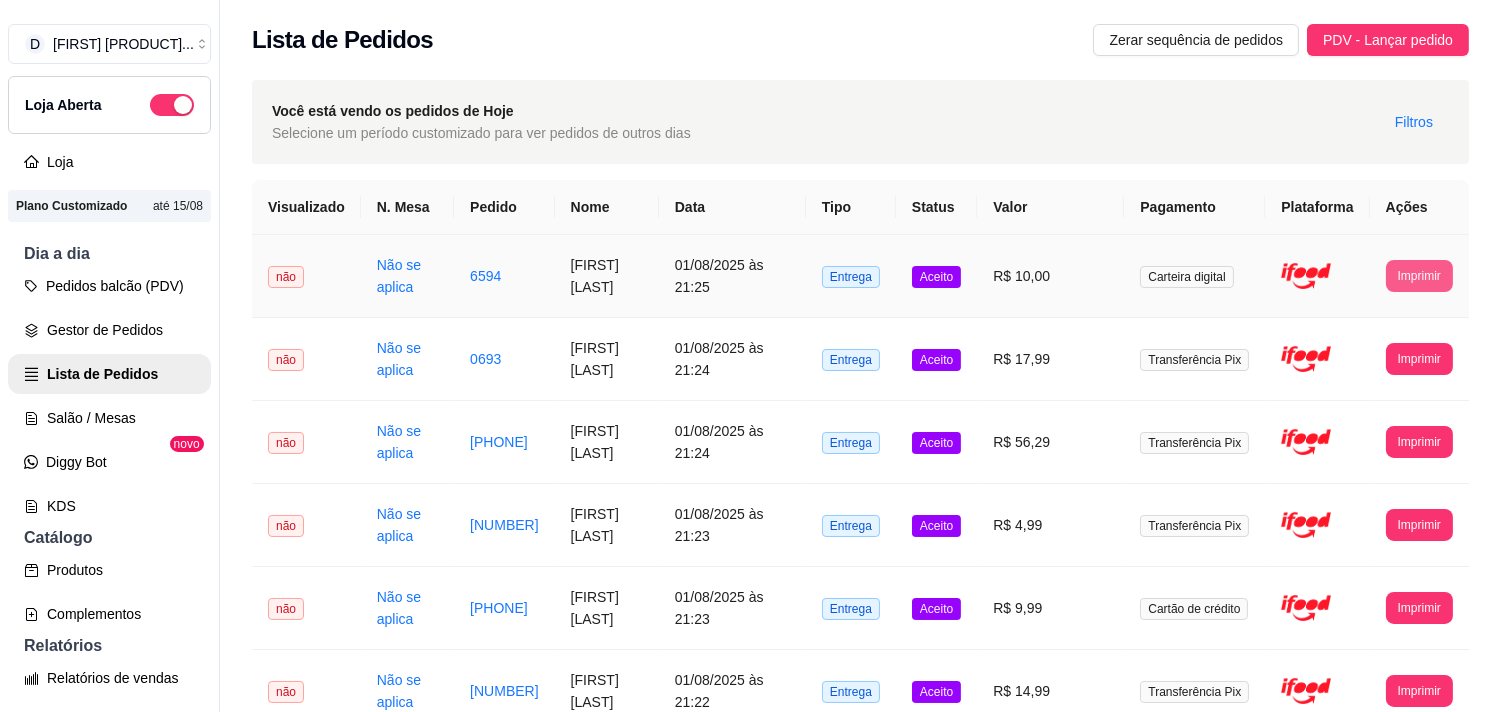 click on "Imprimir" at bounding box center [1419, 276] 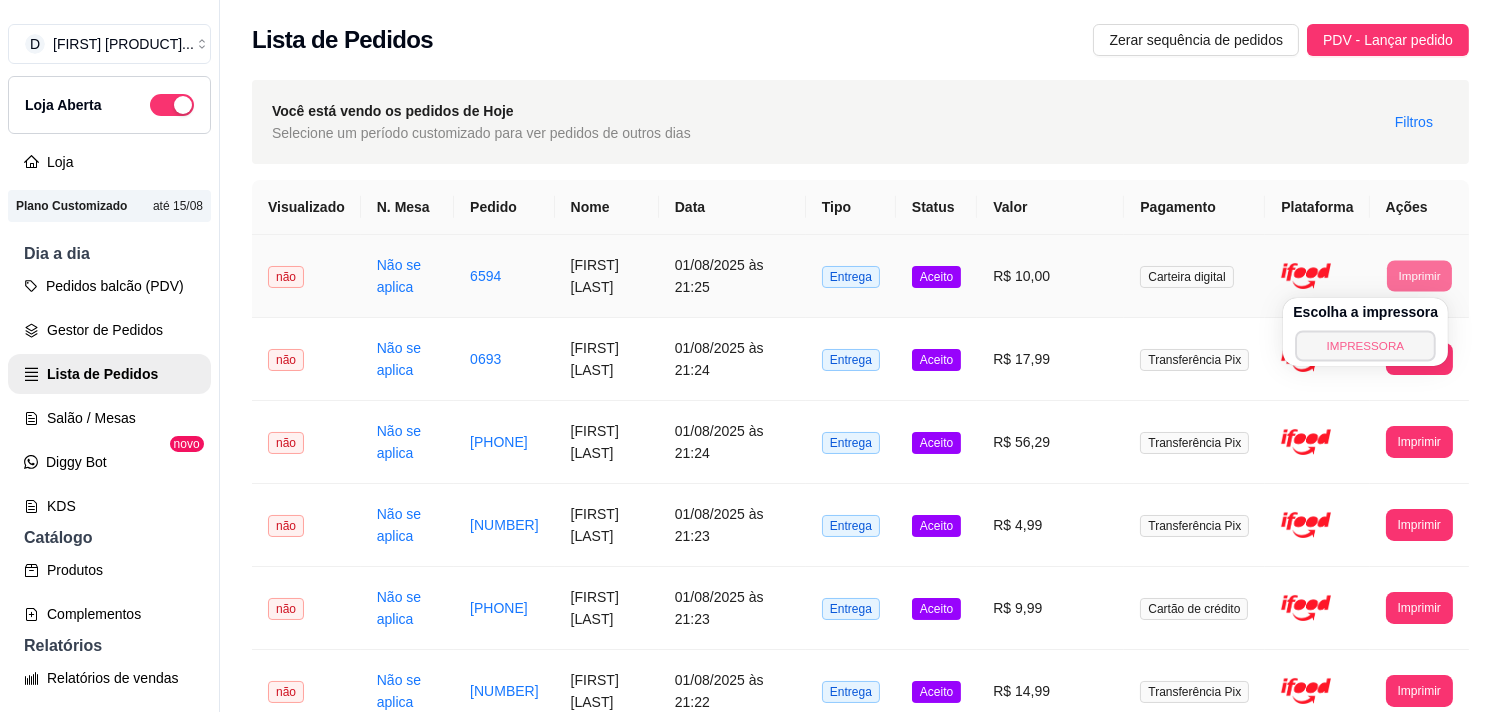 click on "IMPRESSORA" at bounding box center (1366, 345) 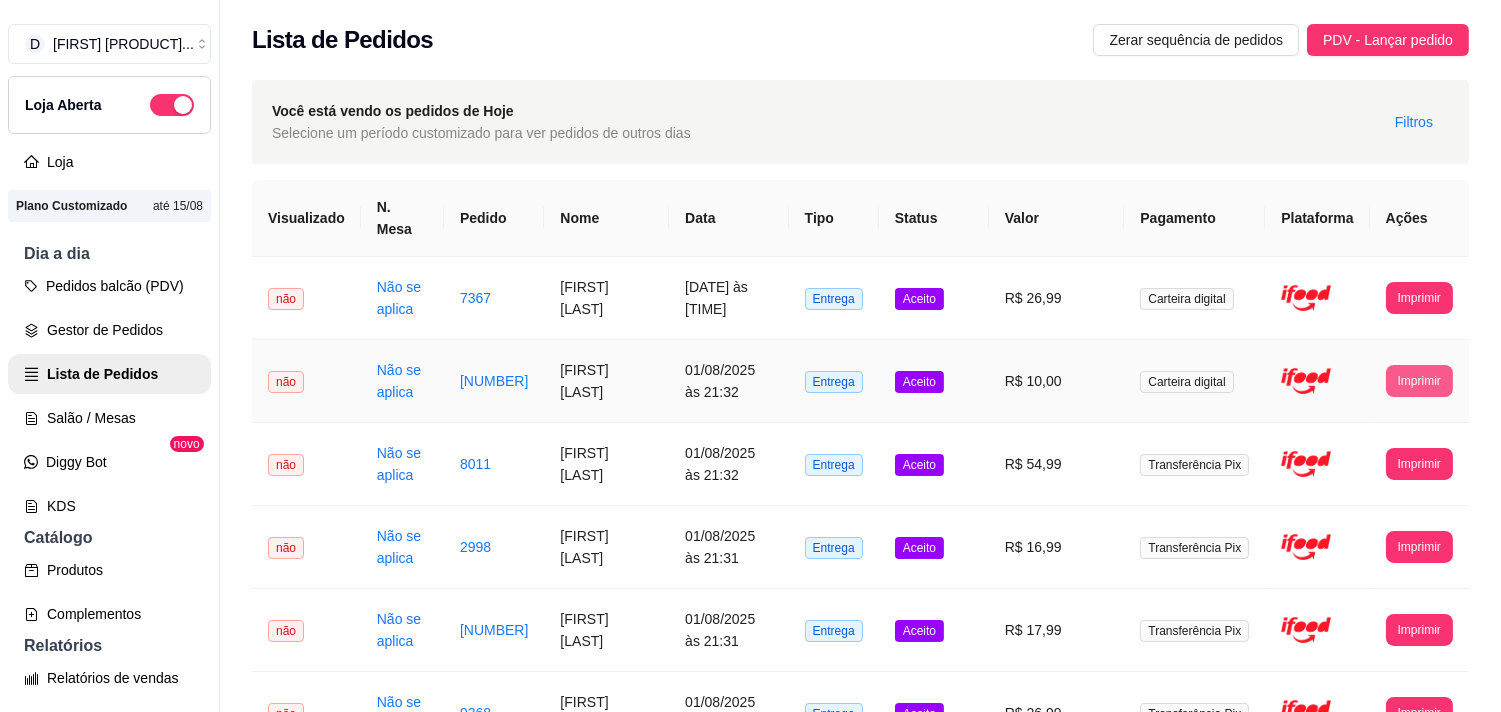 click on "Imprimir" at bounding box center (1419, 381) 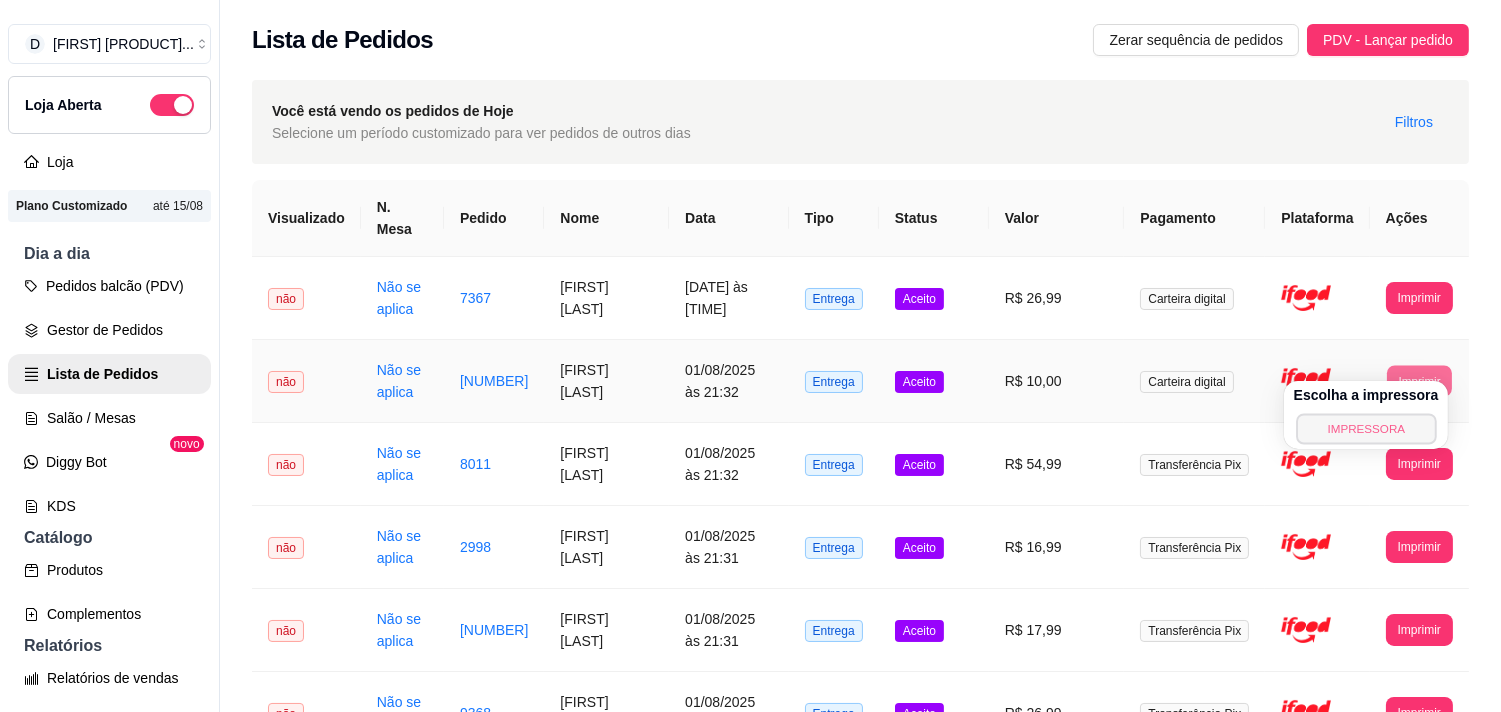 click on "IMPRESSORA" at bounding box center [1366, 428] 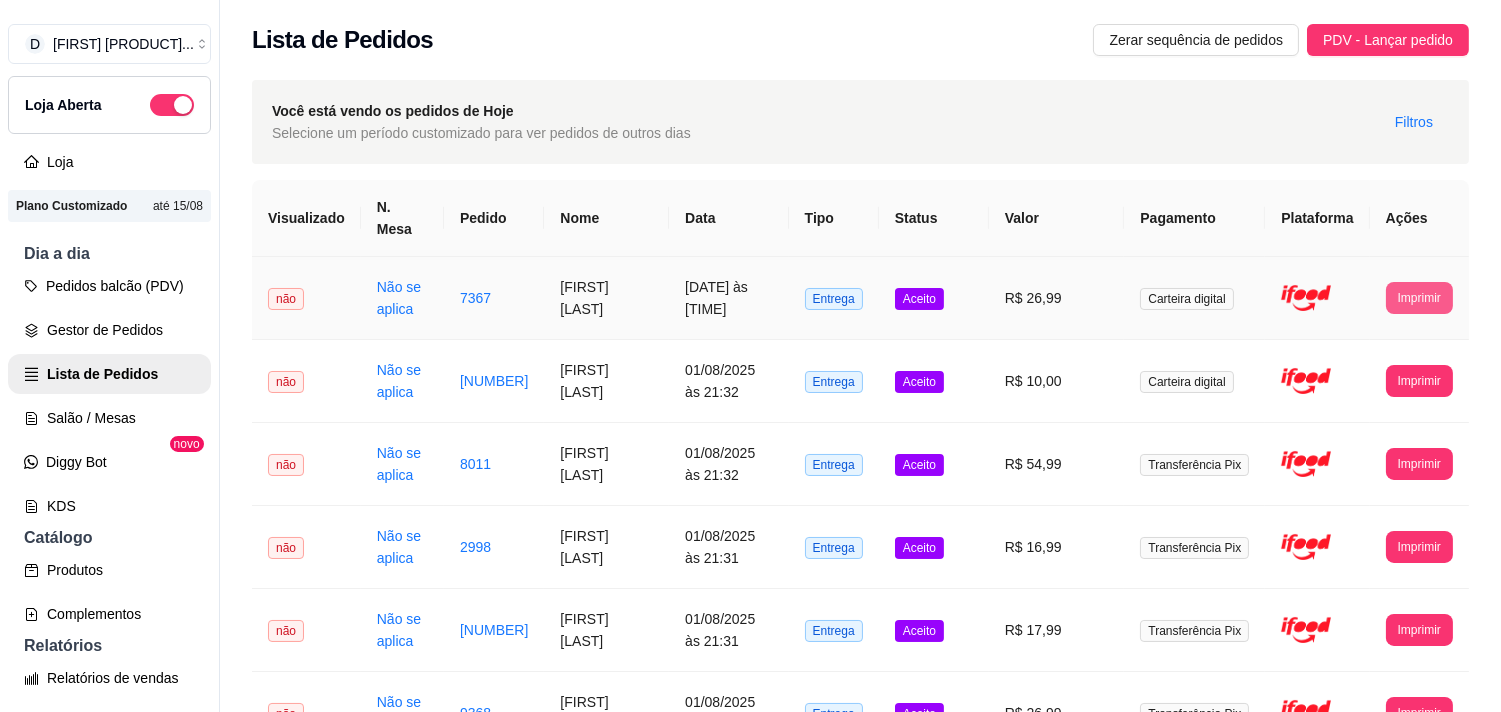 click on "Imprimir" at bounding box center [1419, 298] 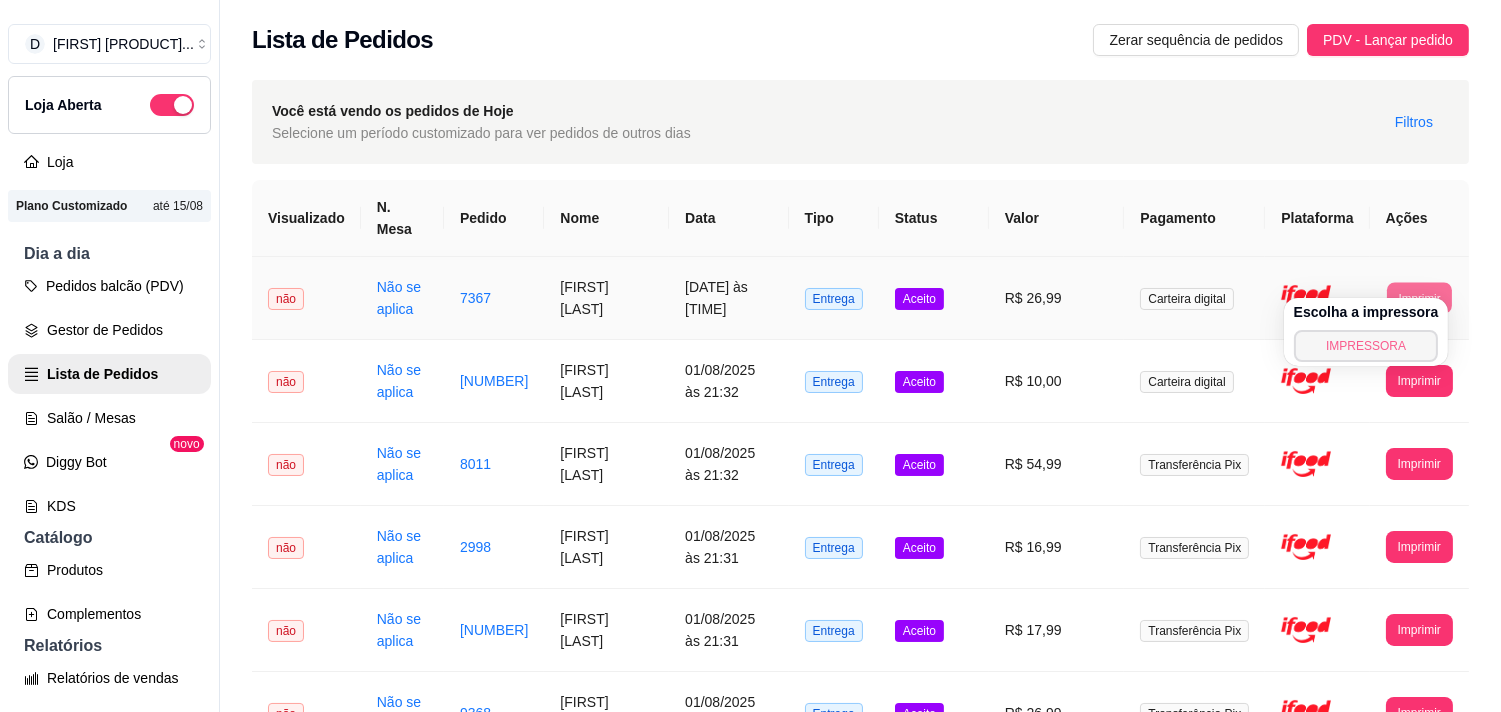 click on "IMPRESSORA" at bounding box center [1366, 346] 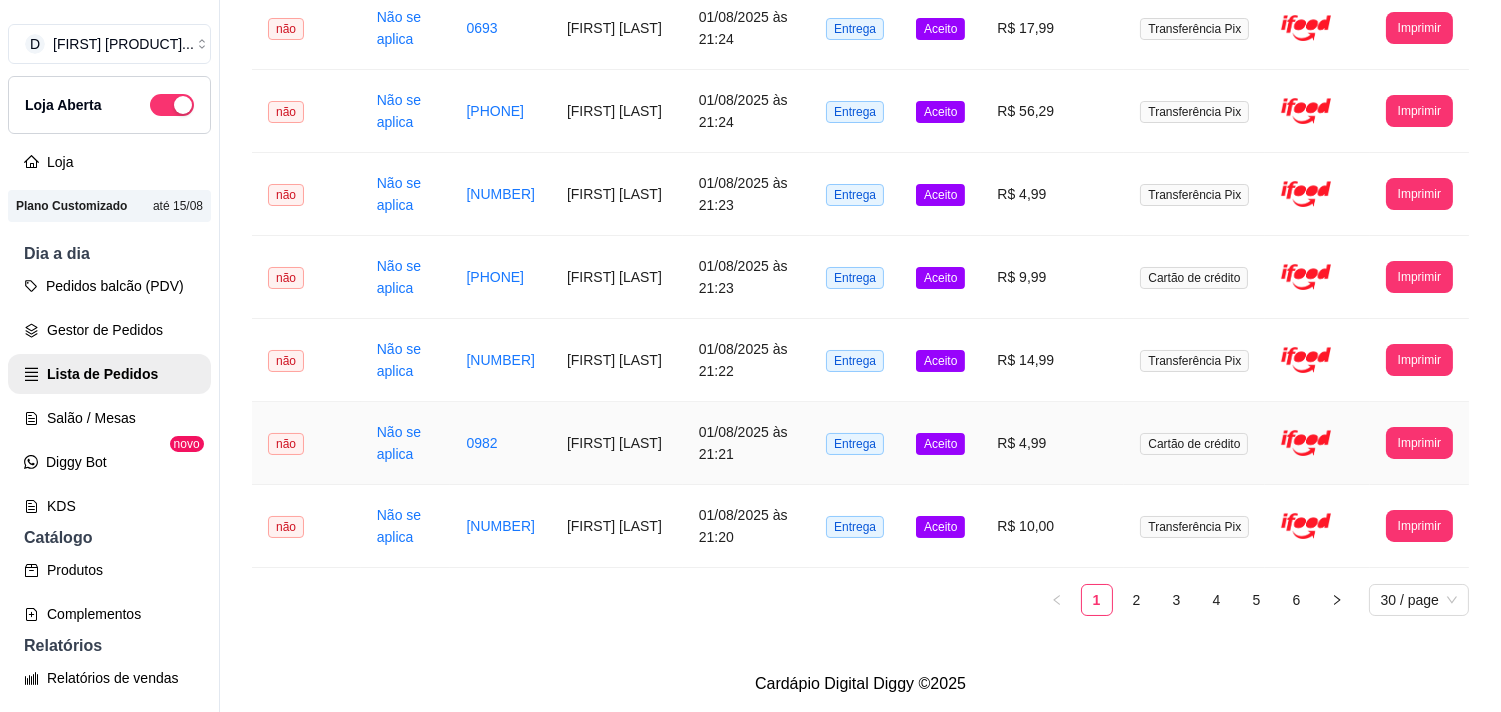 scroll, scrollTop: 2176, scrollLeft: 0, axis: vertical 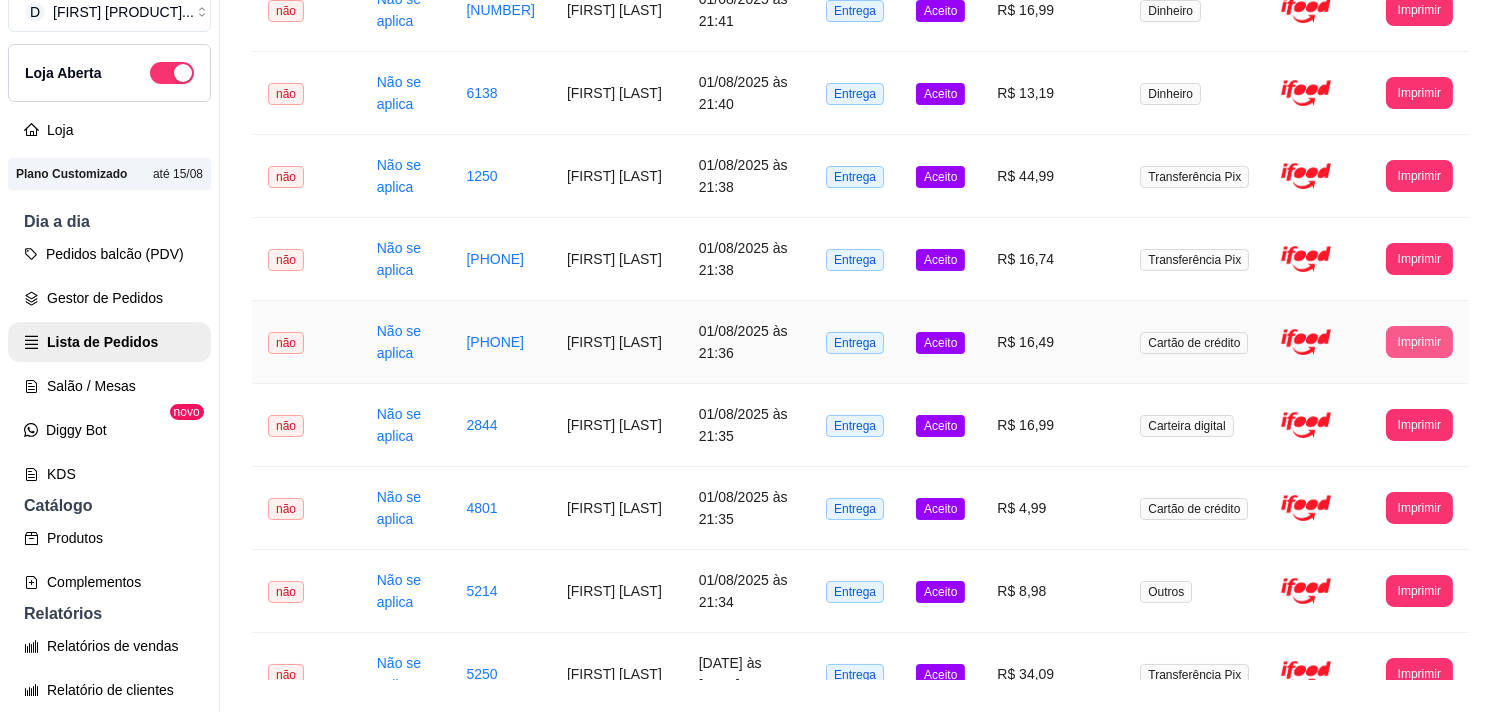 click on "Imprimir" at bounding box center (1419, 342) 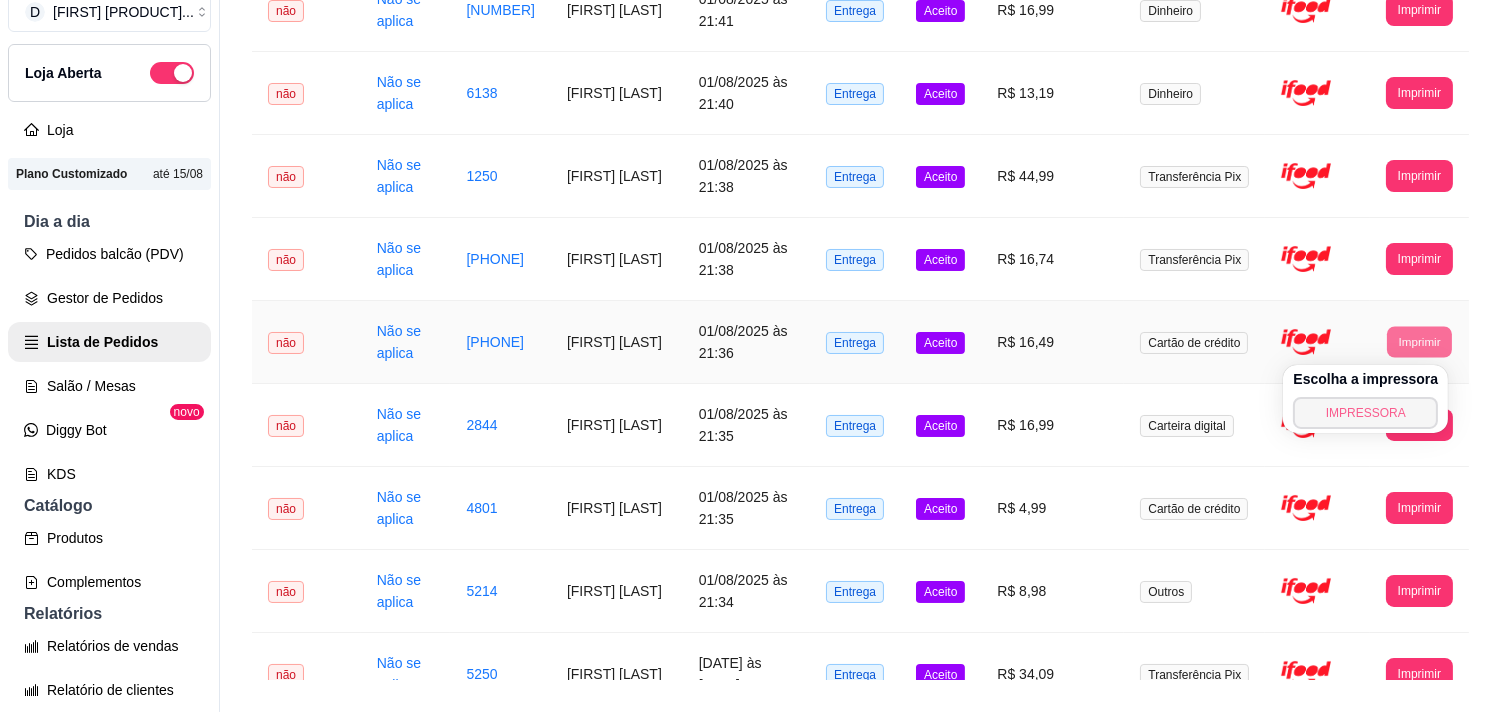click on "IMPRESSORA" at bounding box center (1365, 413) 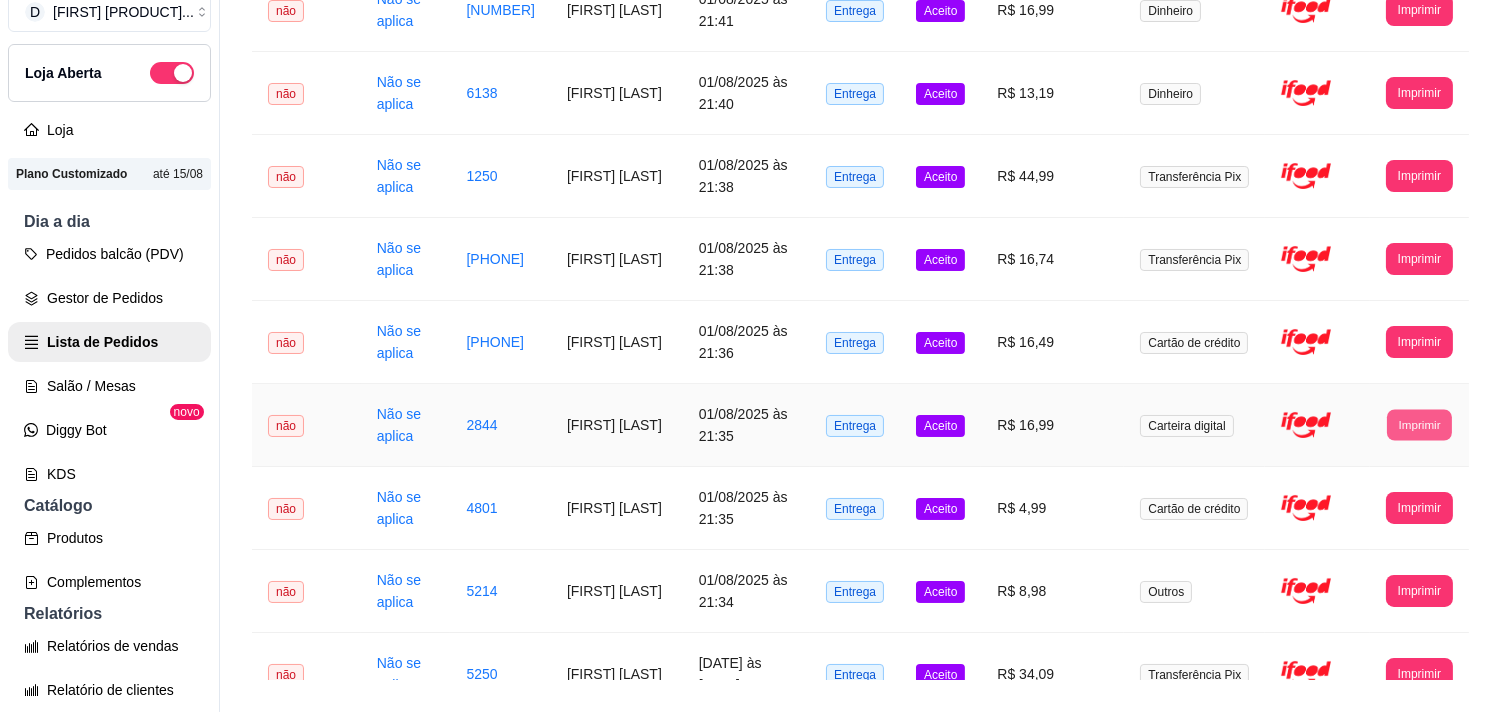 click on "Imprimir" at bounding box center [1419, 424] 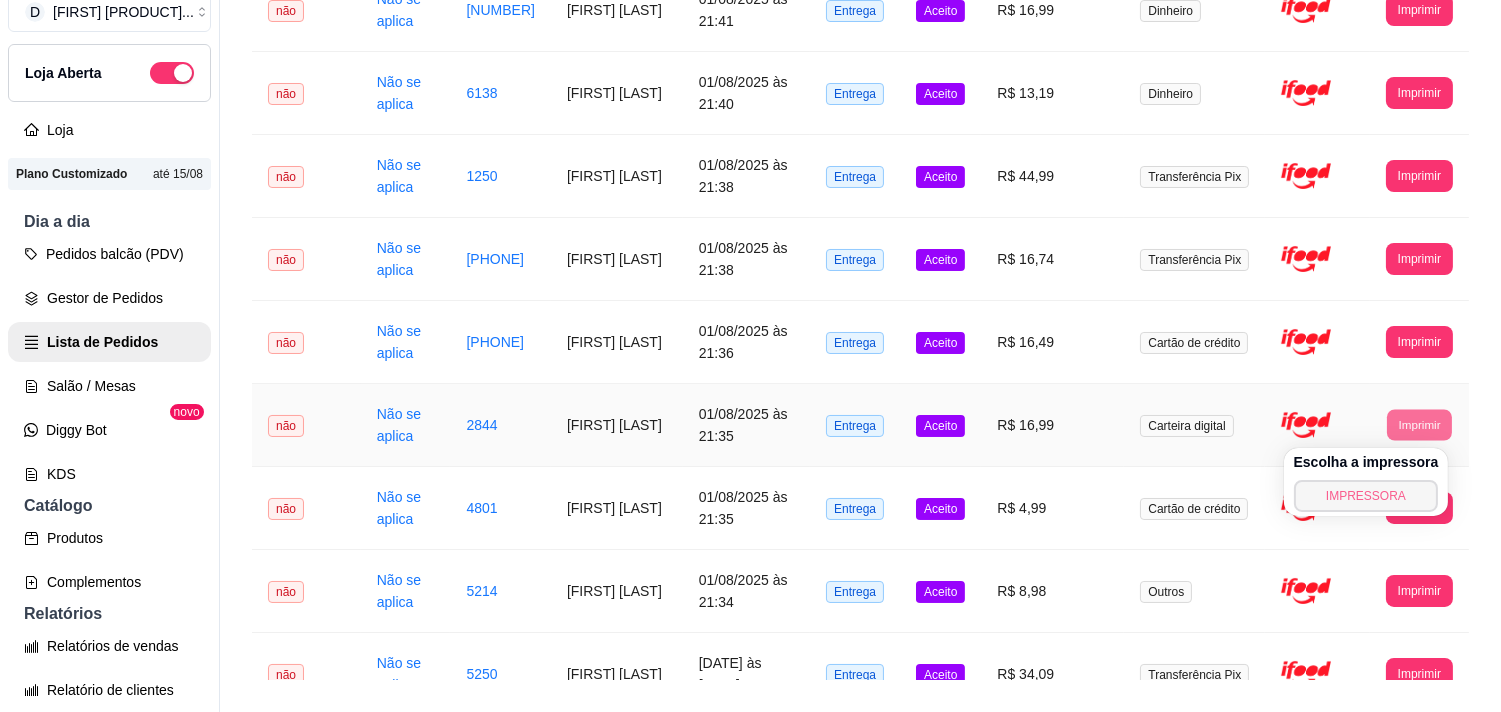 click on "IMPRESSORA" at bounding box center [1366, 496] 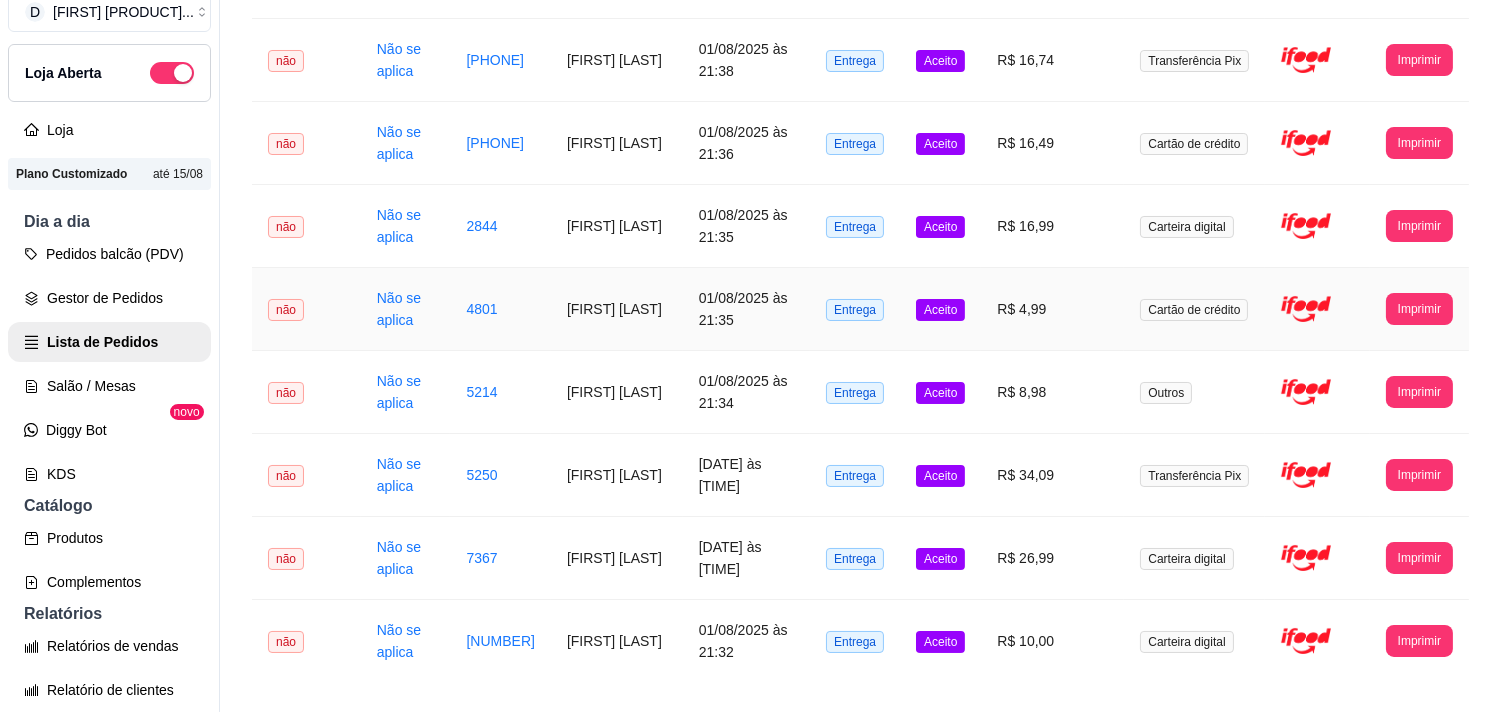 scroll, scrollTop: 1065, scrollLeft: 0, axis: vertical 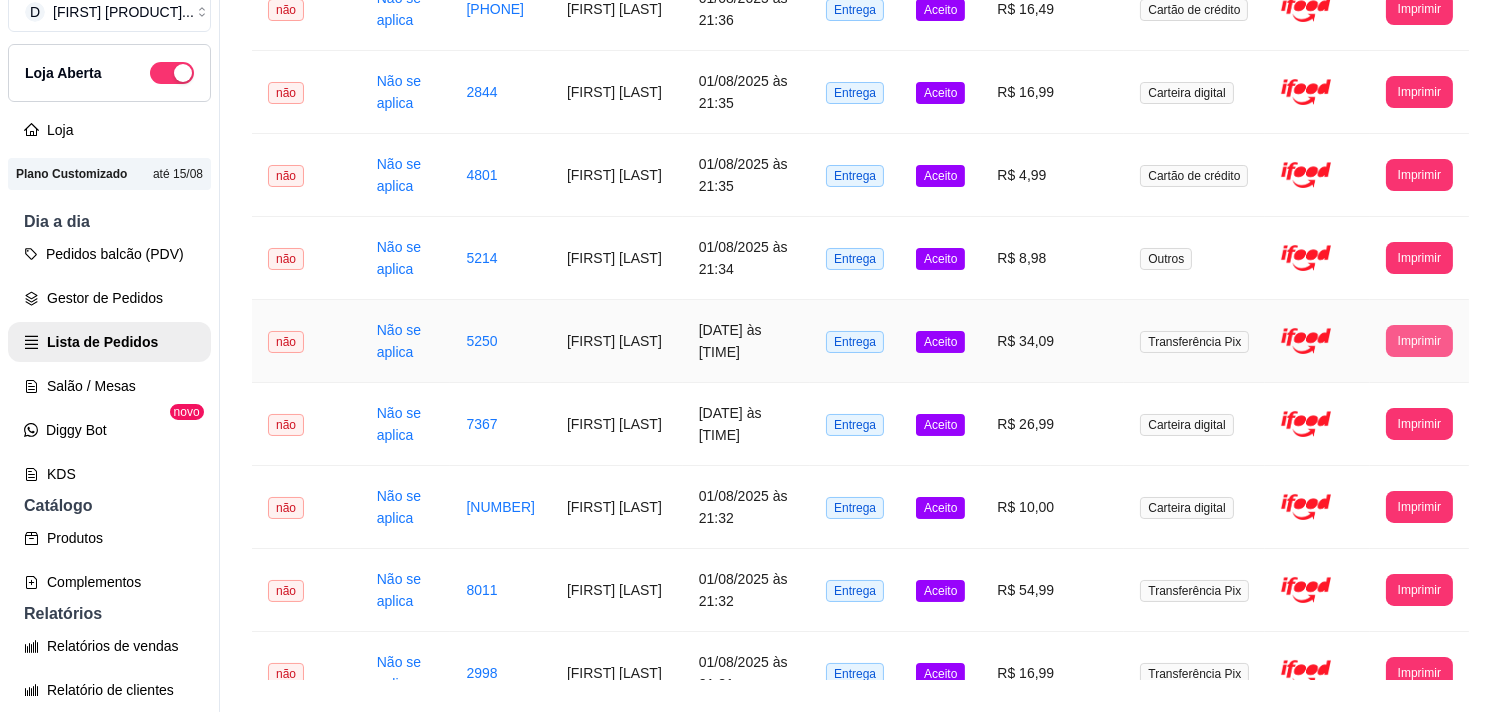 click on "Imprimir" at bounding box center [1419, 341] 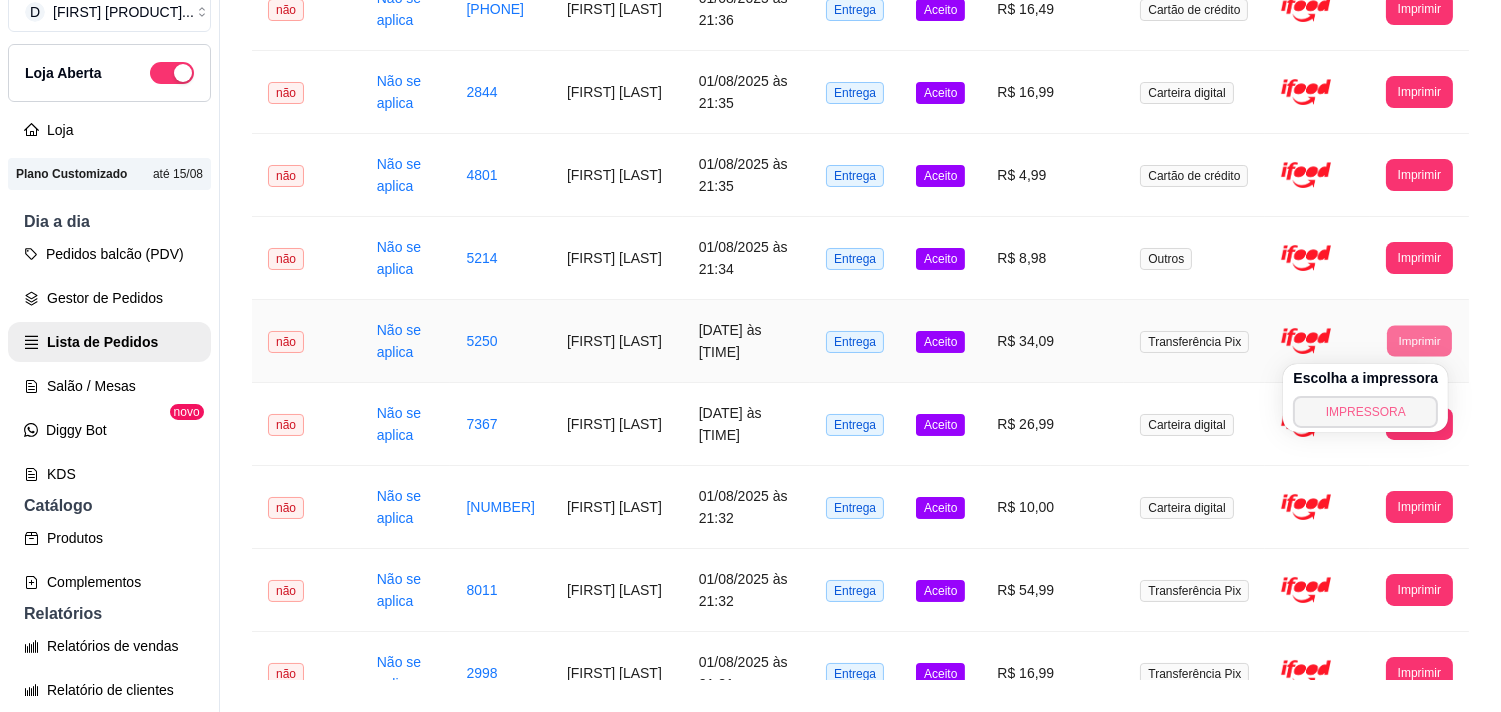 click on "IMPRESSORA" at bounding box center [1365, 412] 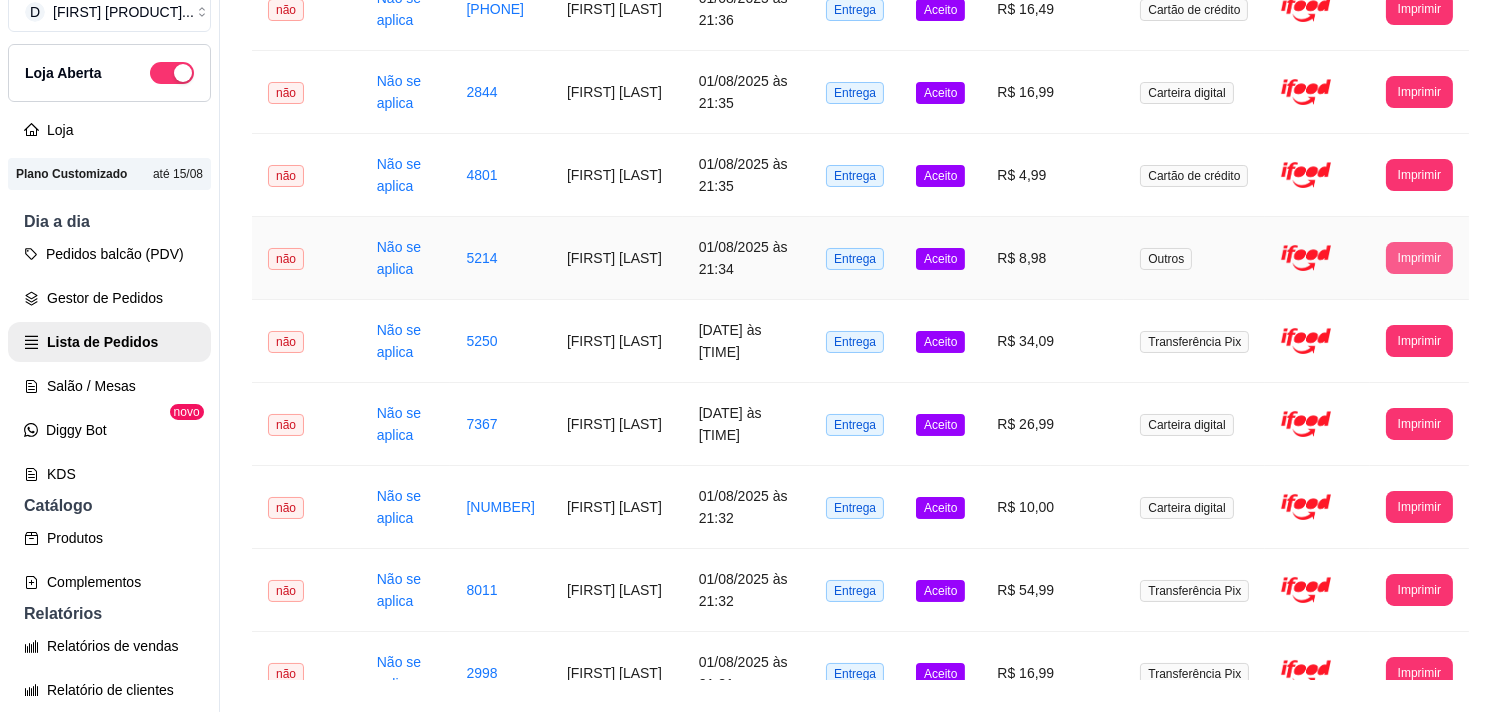 click on "Imprimir" at bounding box center [1419, 258] 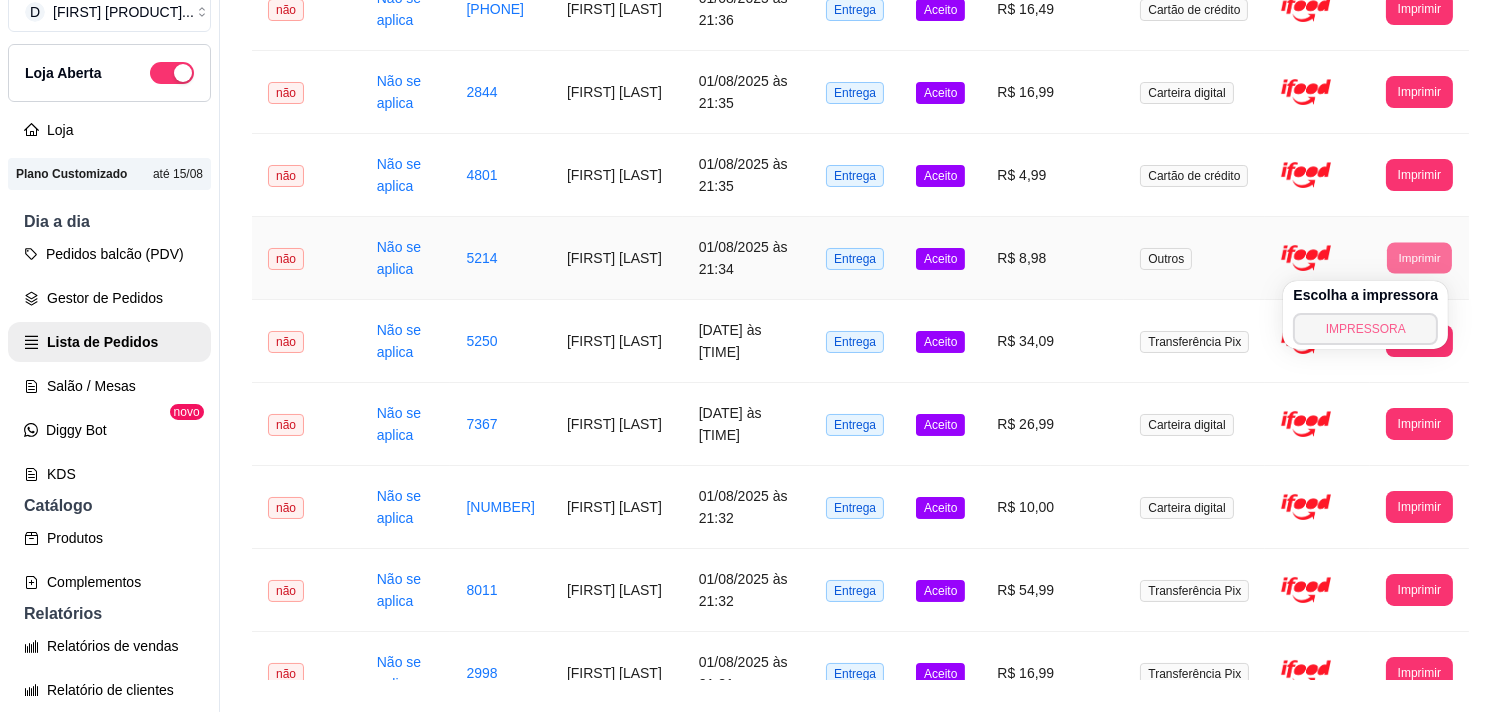 click on "IMPRESSORA" at bounding box center [1365, 329] 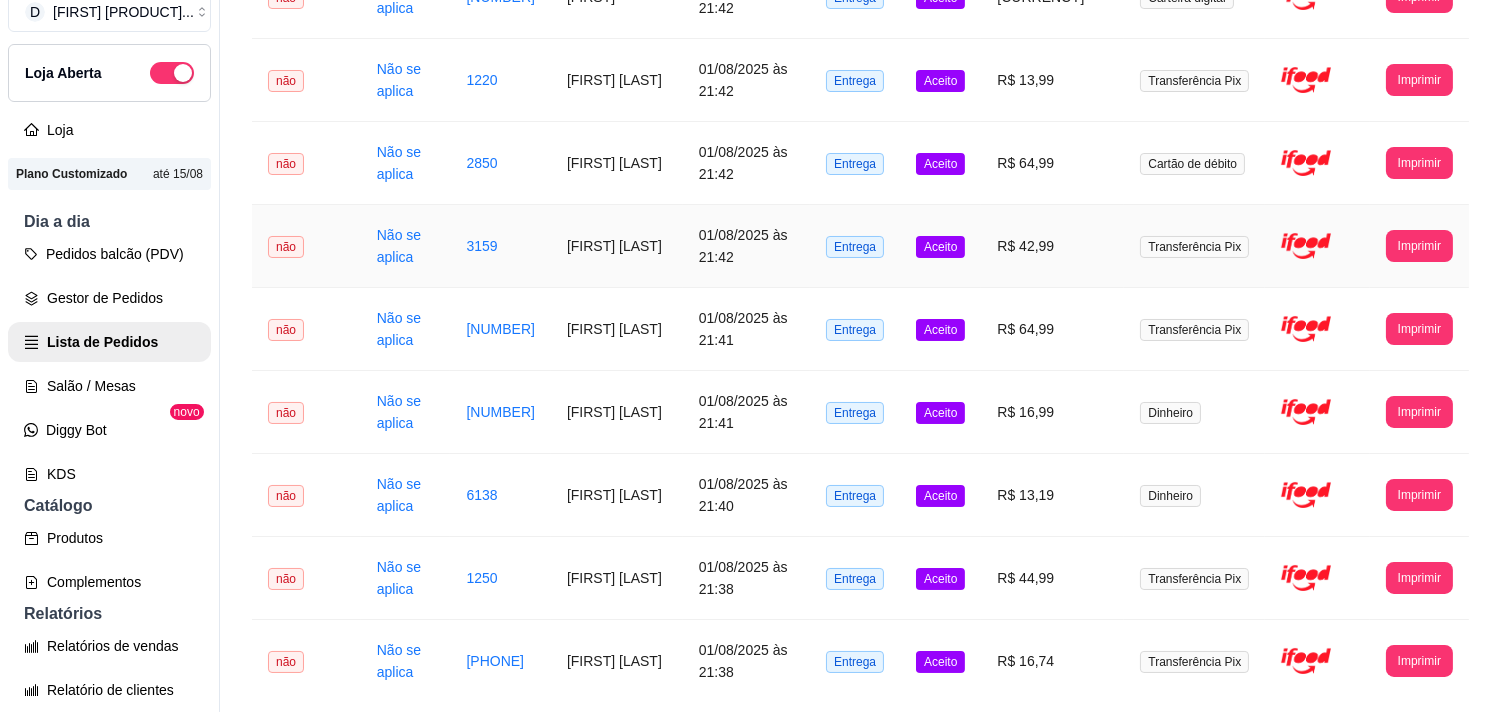 scroll, scrollTop: 333, scrollLeft: 0, axis: vertical 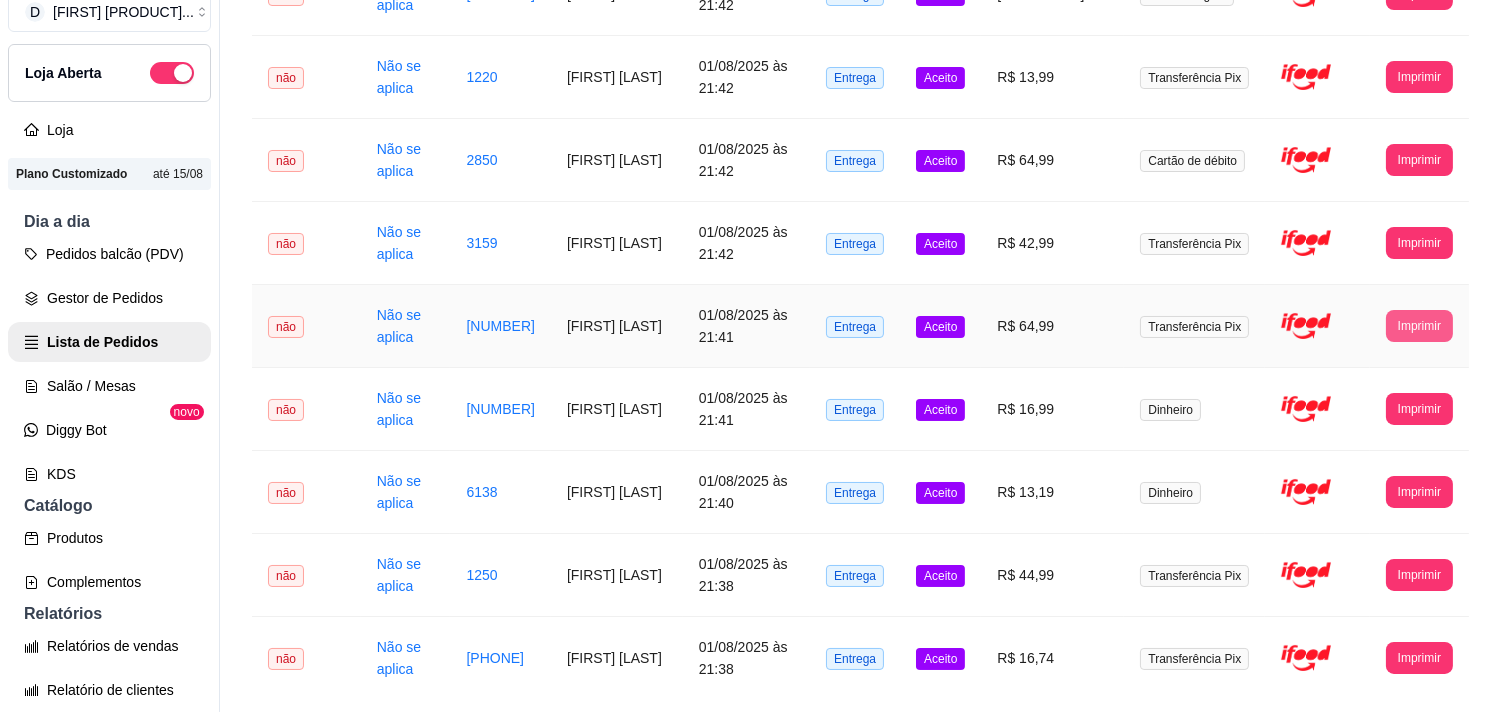click on "Imprimir" at bounding box center (1419, 326) 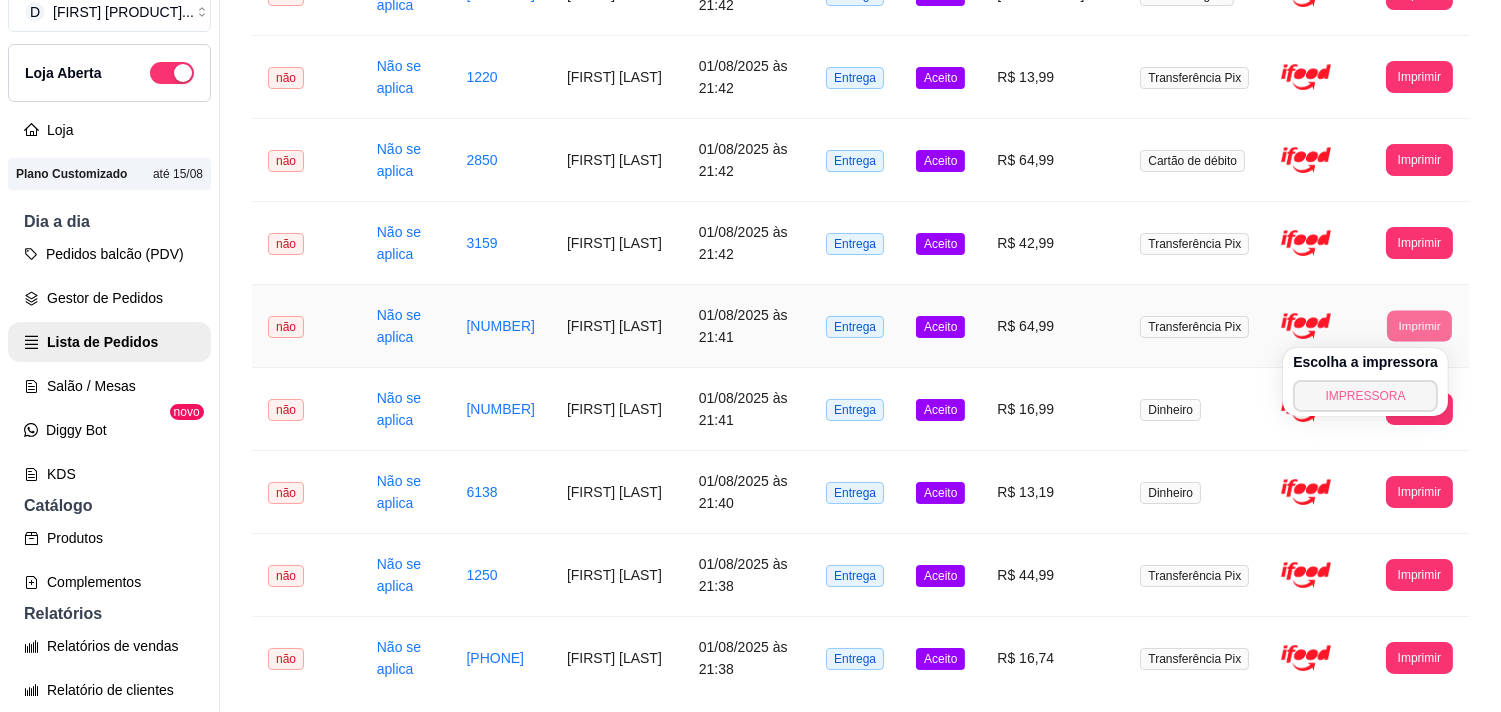 click on "IMPRESSORA" at bounding box center [1365, 396] 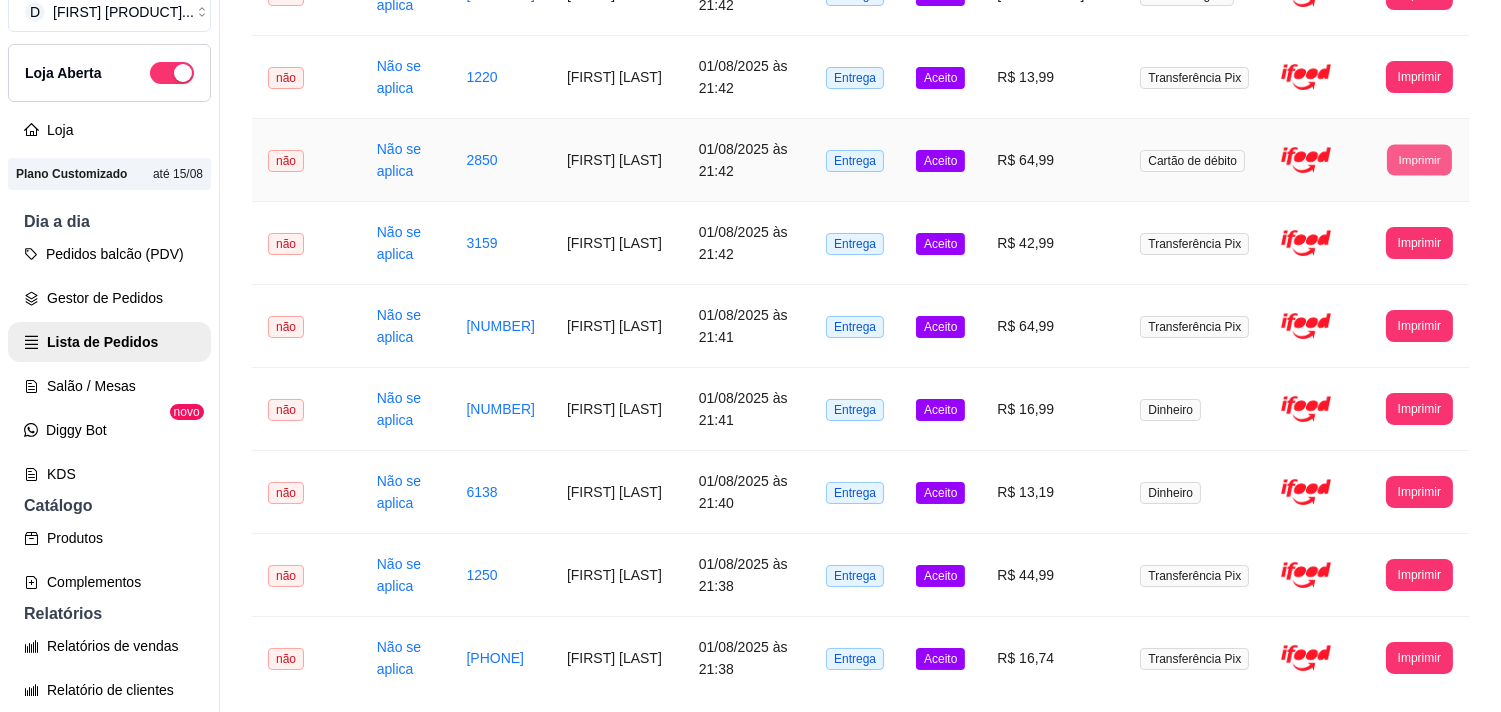 click on "Imprimir" at bounding box center [1419, 159] 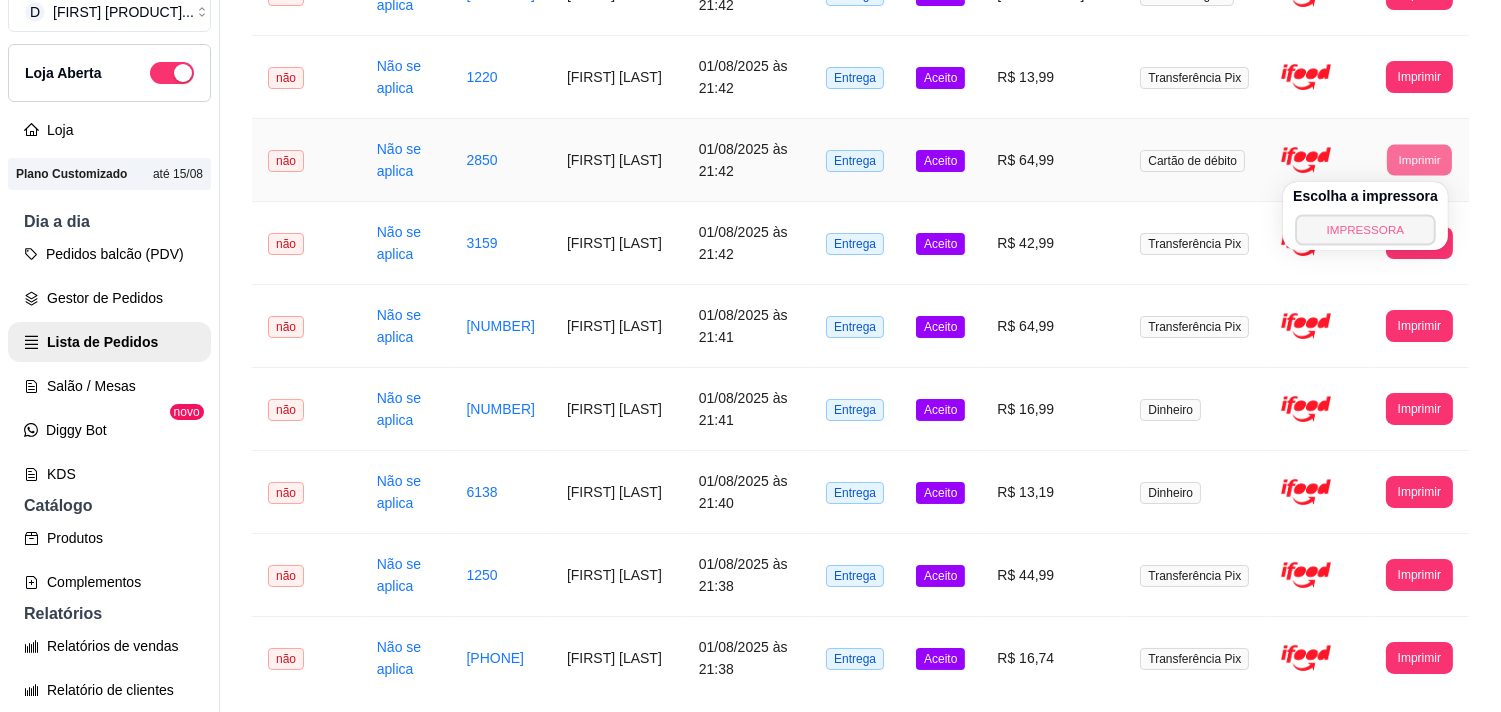 click on "IMPRESSORA" at bounding box center (1365, 229) 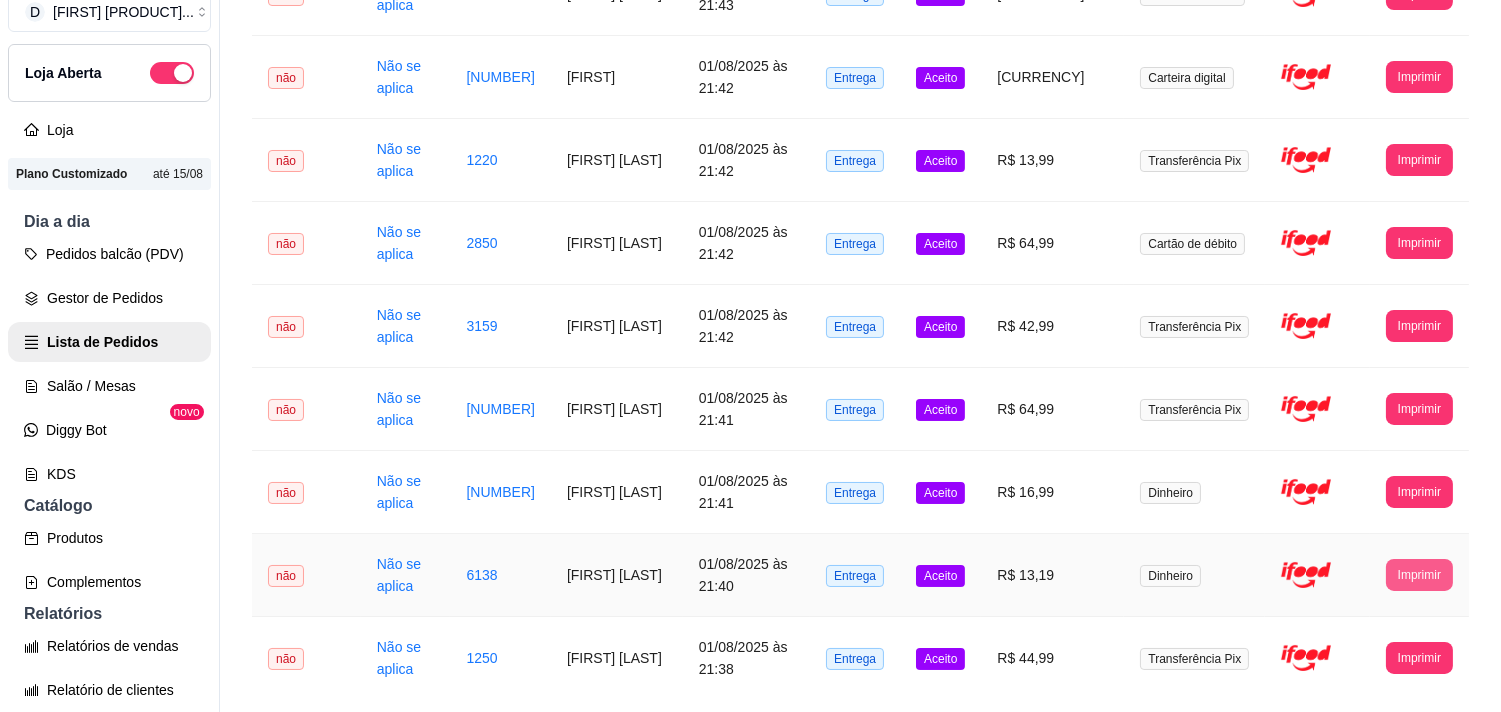 click on "Imprimir" at bounding box center (1419, 575) 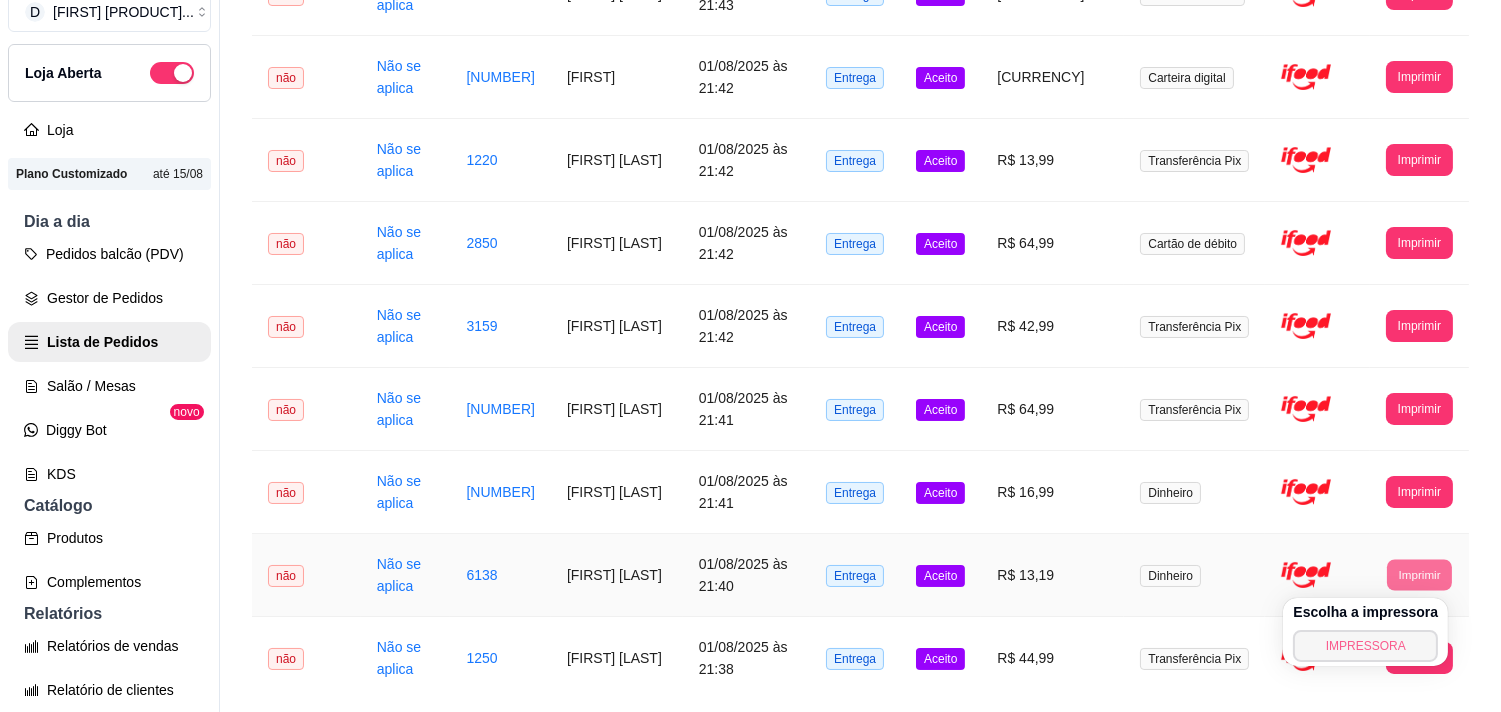 click on "IMPRESSORA" at bounding box center [1365, 646] 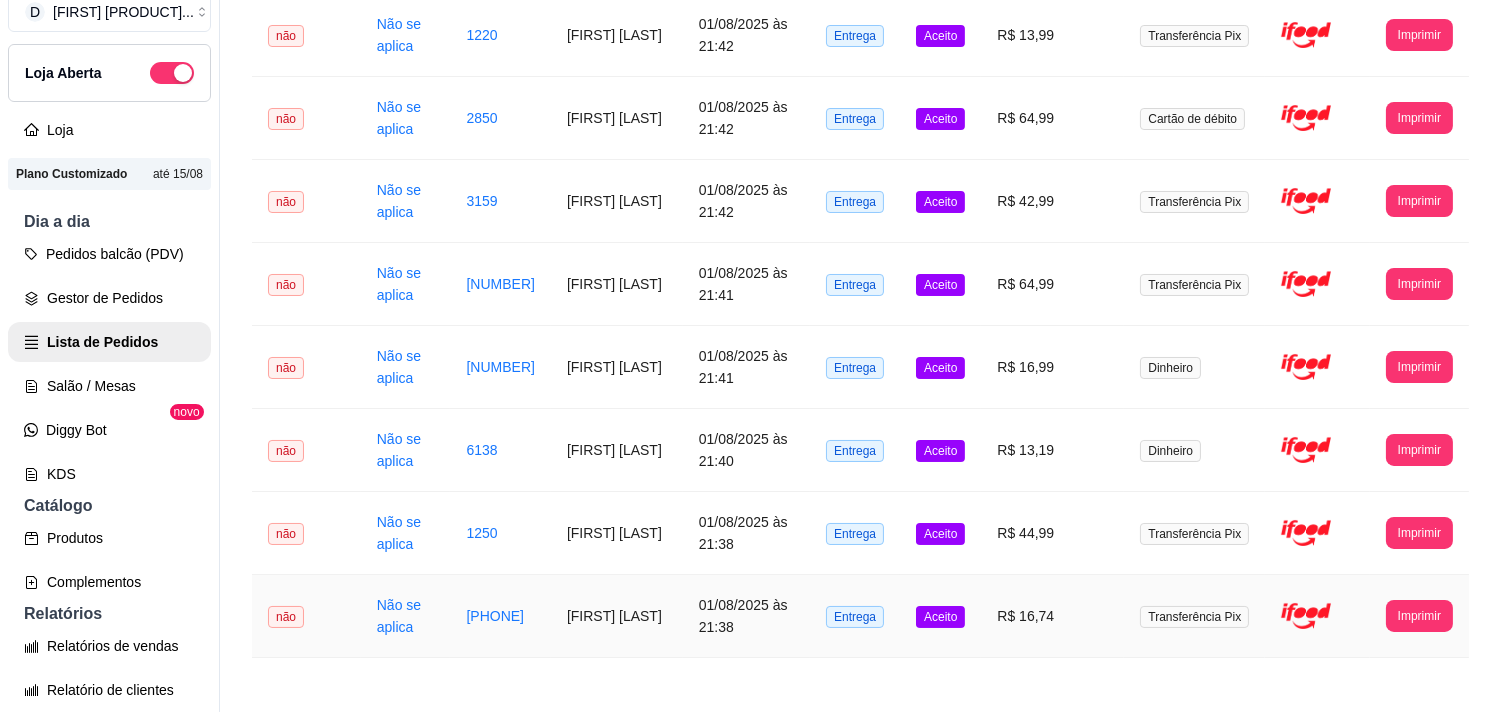 scroll, scrollTop: 555, scrollLeft: 0, axis: vertical 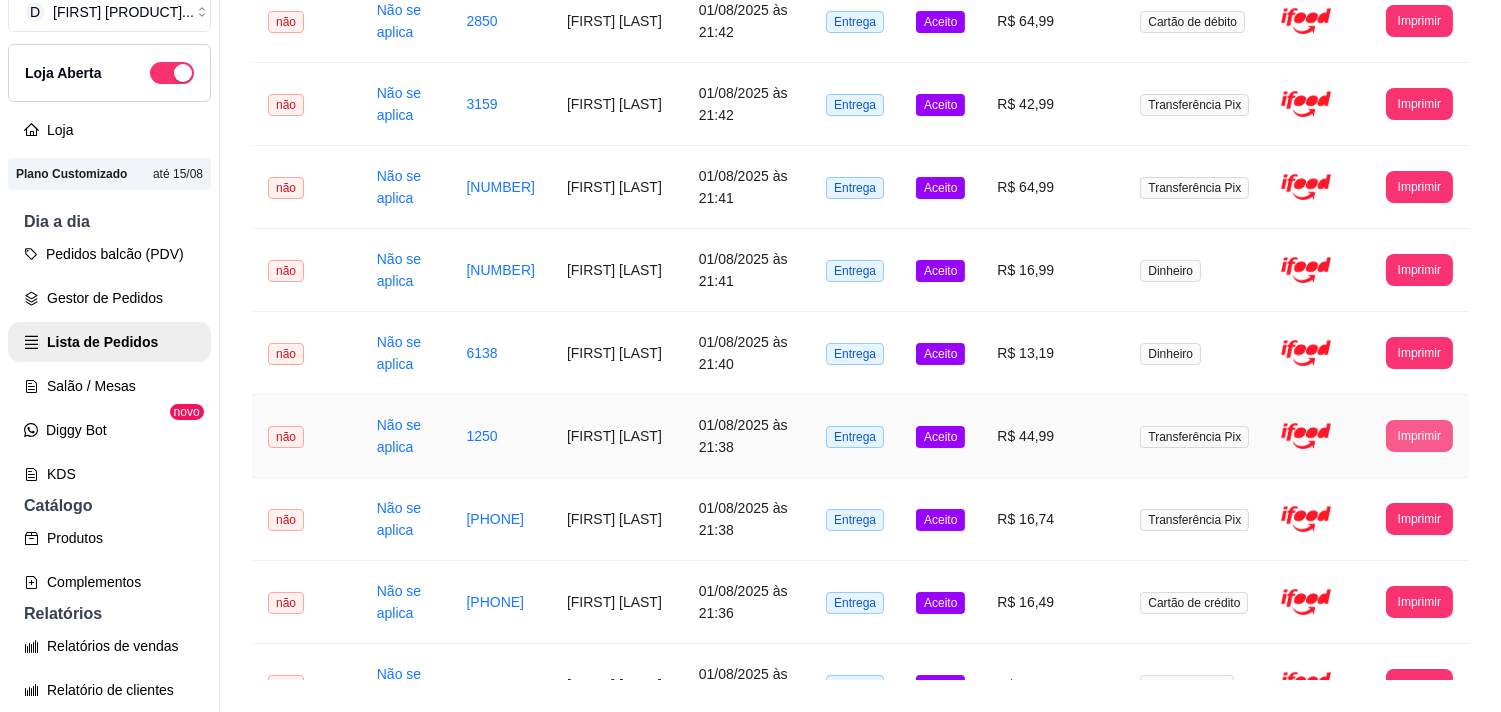 click on "Imprimir" at bounding box center [1419, 436] 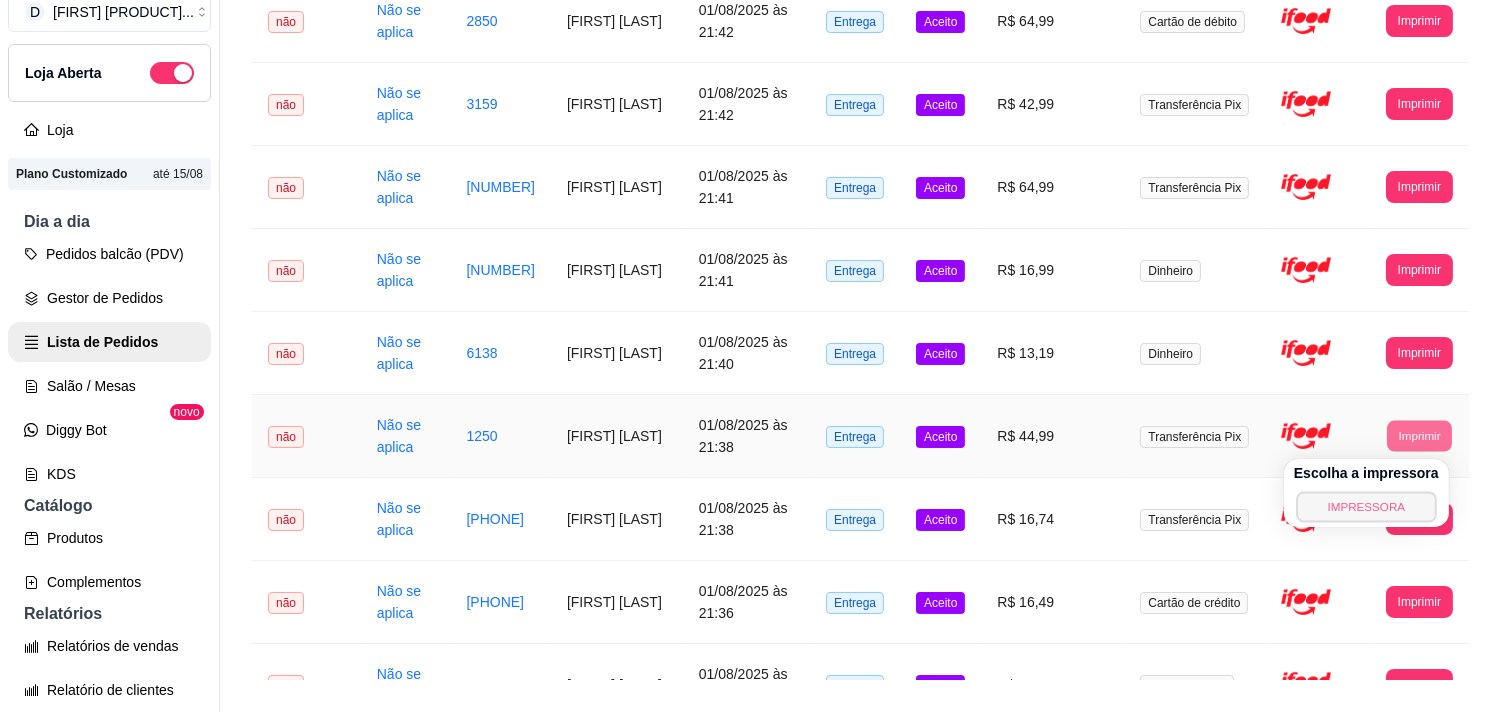click on "IMPRESSORA" at bounding box center [1366, 506] 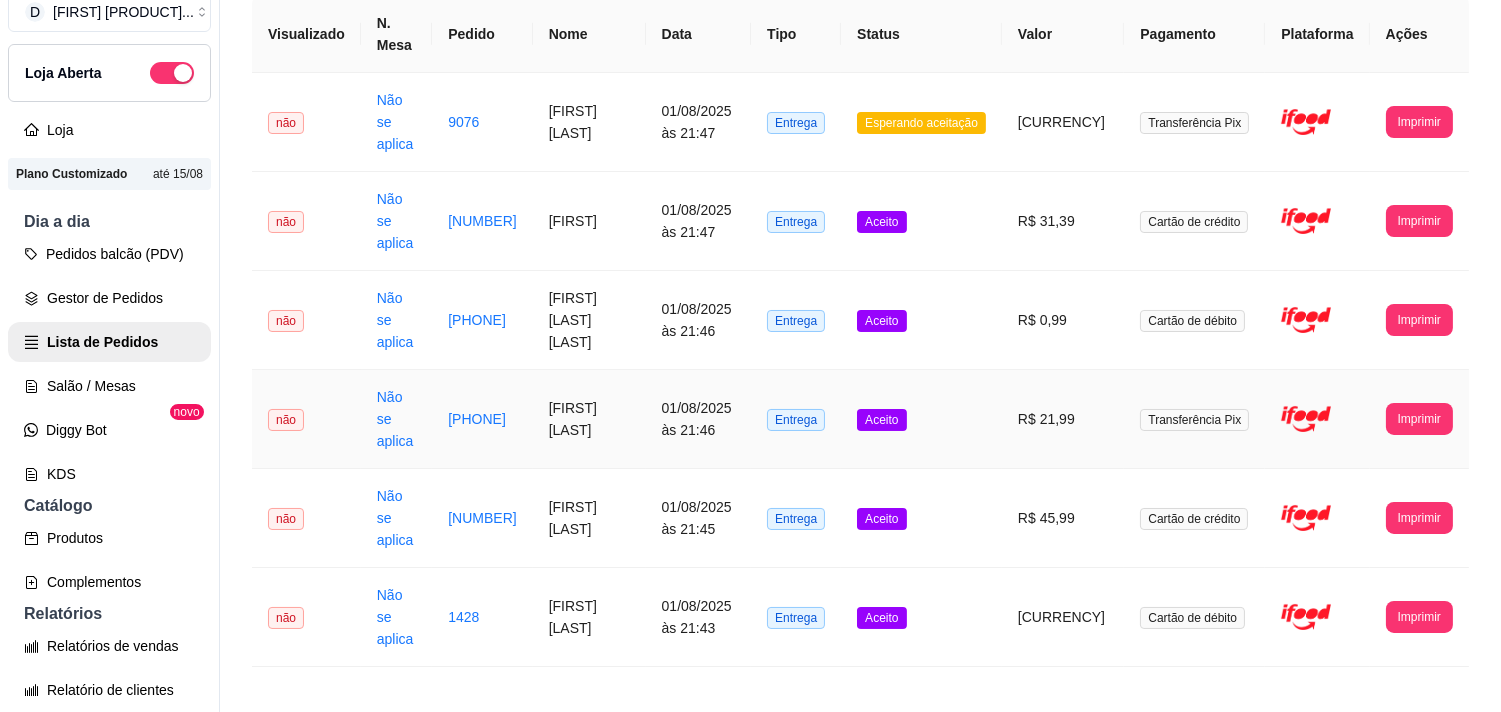 scroll, scrollTop: 222, scrollLeft: 0, axis: vertical 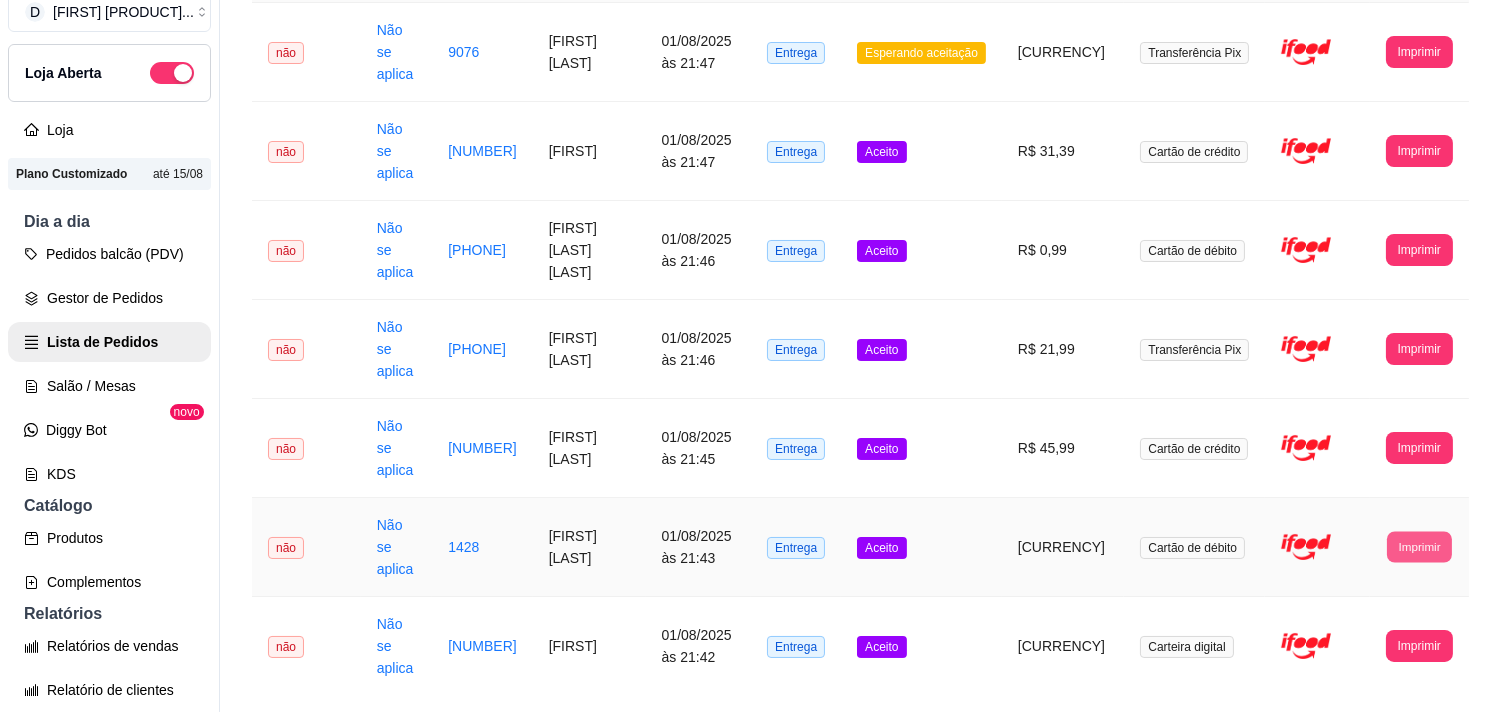 click on "Imprimir" at bounding box center (1419, 546) 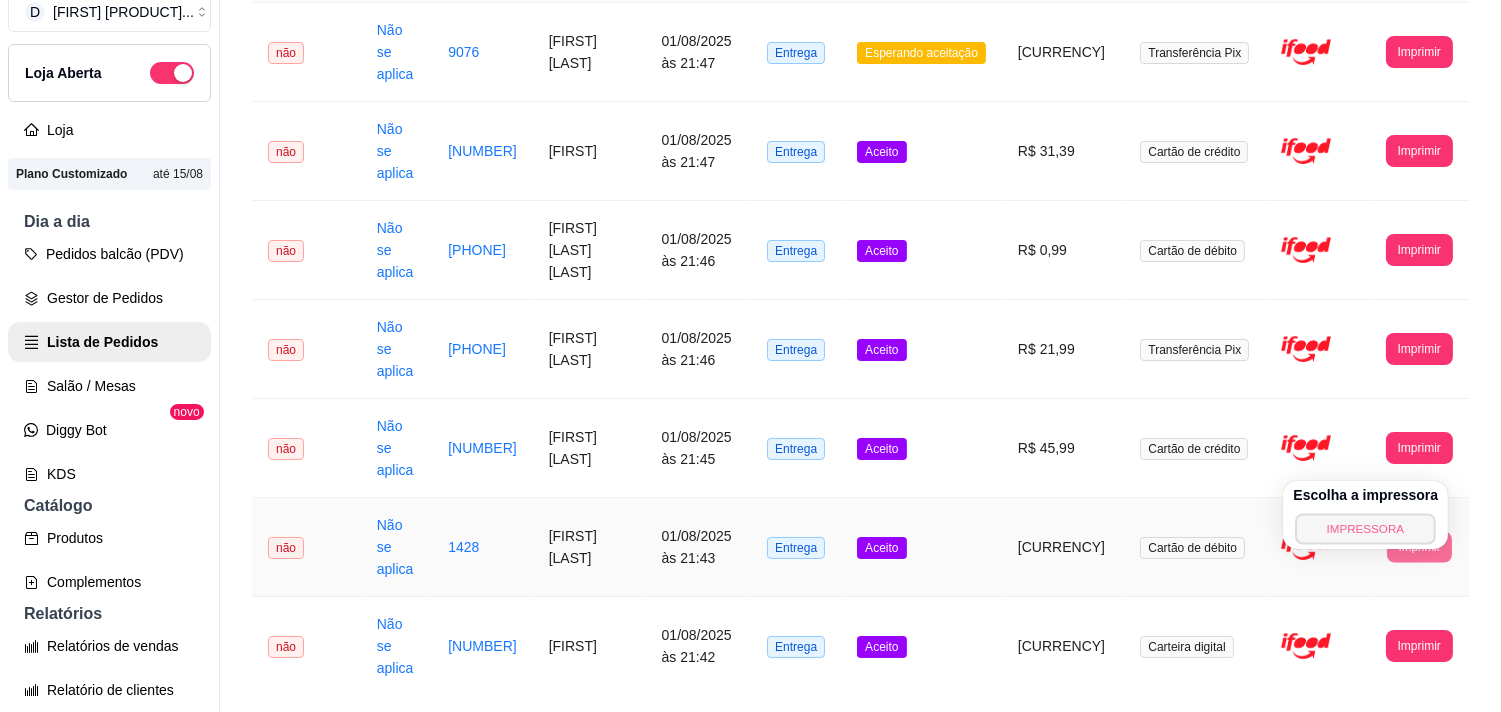 click on "IMPRESSORA" at bounding box center (1366, 528) 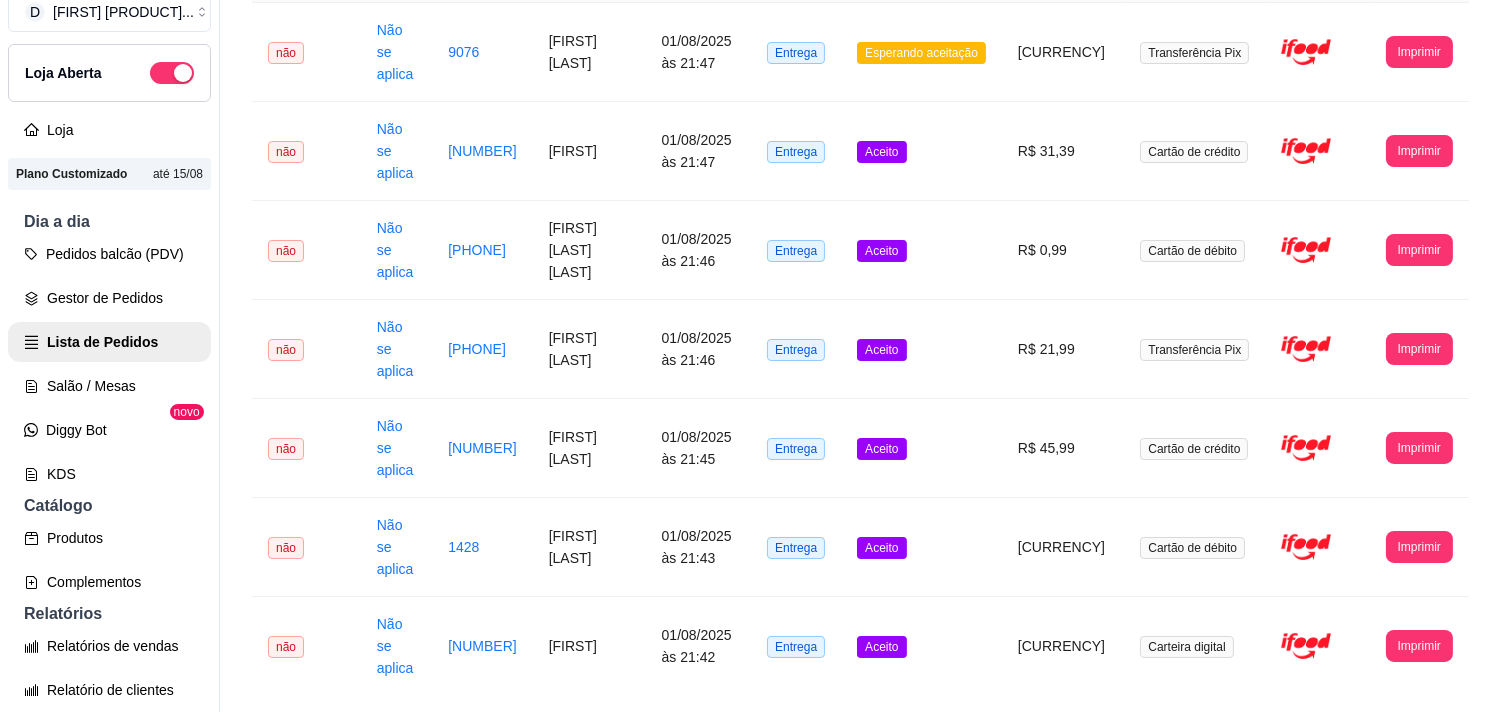 click on "Imprimir" at bounding box center (1419, 744) 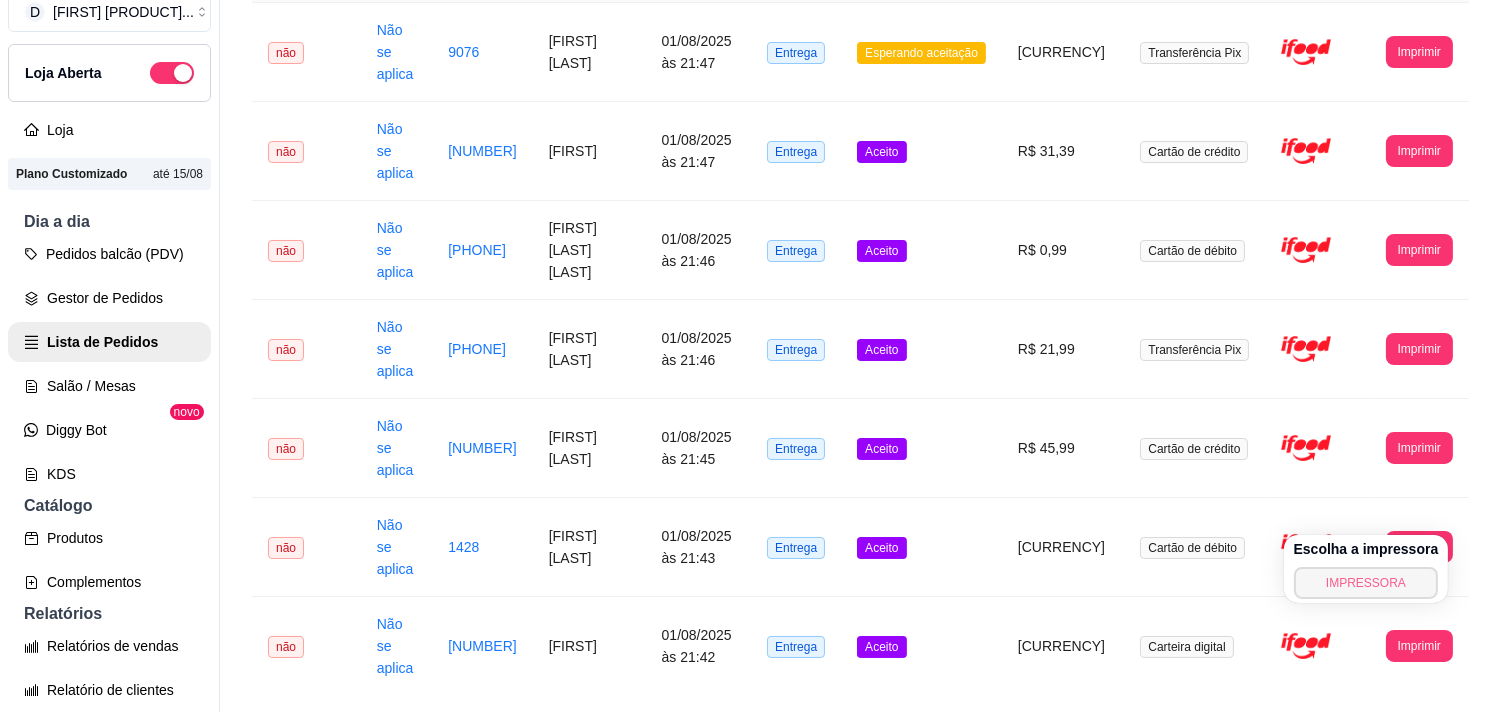 click on "IMPRESSORA" at bounding box center [1366, 583] 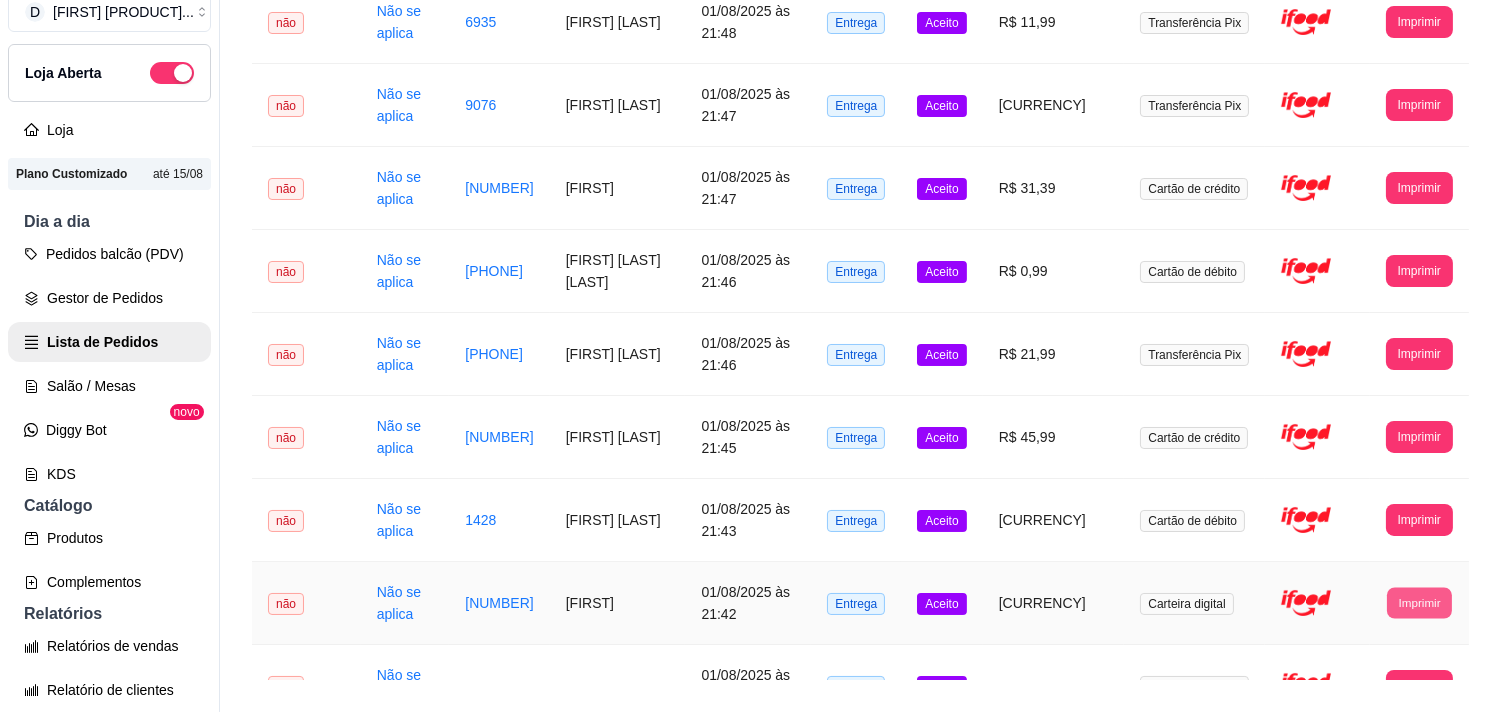 click on "Imprimir" at bounding box center (1419, 602) 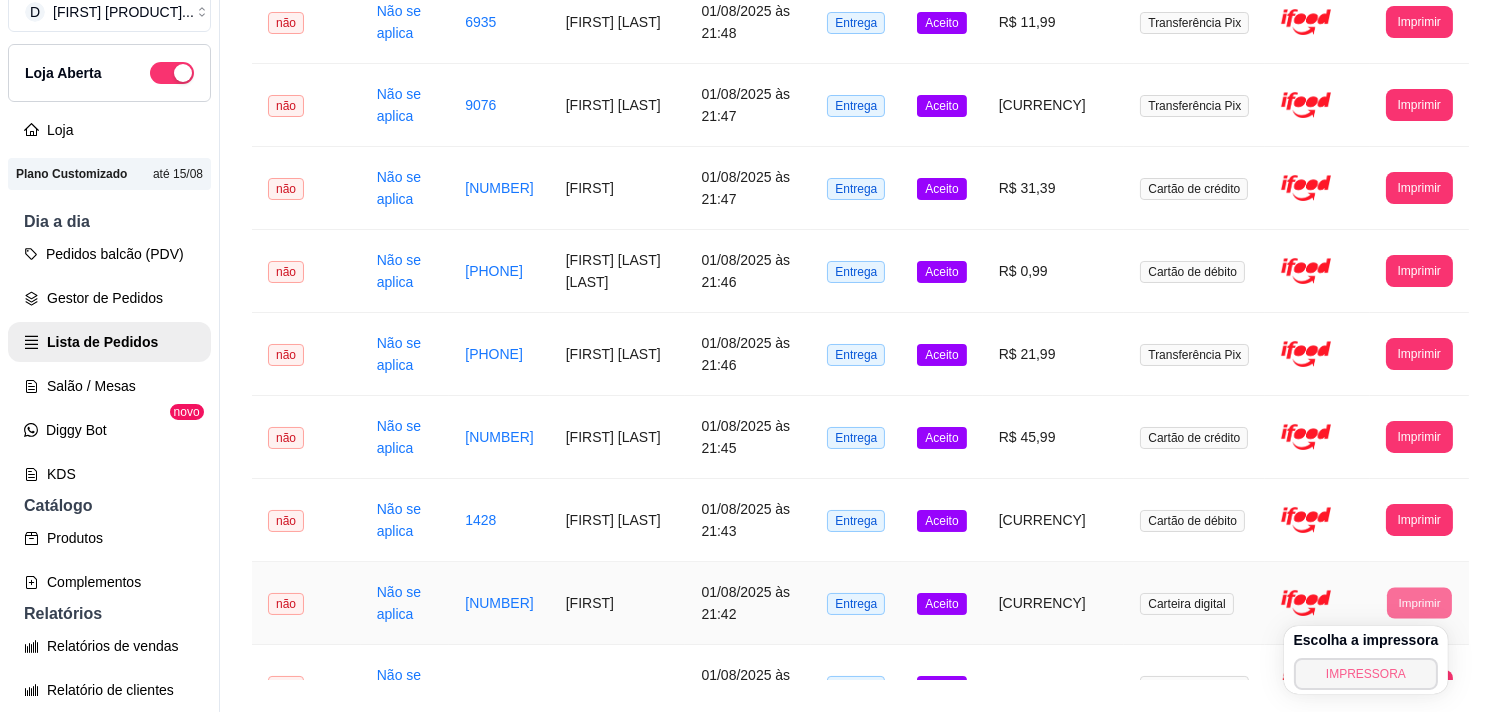 click on "IMPRESSORA" at bounding box center (1366, 674) 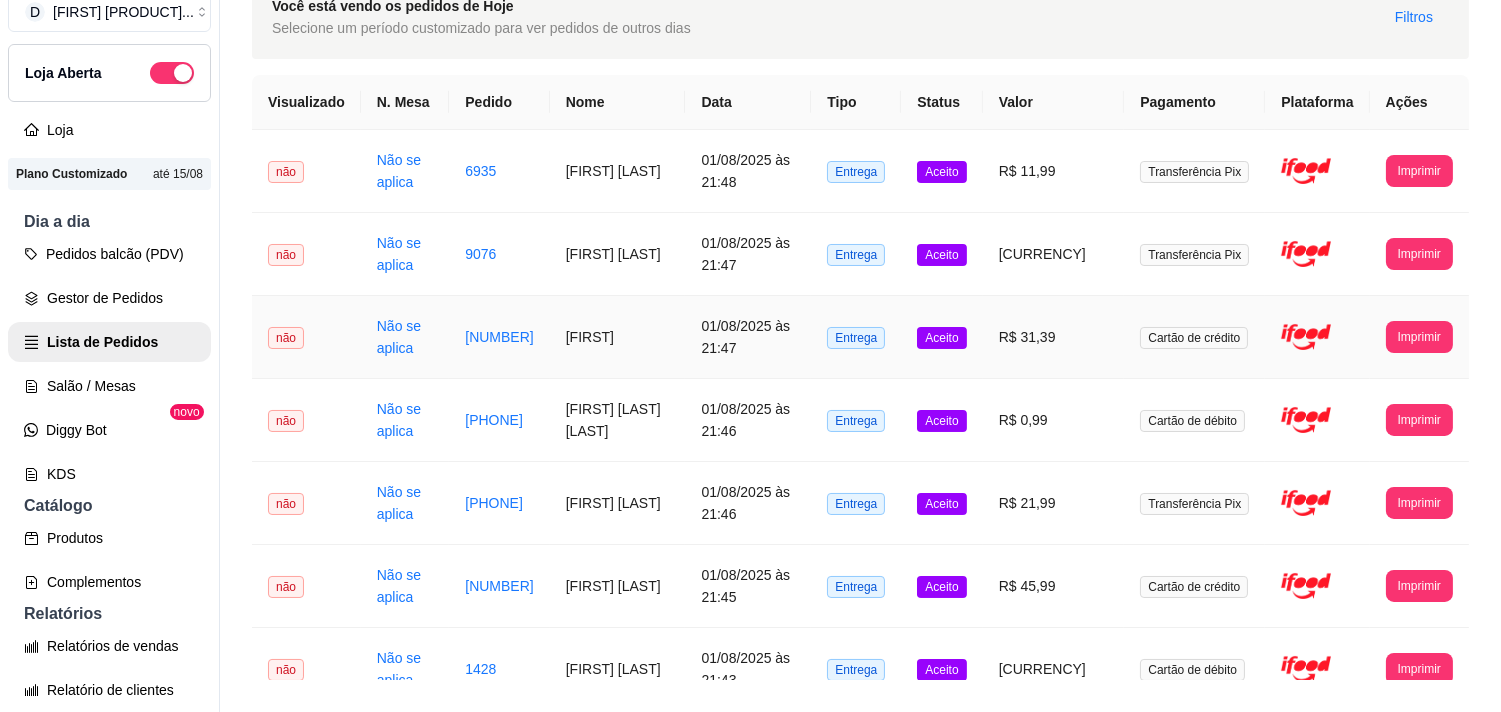 scroll, scrollTop: 111, scrollLeft: 0, axis: vertical 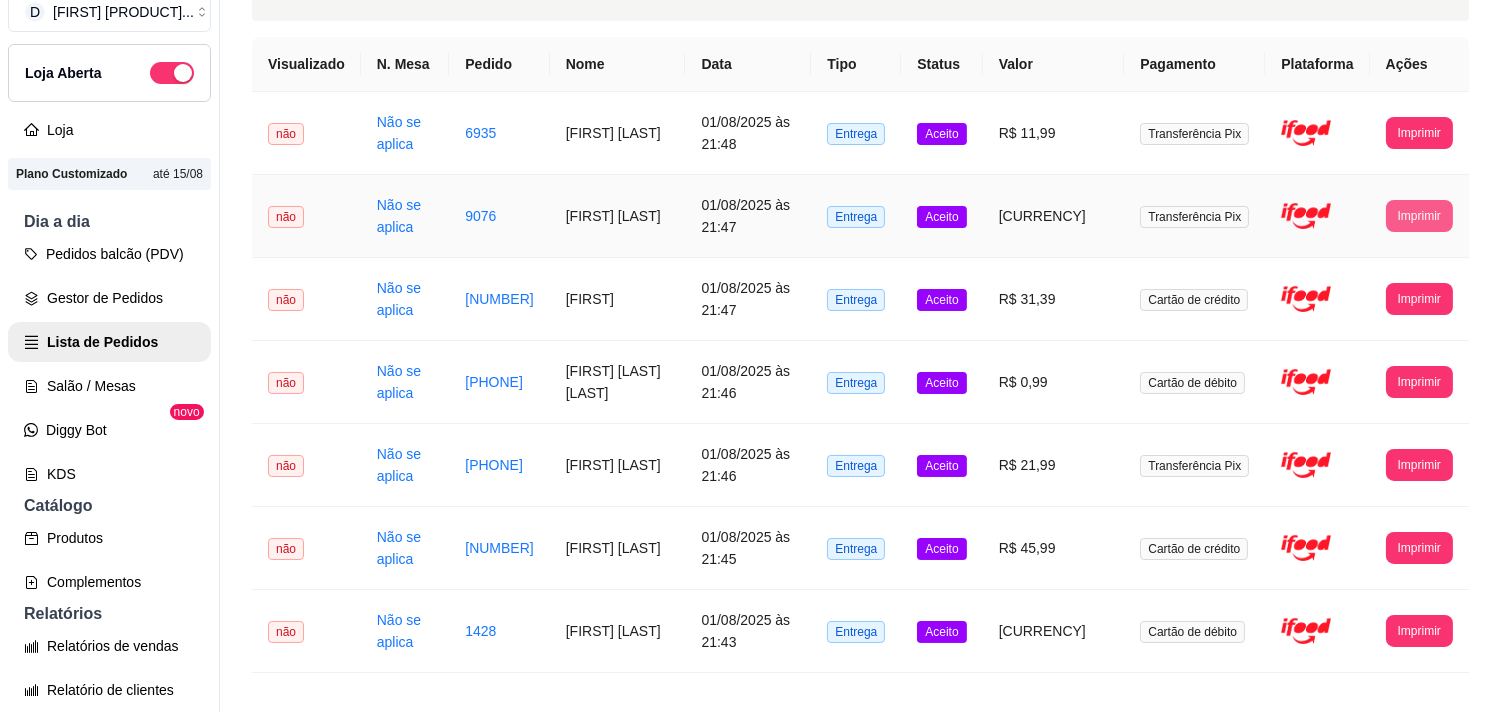 click on "Imprimir" at bounding box center (1419, 216) 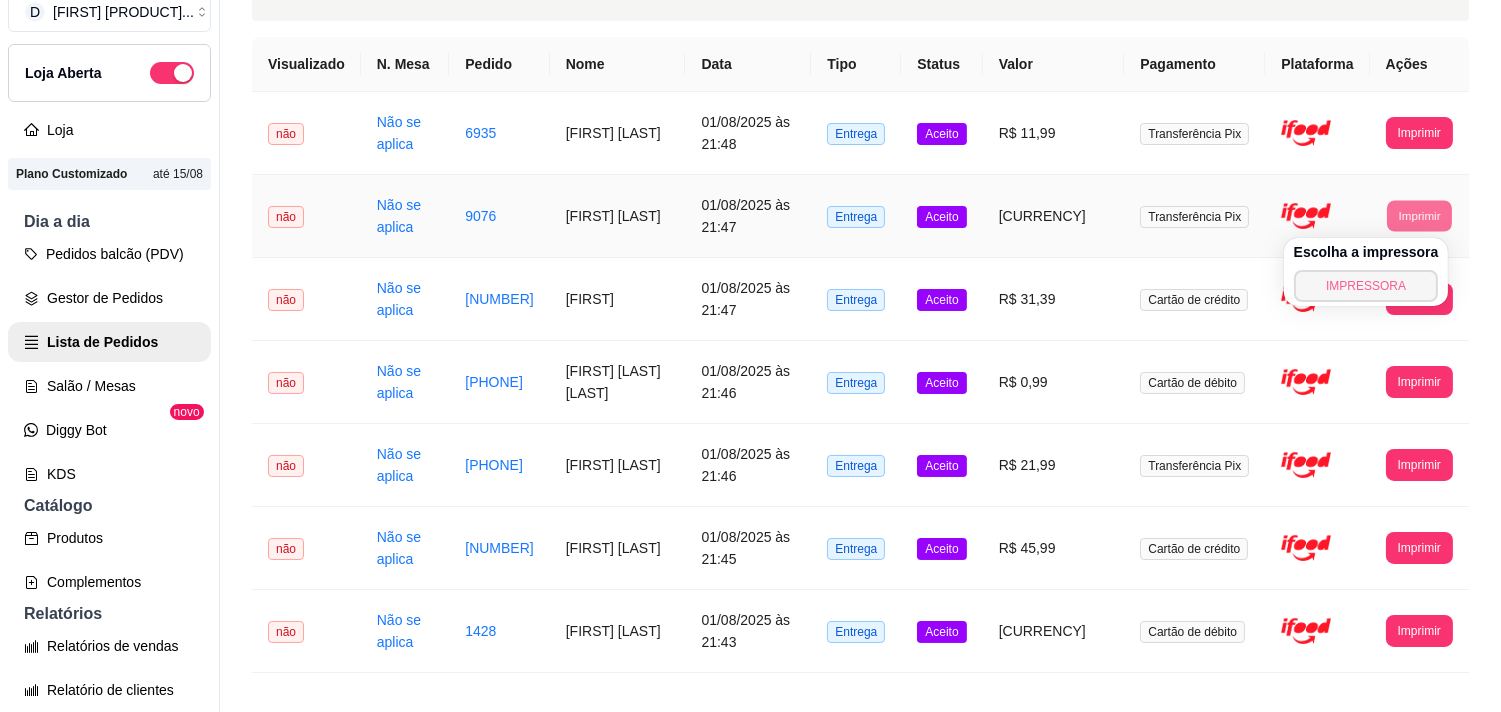 click on "IMPRESSORA" at bounding box center (1366, 286) 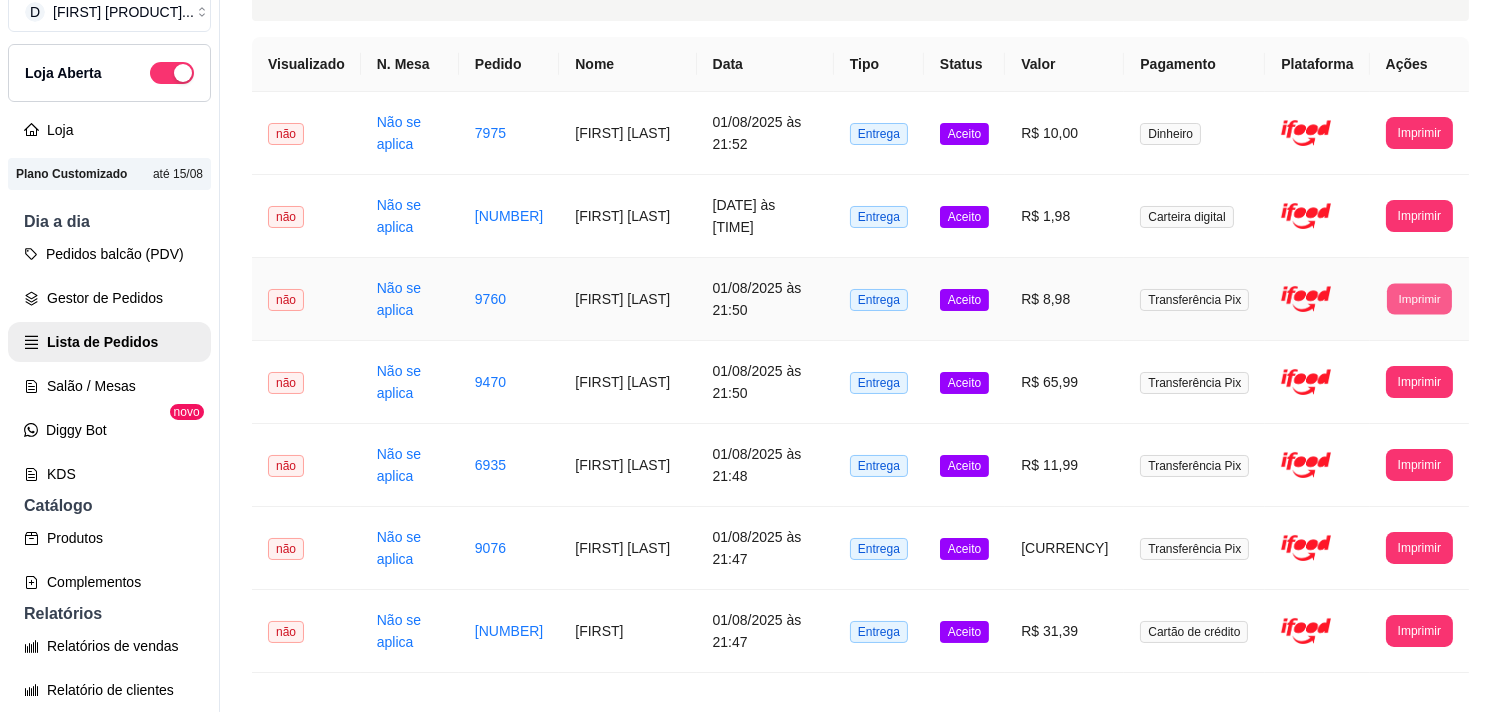 click on "Imprimir" at bounding box center [1419, 298] 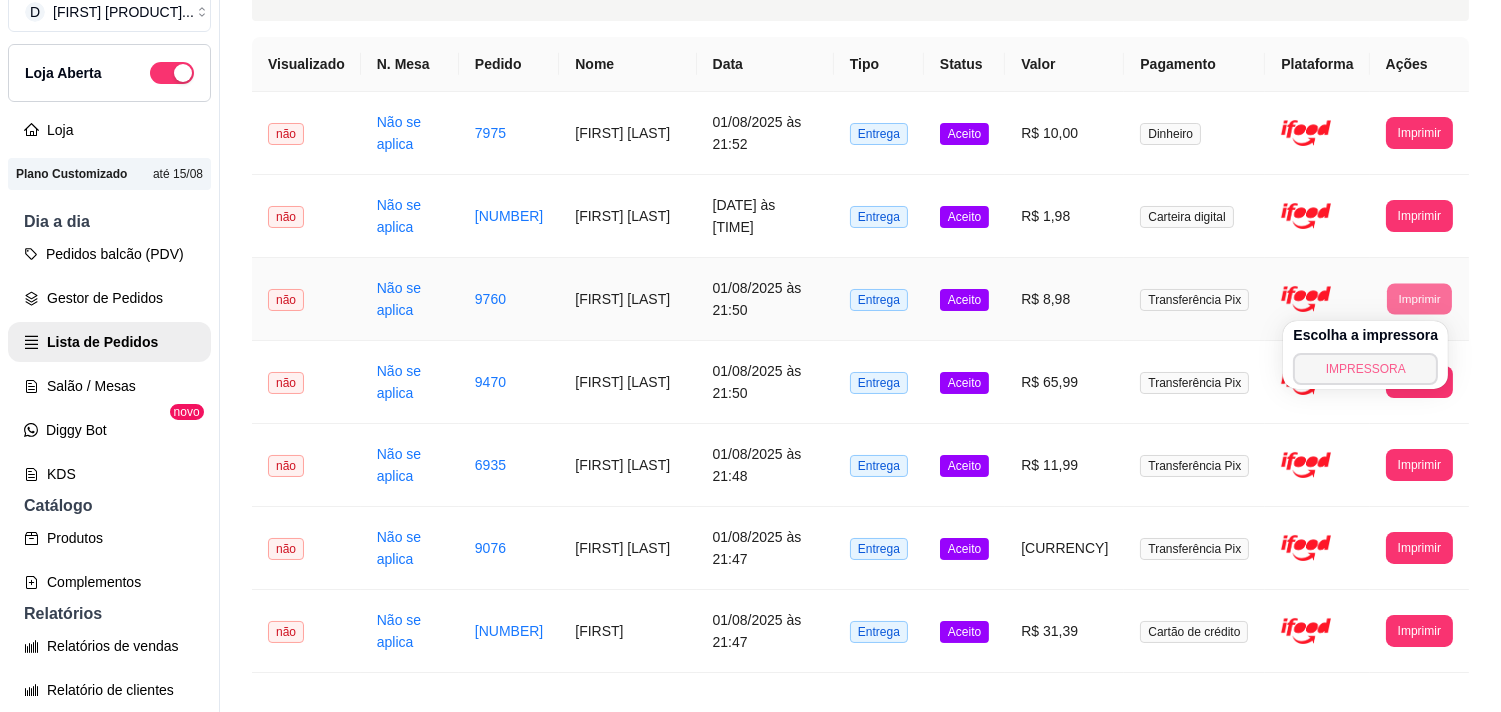 click on "IMPRESSORA" at bounding box center [1365, 369] 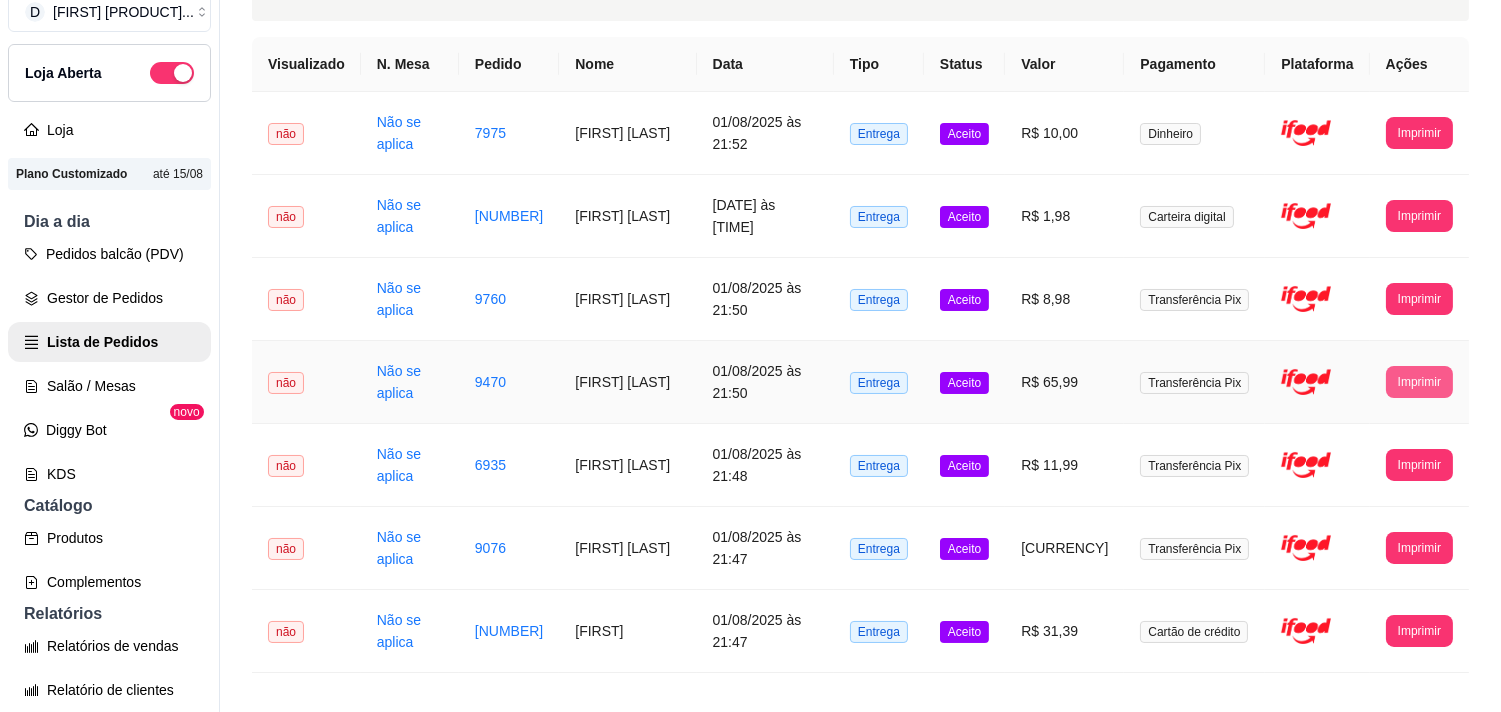 click on "Imprimir" at bounding box center [1419, 382] 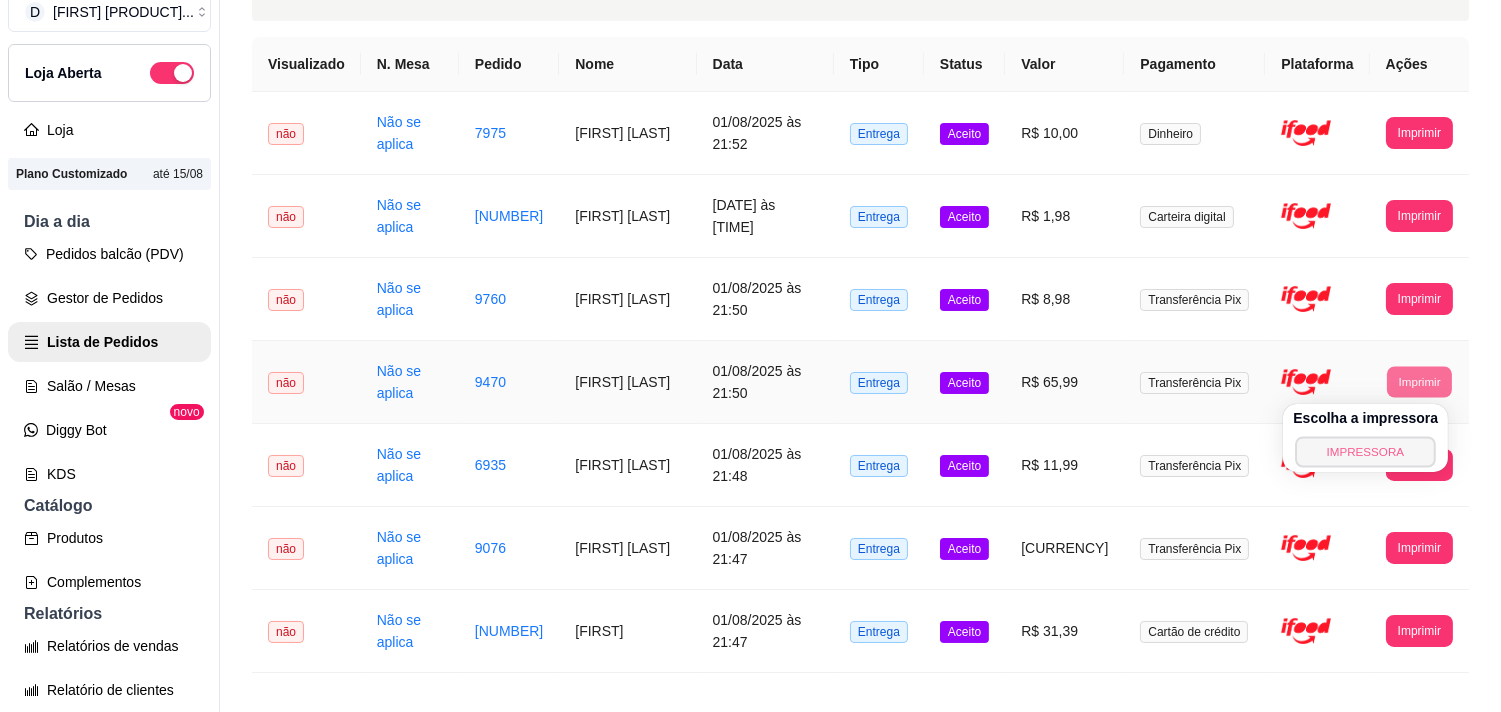 click on "IMPRESSORA" at bounding box center (1366, 451) 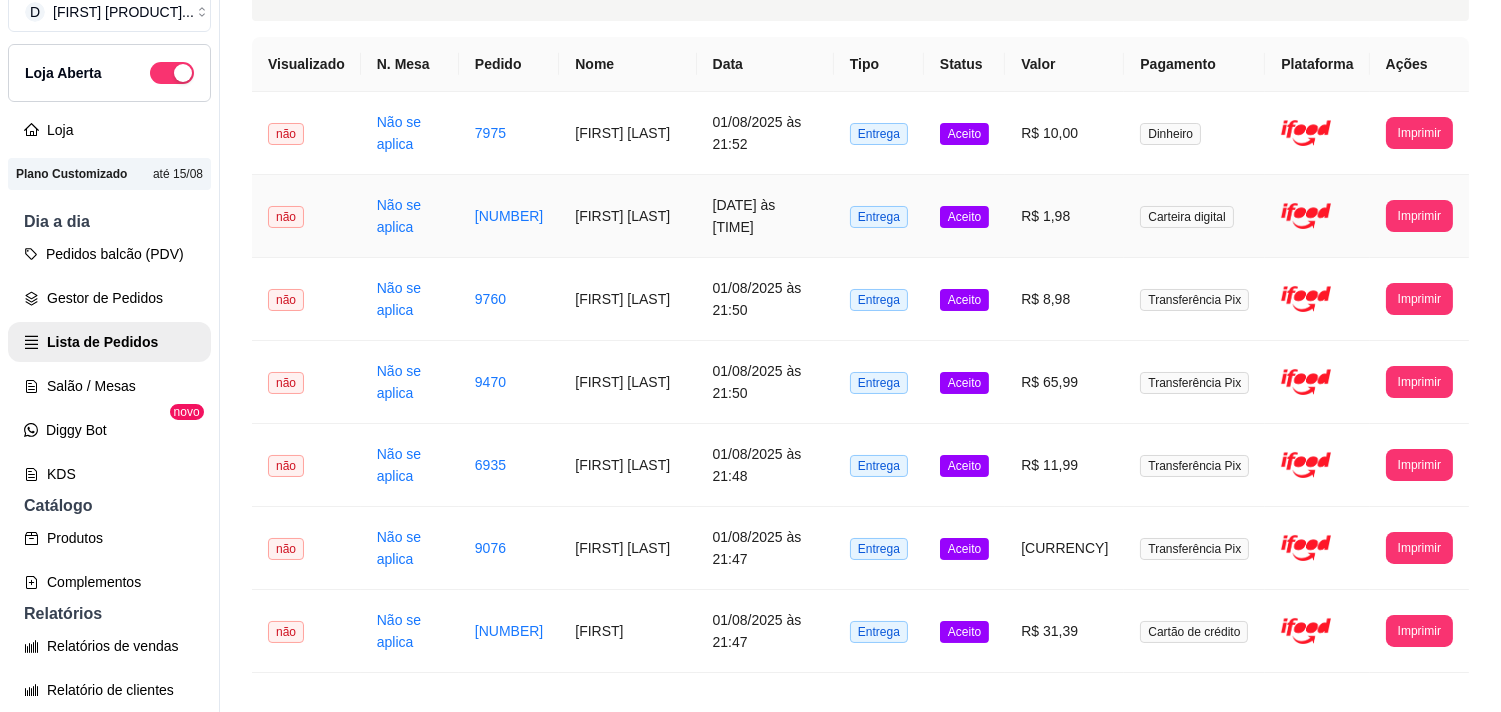 click on "Imprimir" at bounding box center [1419, 216] 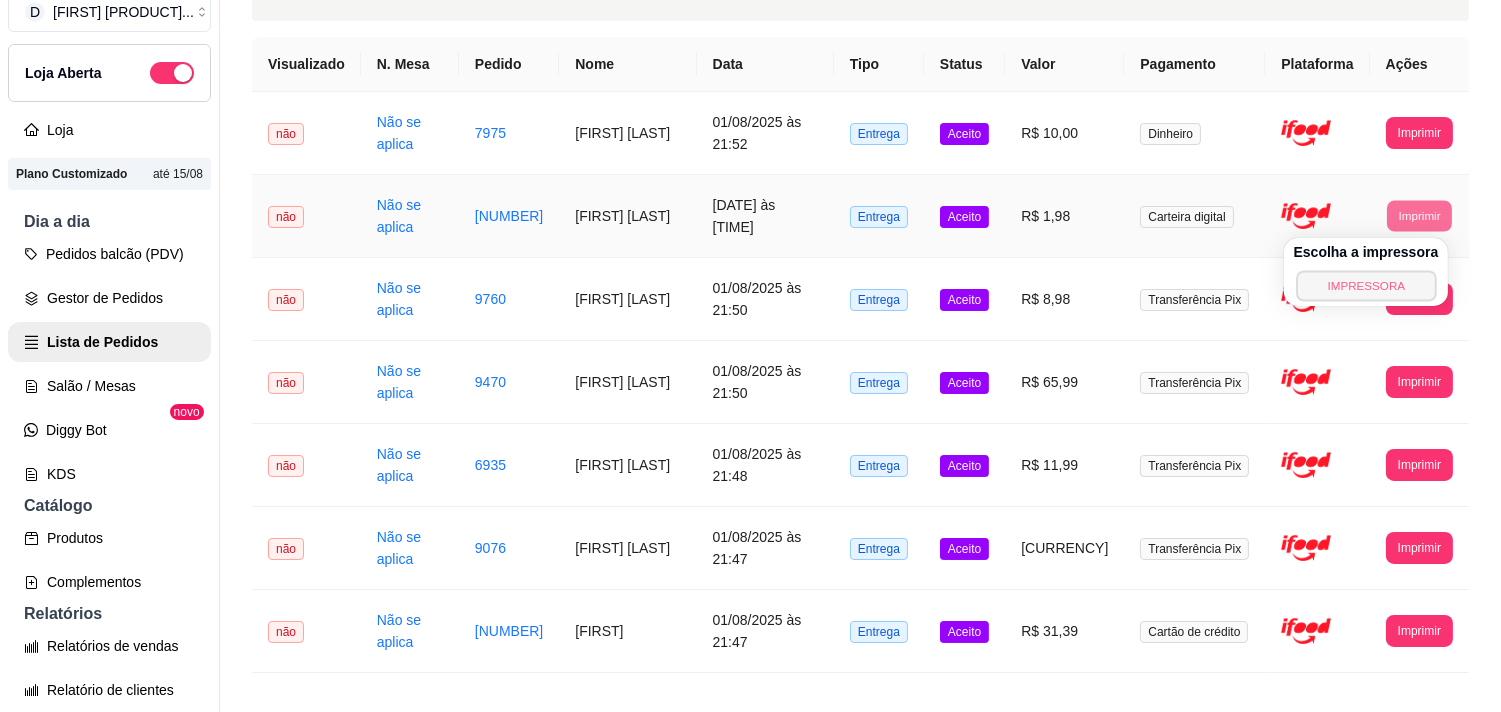 click on "IMPRESSORA" at bounding box center (1366, 285) 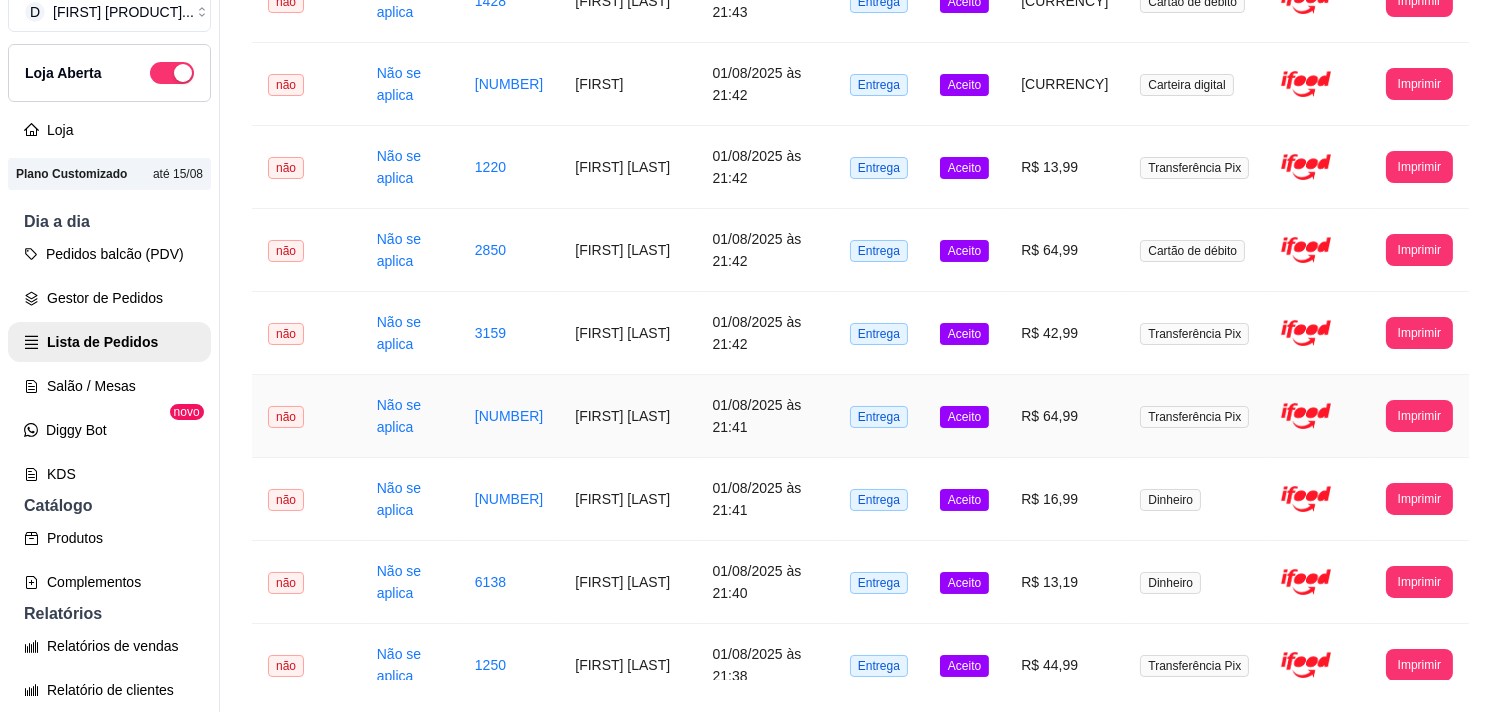 scroll, scrollTop: 1111, scrollLeft: 0, axis: vertical 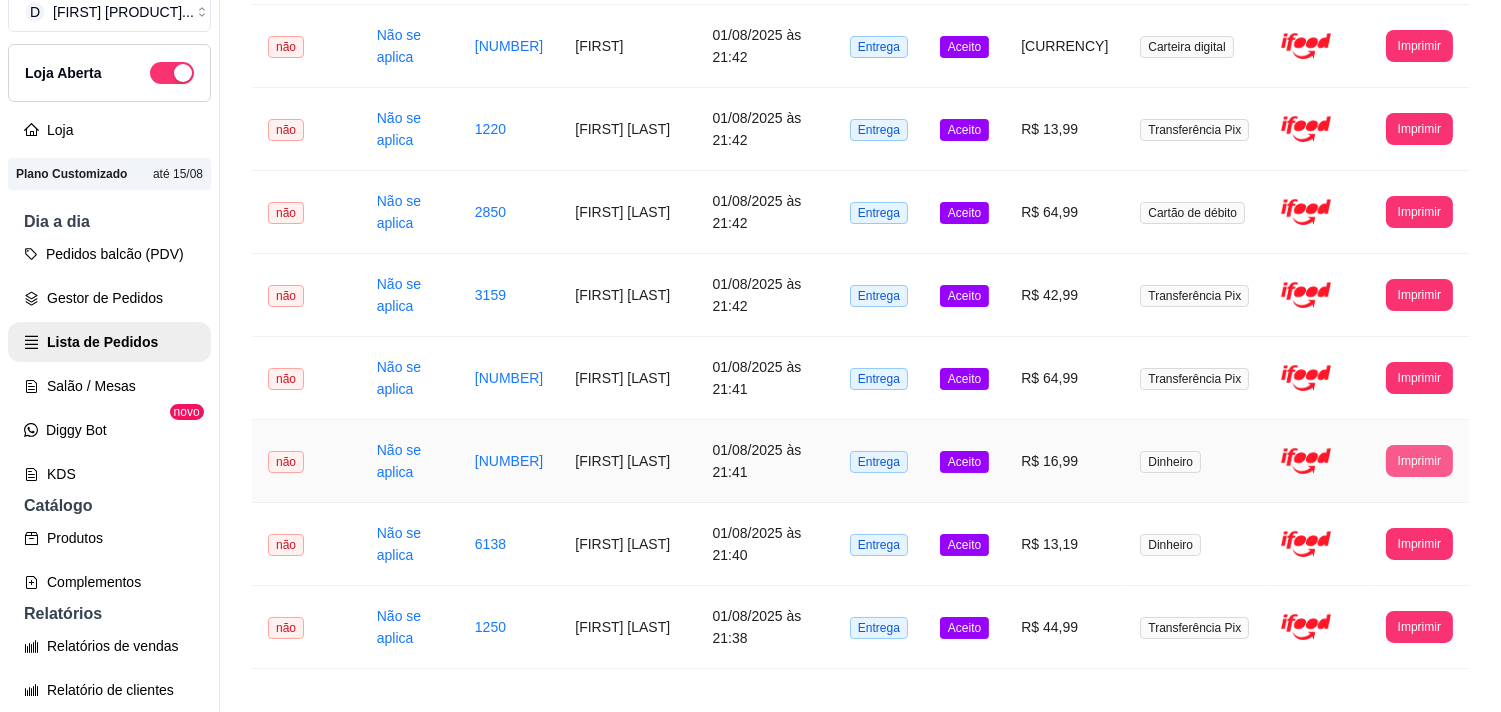 click on "Imprimir" at bounding box center [1419, 461] 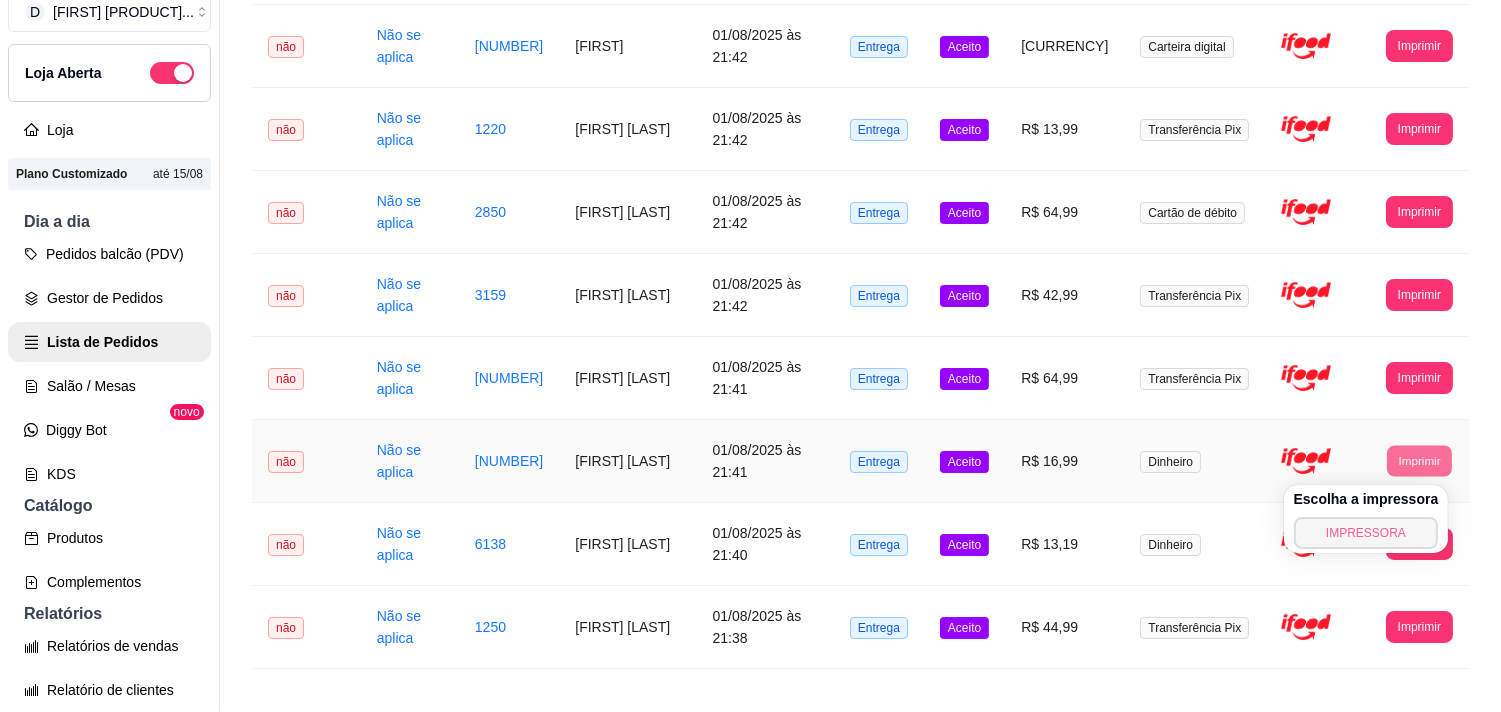 click on "IMPRESSORA" at bounding box center [1366, 533] 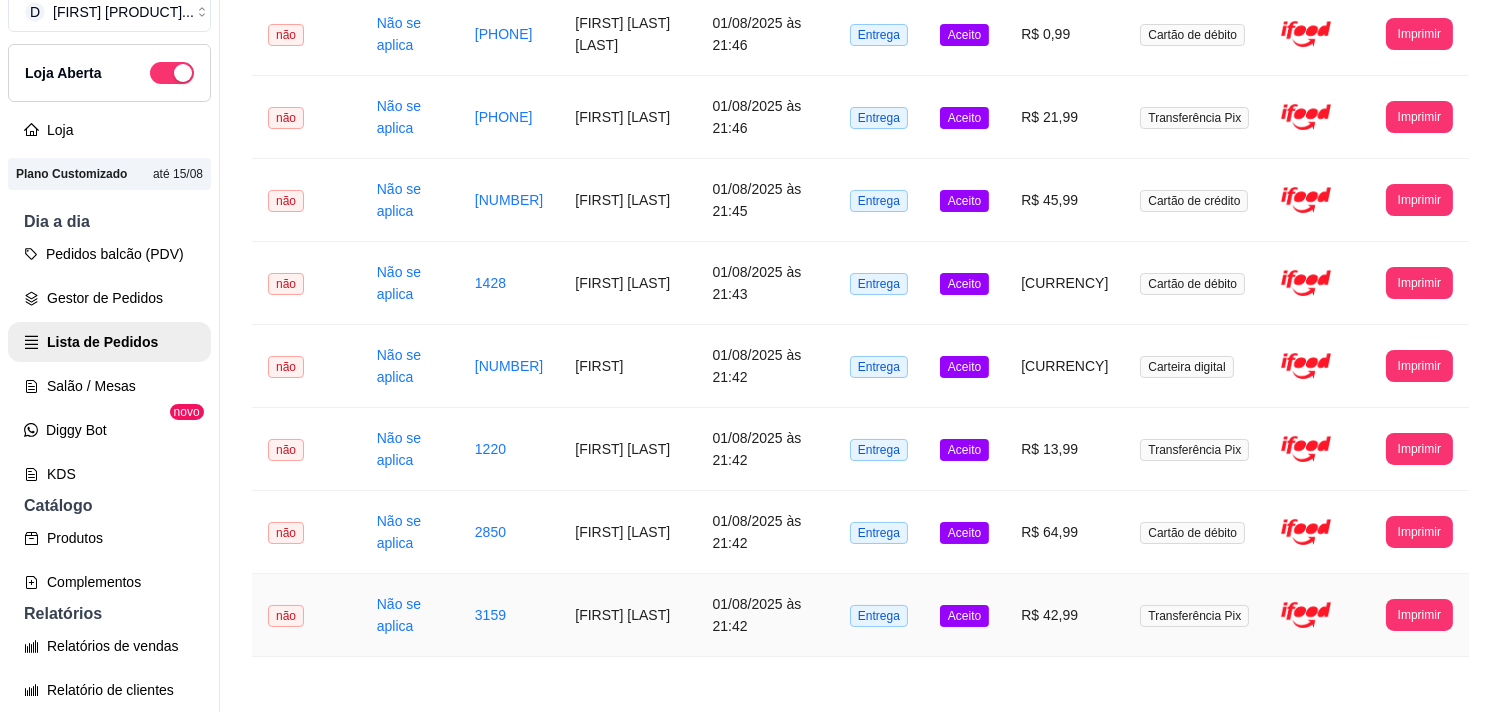 scroll, scrollTop: 666, scrollLeft: 0, axis: vertical 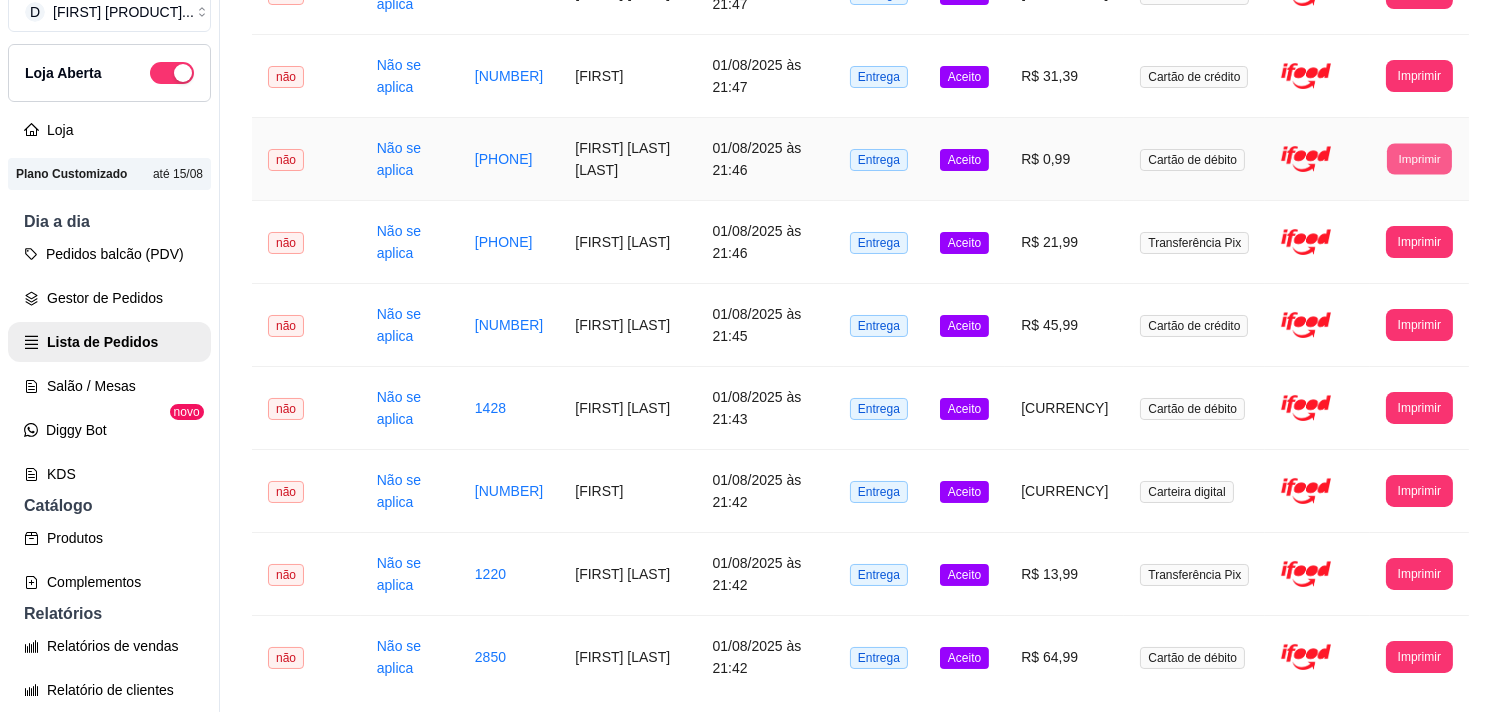 click on "Imprimir" at bounding box center (1419, 158) 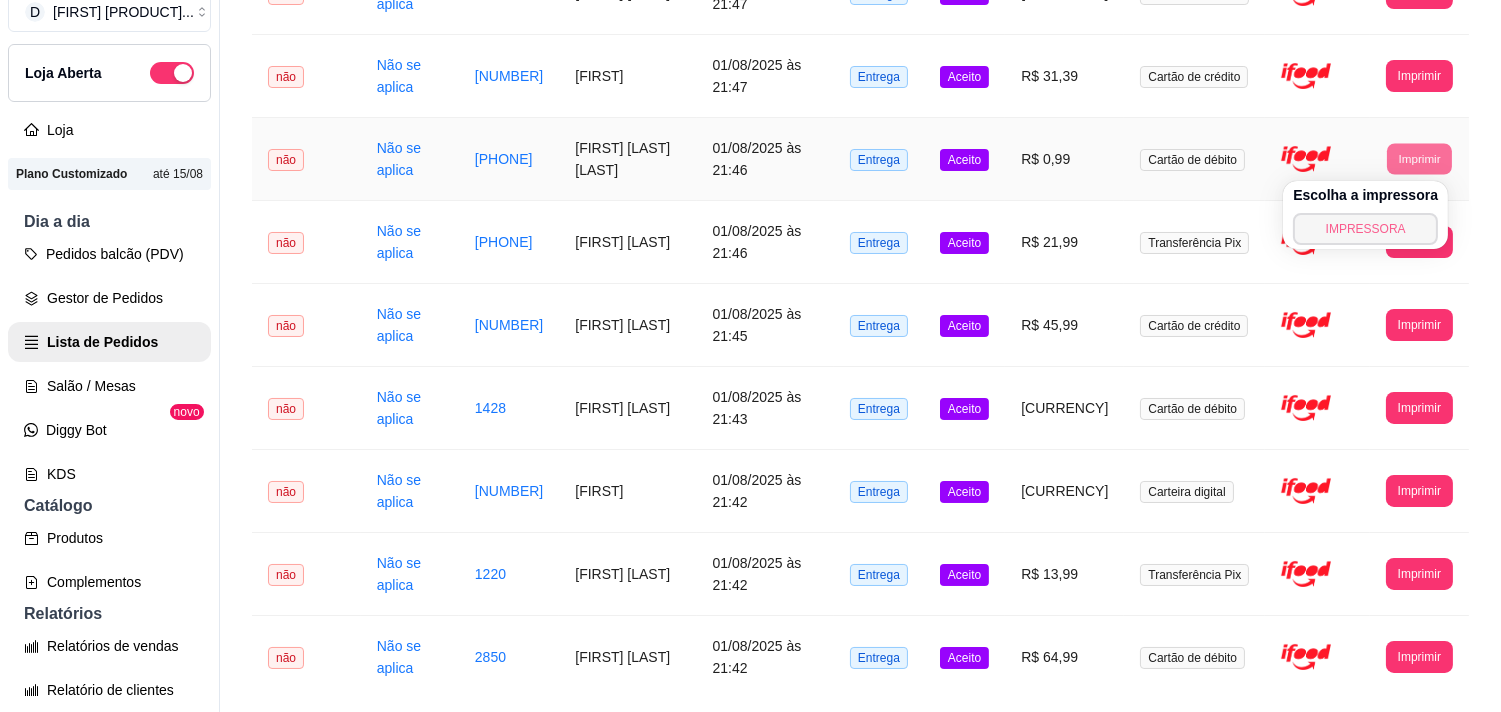 click on "IMPRESSORA" at bounding box center [1365, 229] 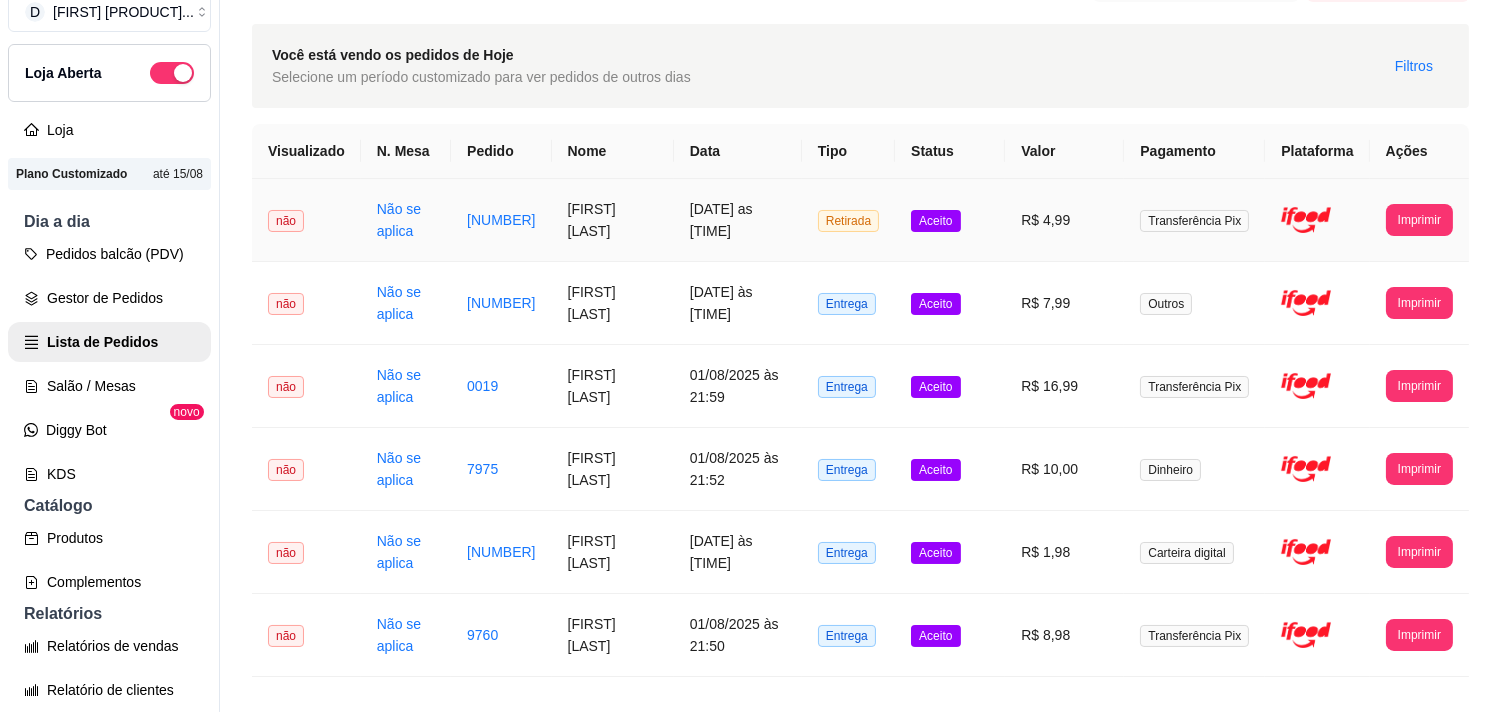scroll, scrollTop: 0, scrollLeft: 0, axis: both 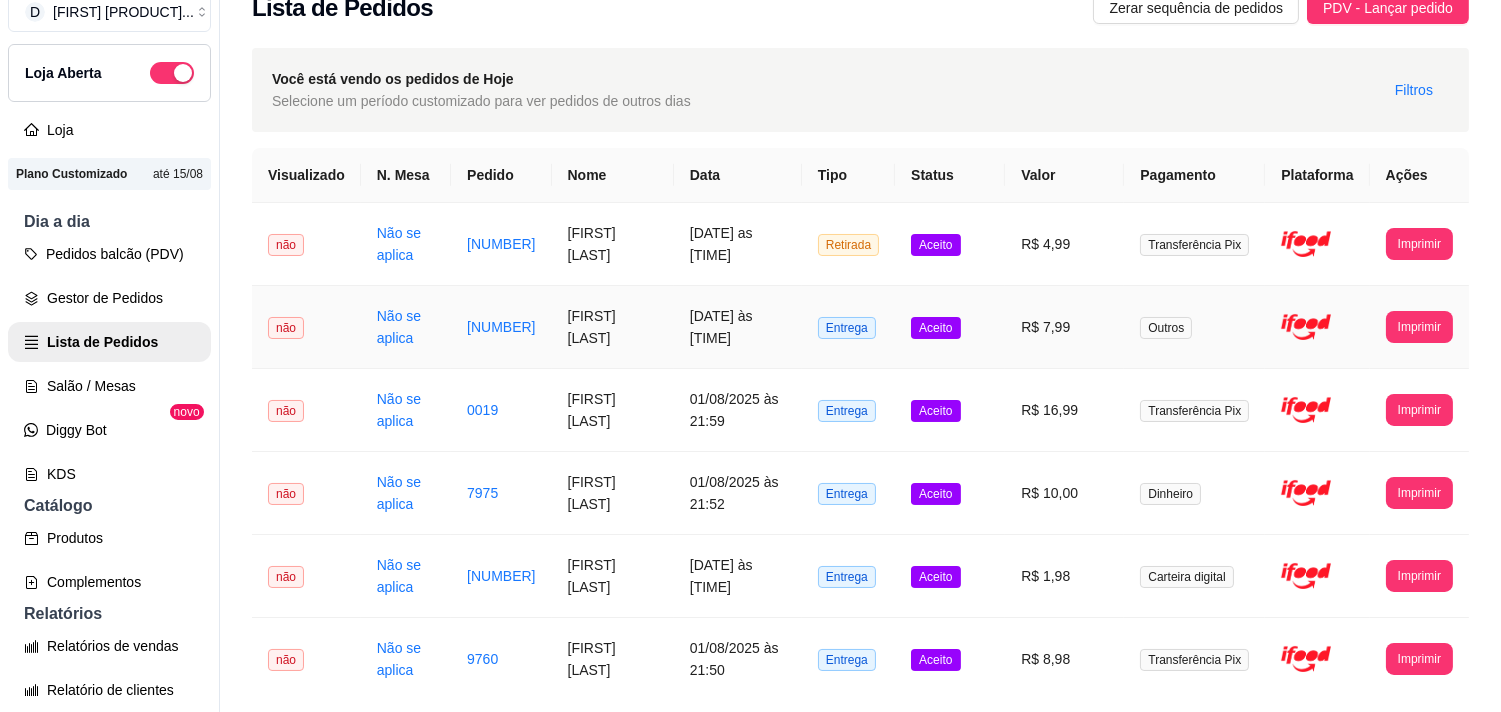 drag, startPoint x: 1374, startPoint y: 288, endPoint x: 1302, endPoint y: 382, distance: 118.40608 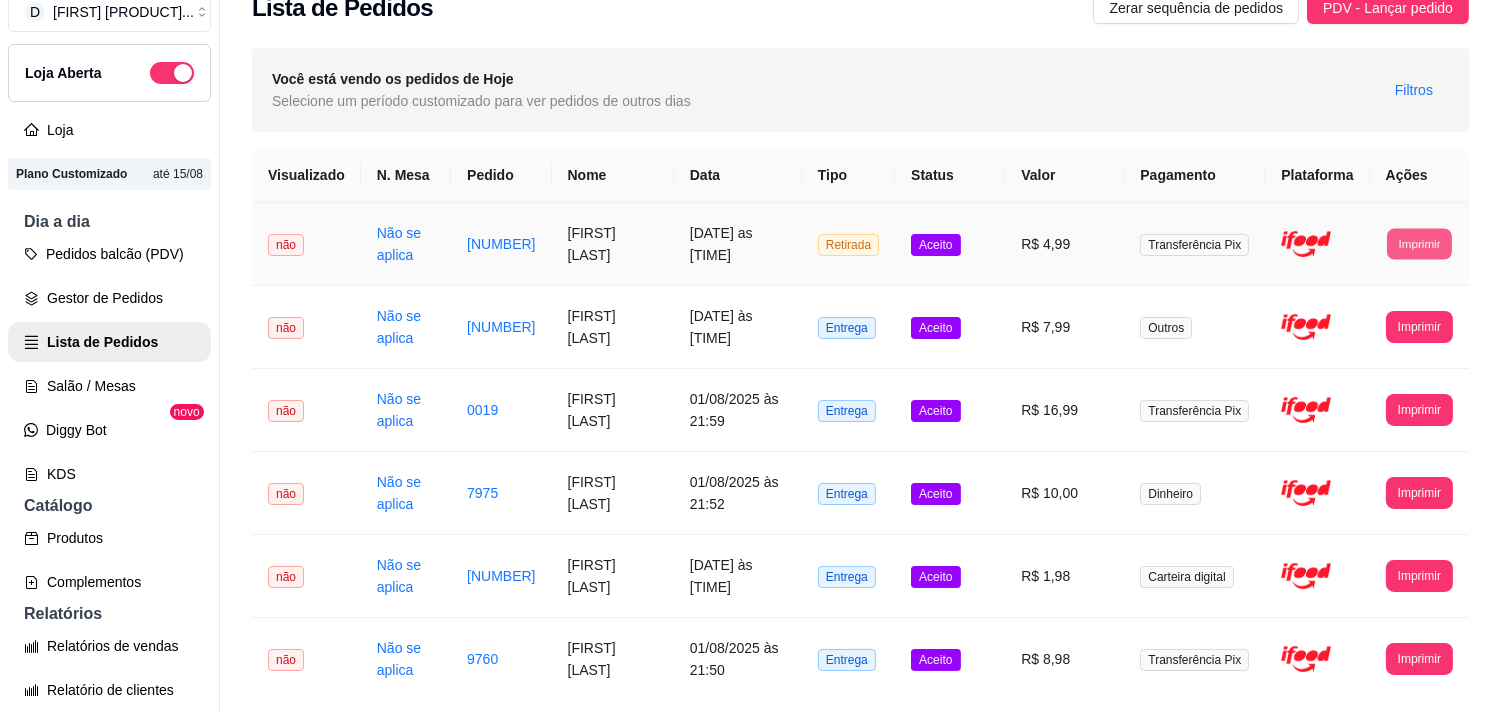 click on "Imprimir" at bounding box center [1419, 243] 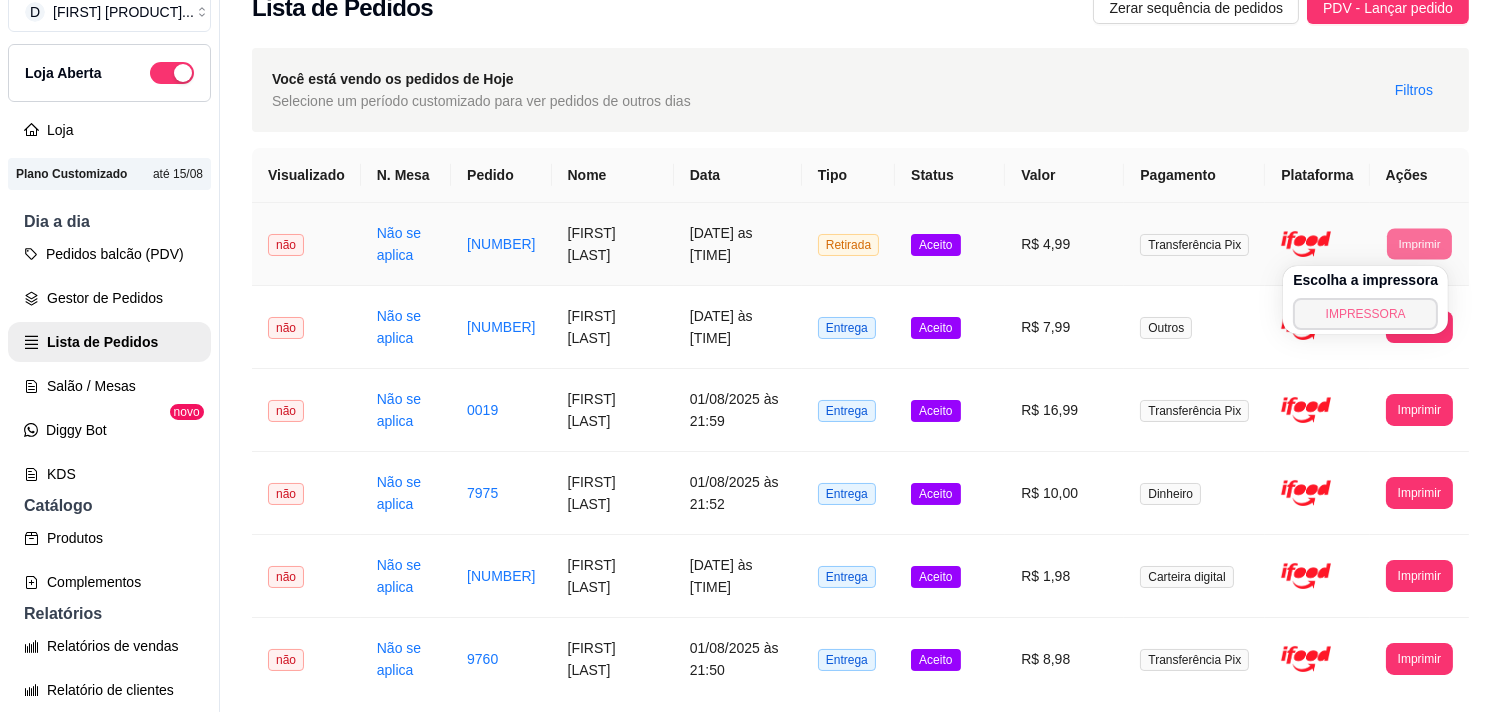 click on "IMPRESSORA" at bounding box center (1365, 314) 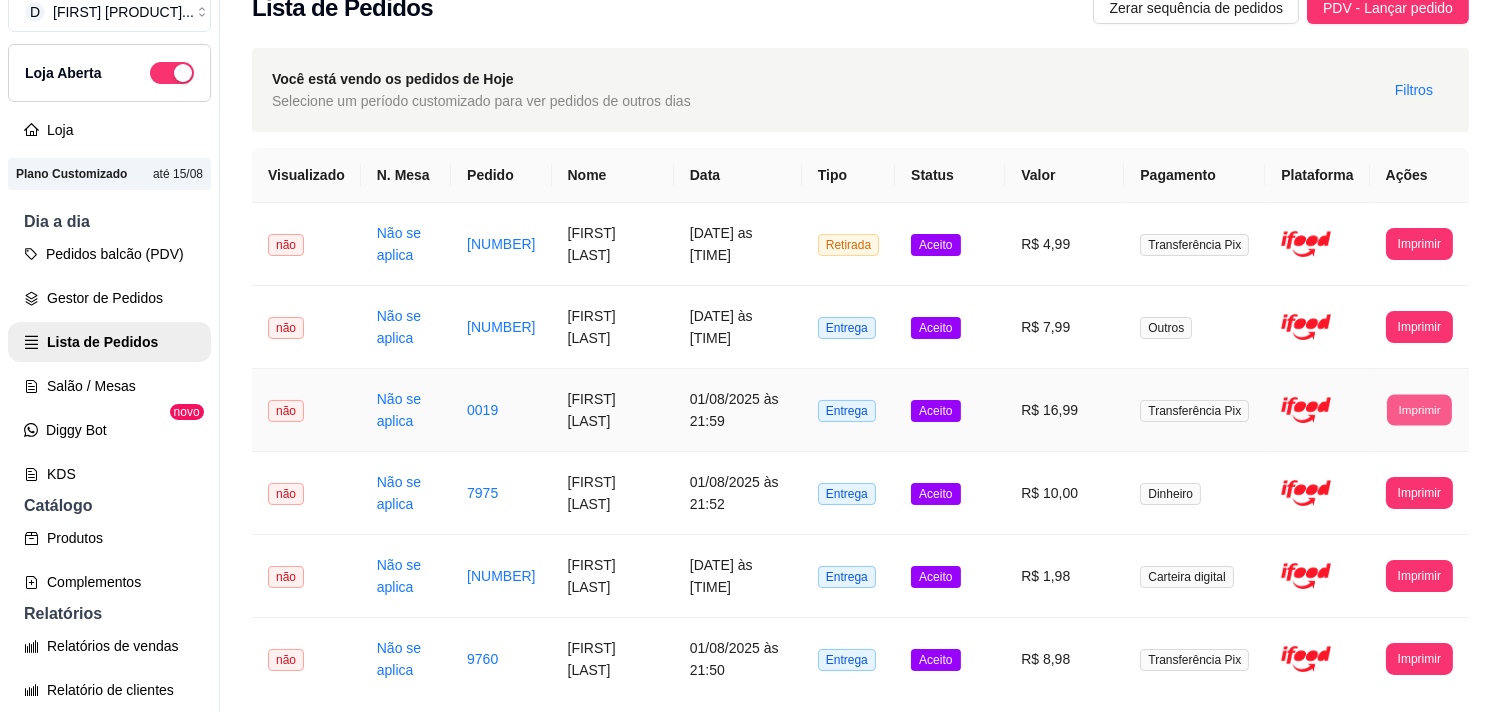 click on "Imprimir" at bounding box center (1419, 409) 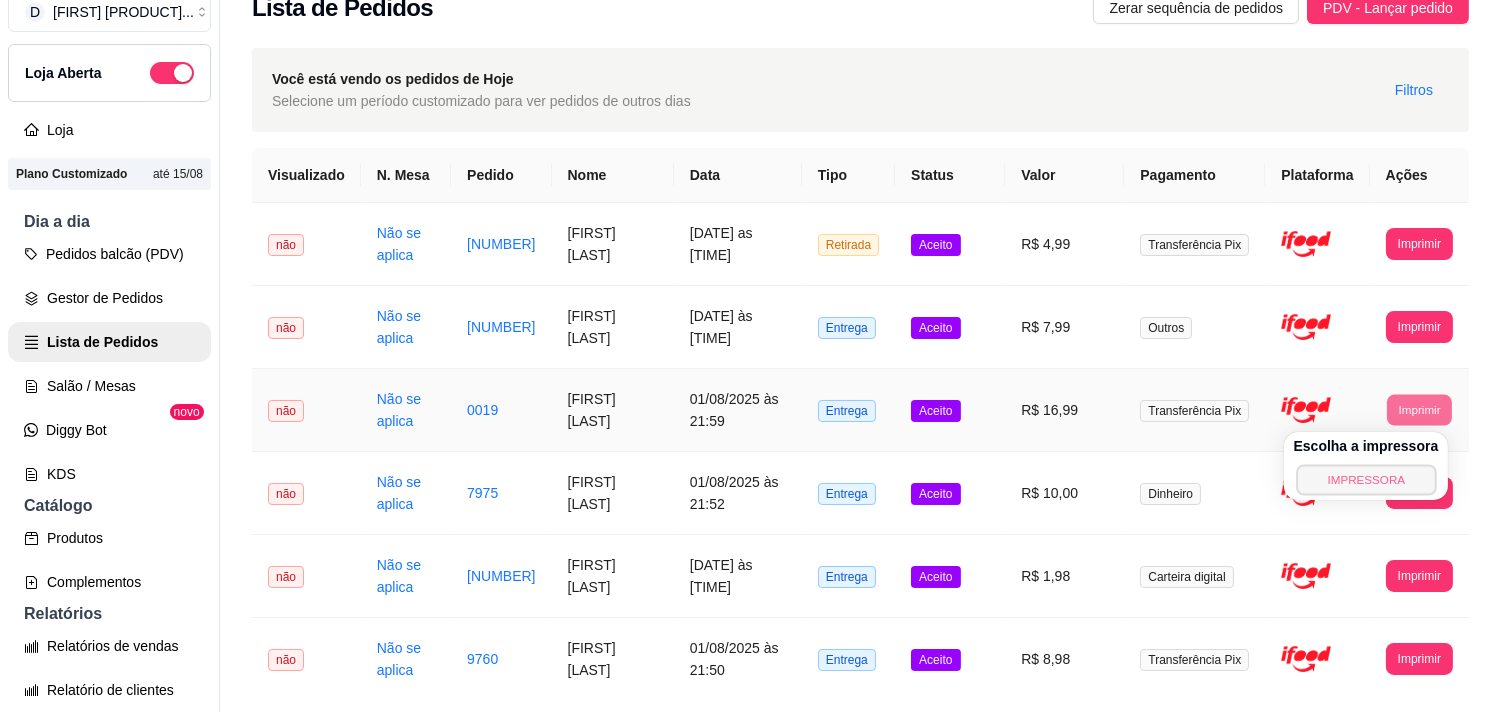 click on "IMPRESSORA" at bounding box center [1366, 479] 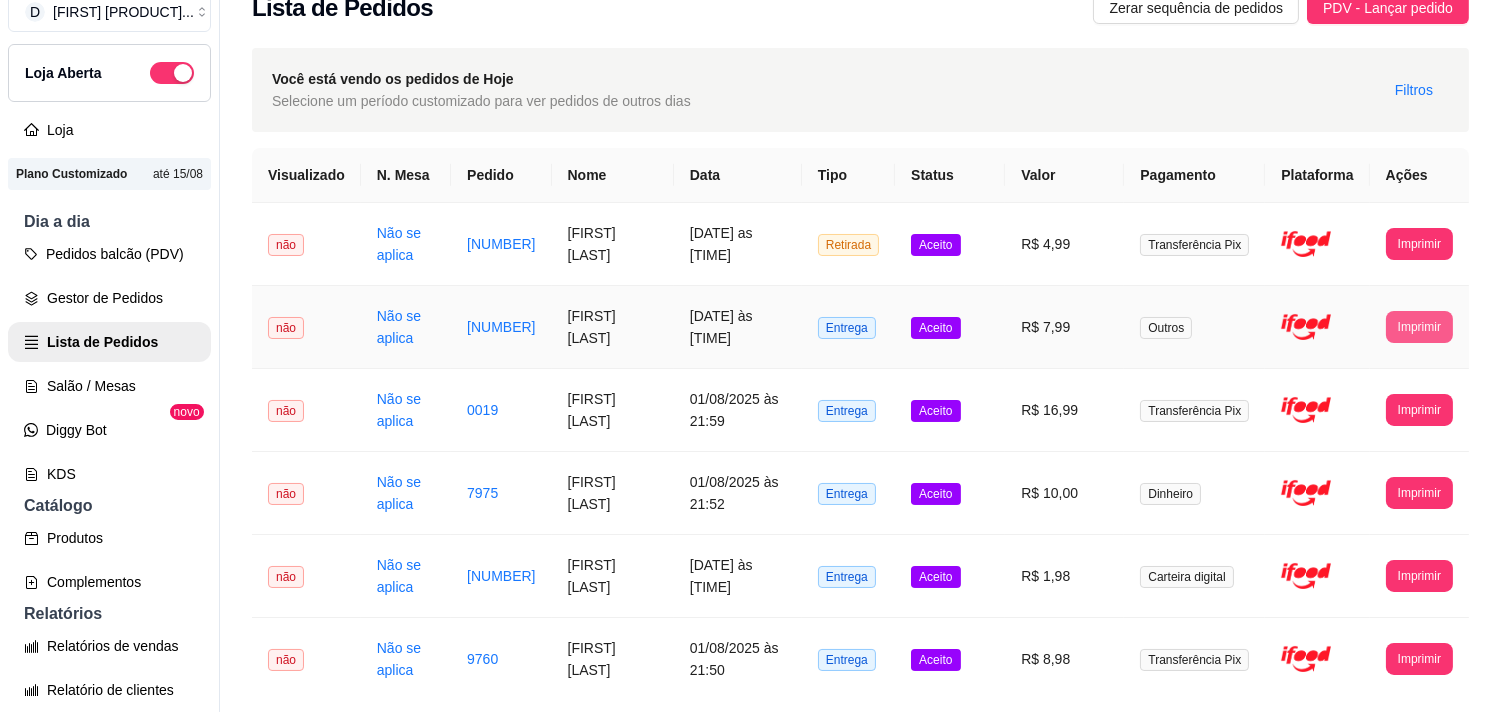 click on "Imprimir" at bounding box center [1419, 327] 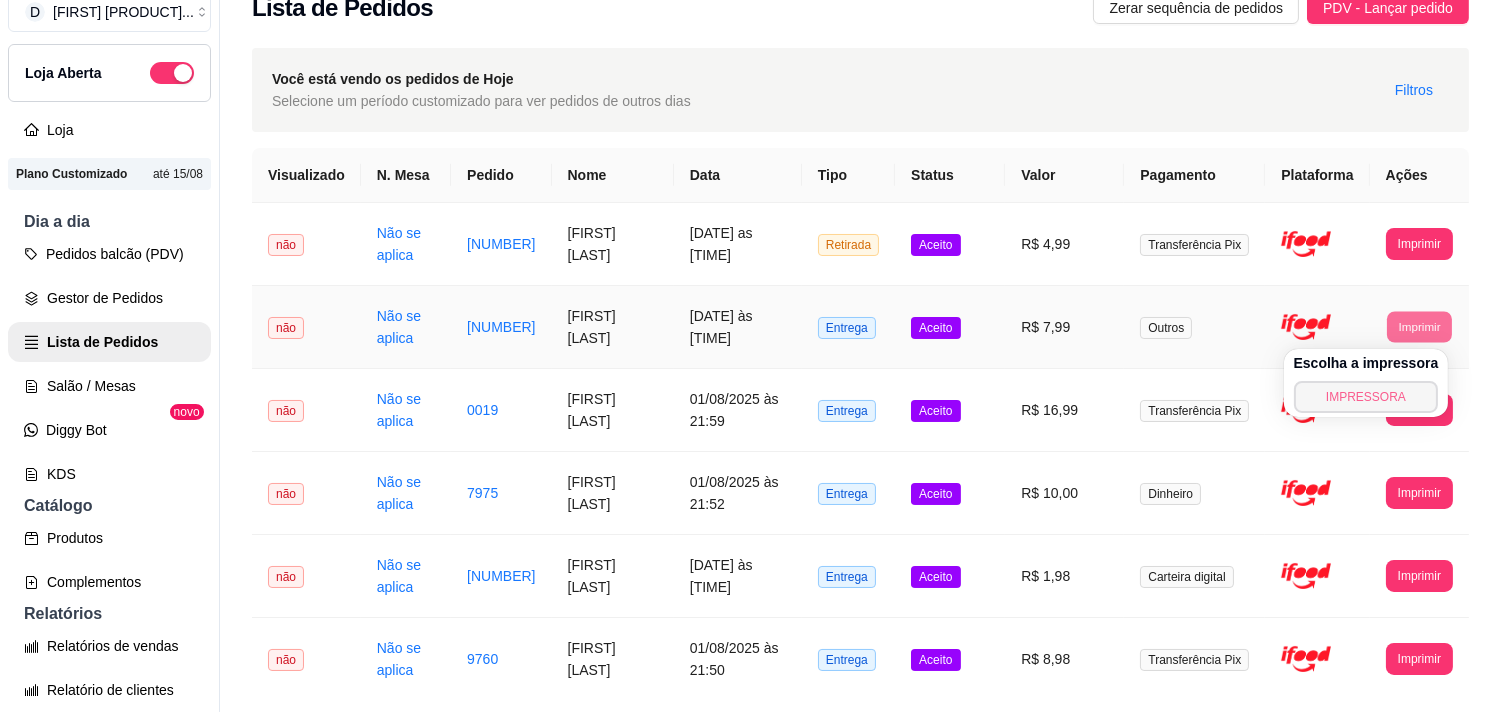 click on "IMPRESSORA" at bounding box center (1366, 397) 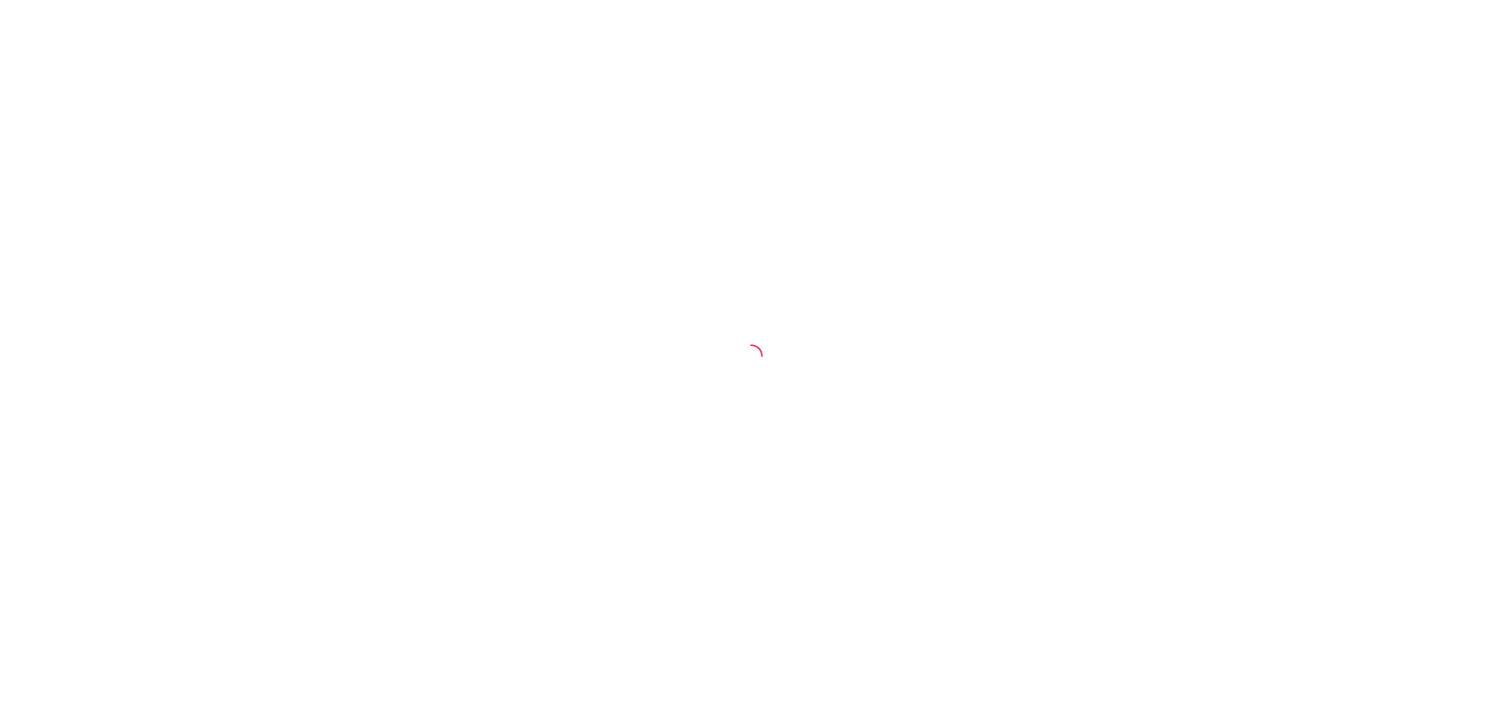 scroll, scrollTop: 0, scrollLeft: 0, axis: both 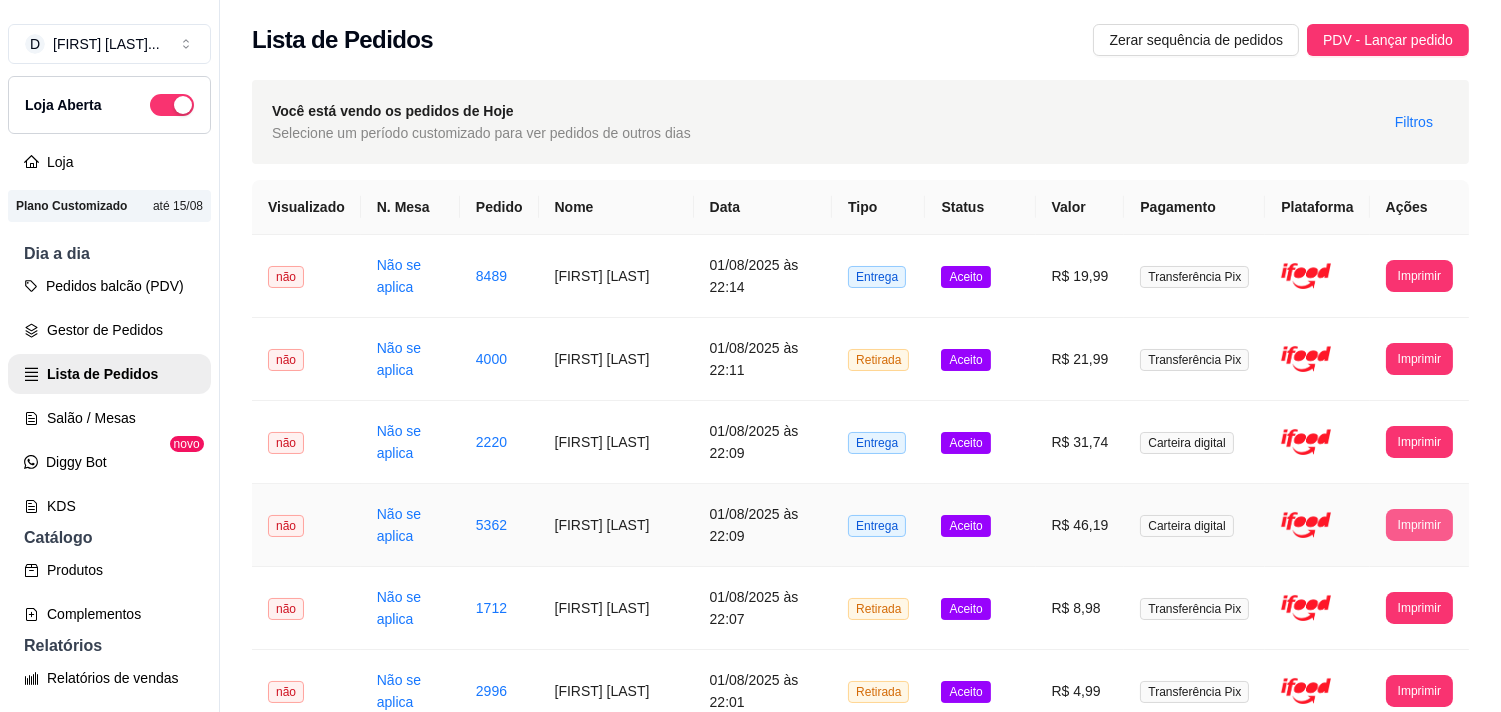 click on "Imprimir" at bounding box center (1419, 525) 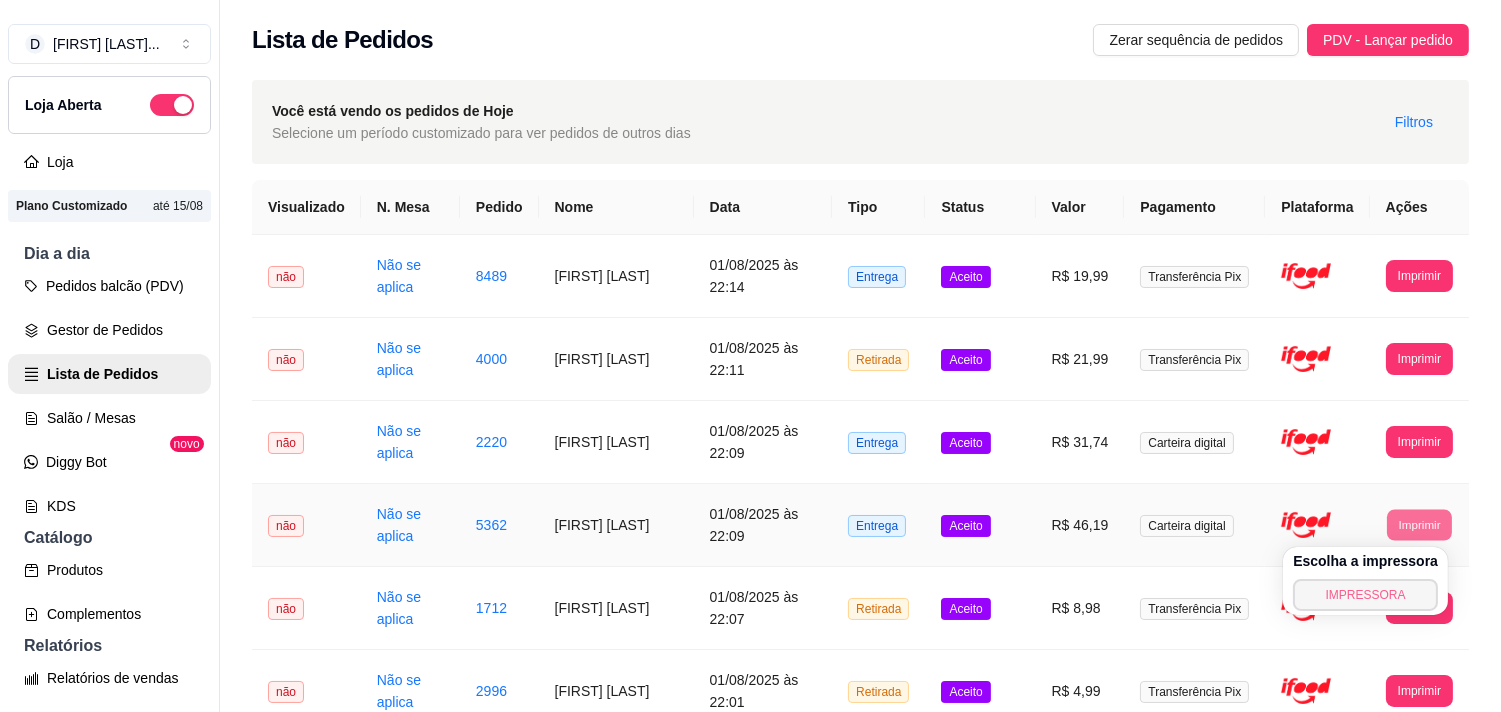 click on "IMPRESSORA" at bounding box center [1365, 595] 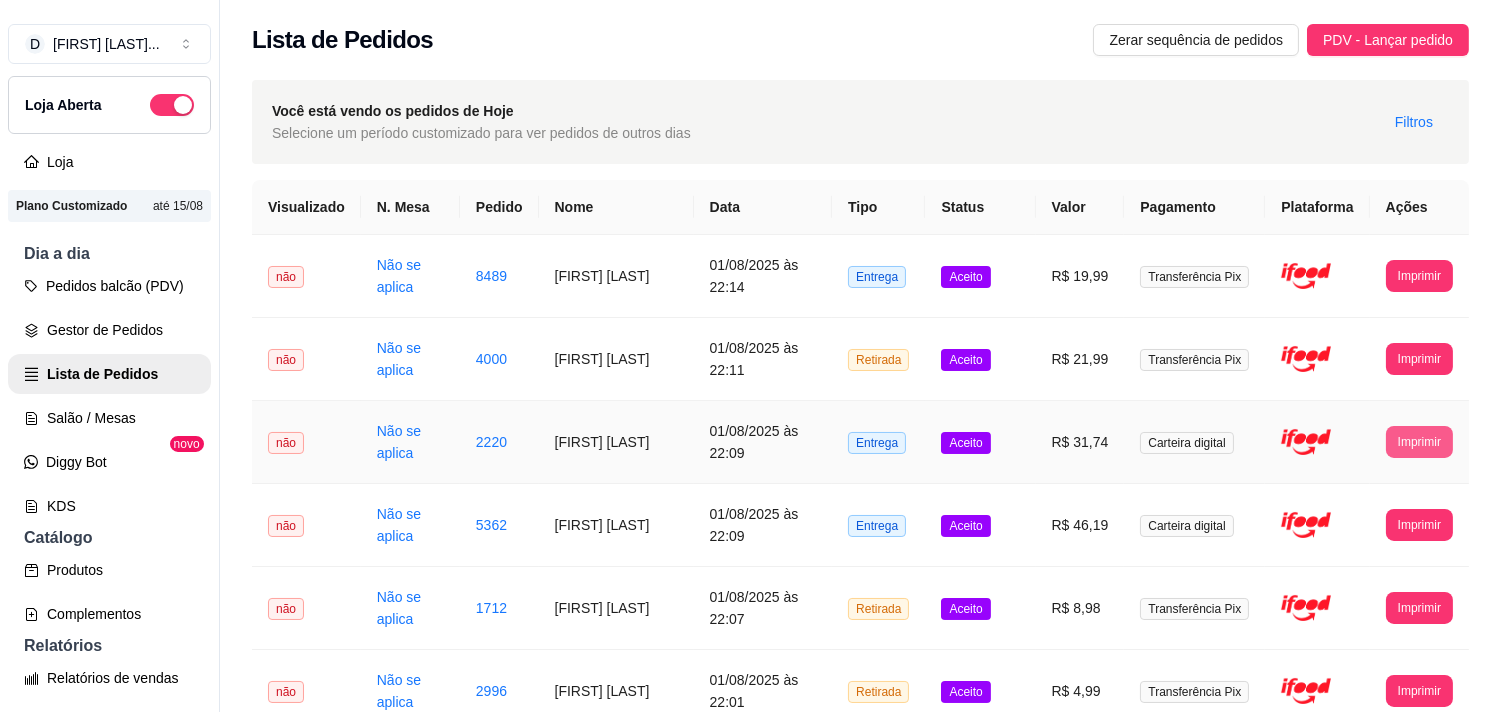 click on "Imprimir" at bounding box center (1419, 442) 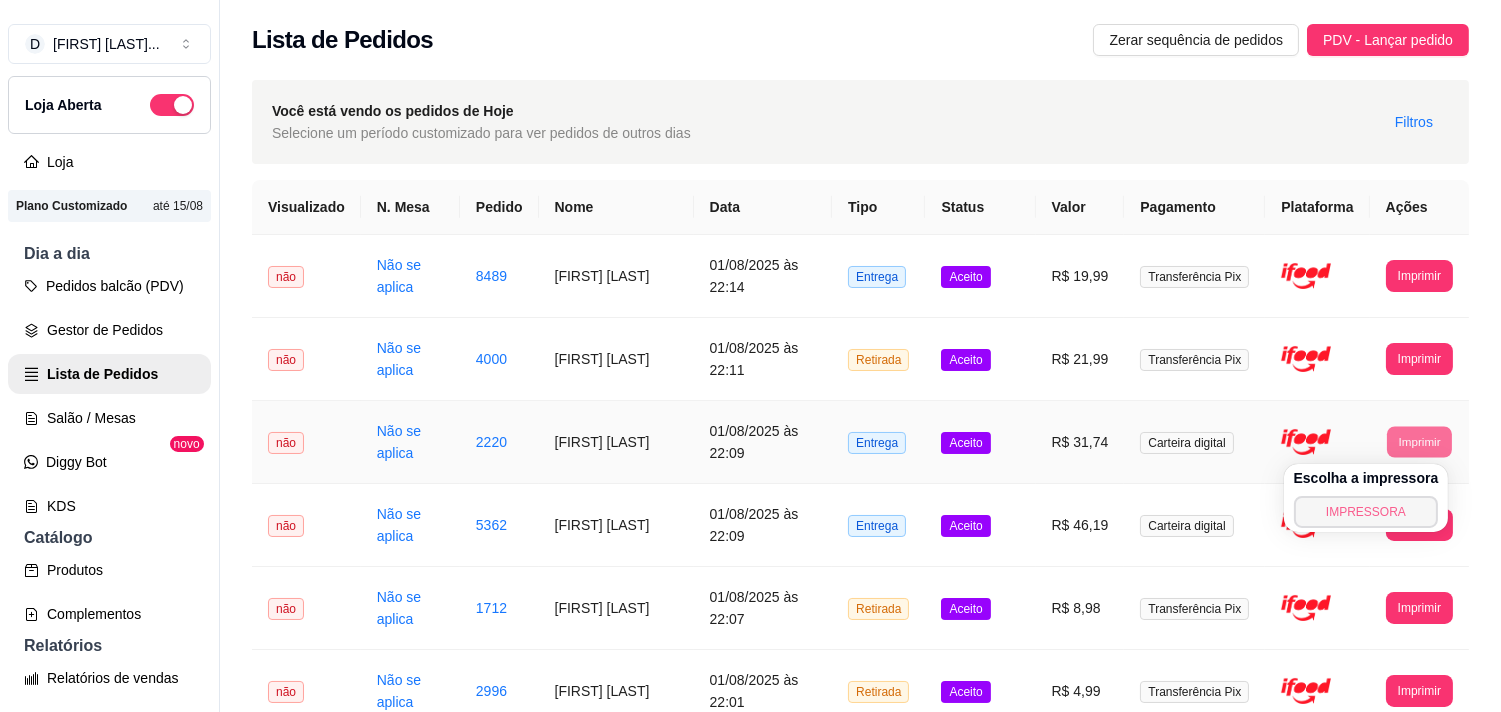click on "IMPRESSORA" at bounding box center (1366, 512) 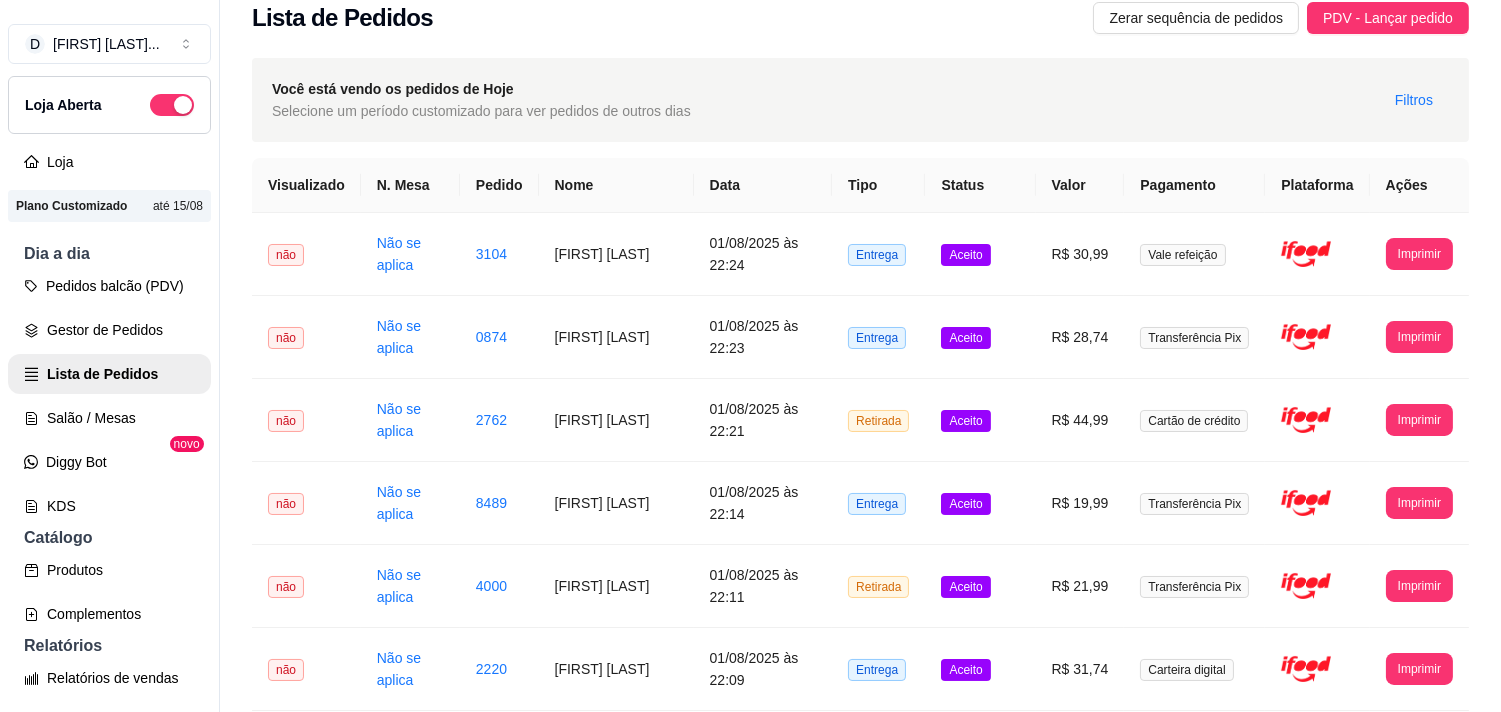 scroll, scrollTop: 0, scrollLeft: 0, axis: both 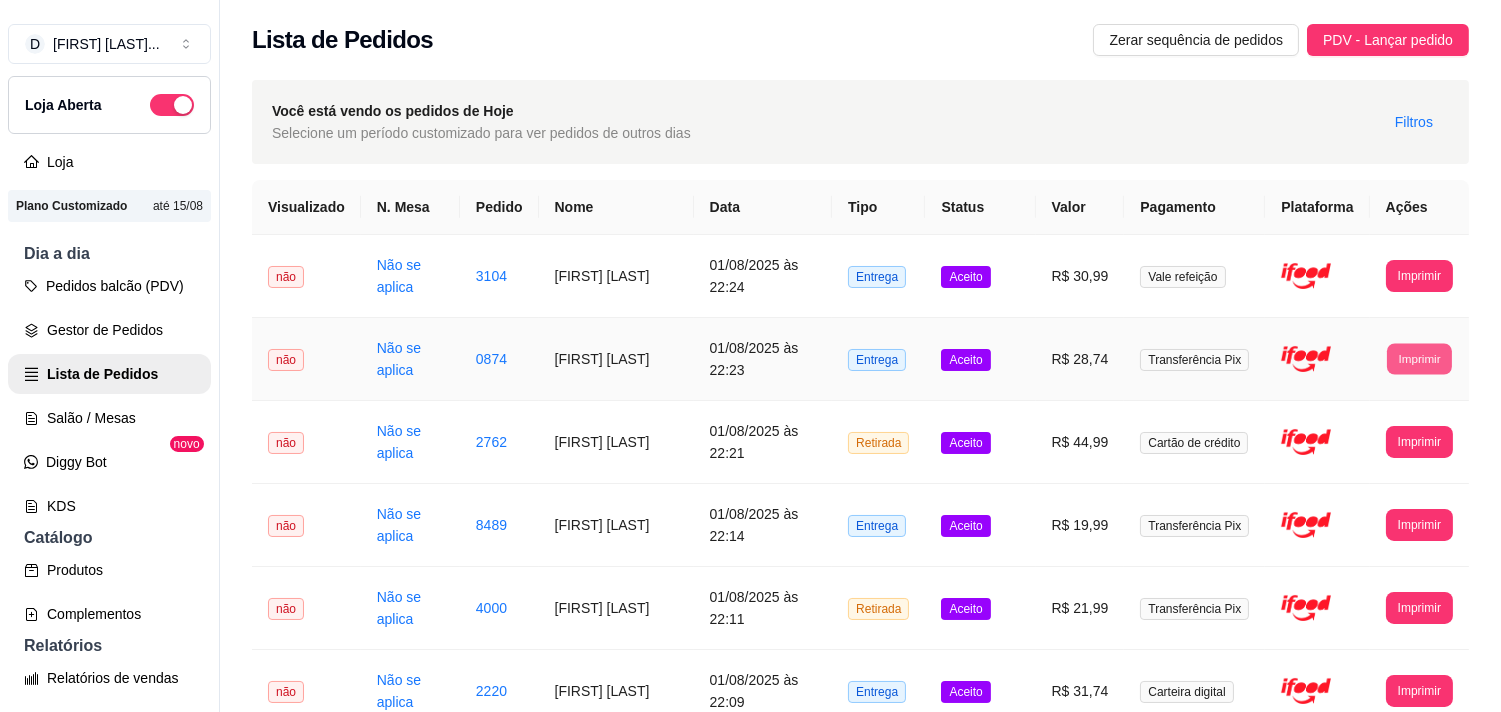 click on "Imprimir" at bounding box center [1419, 358] 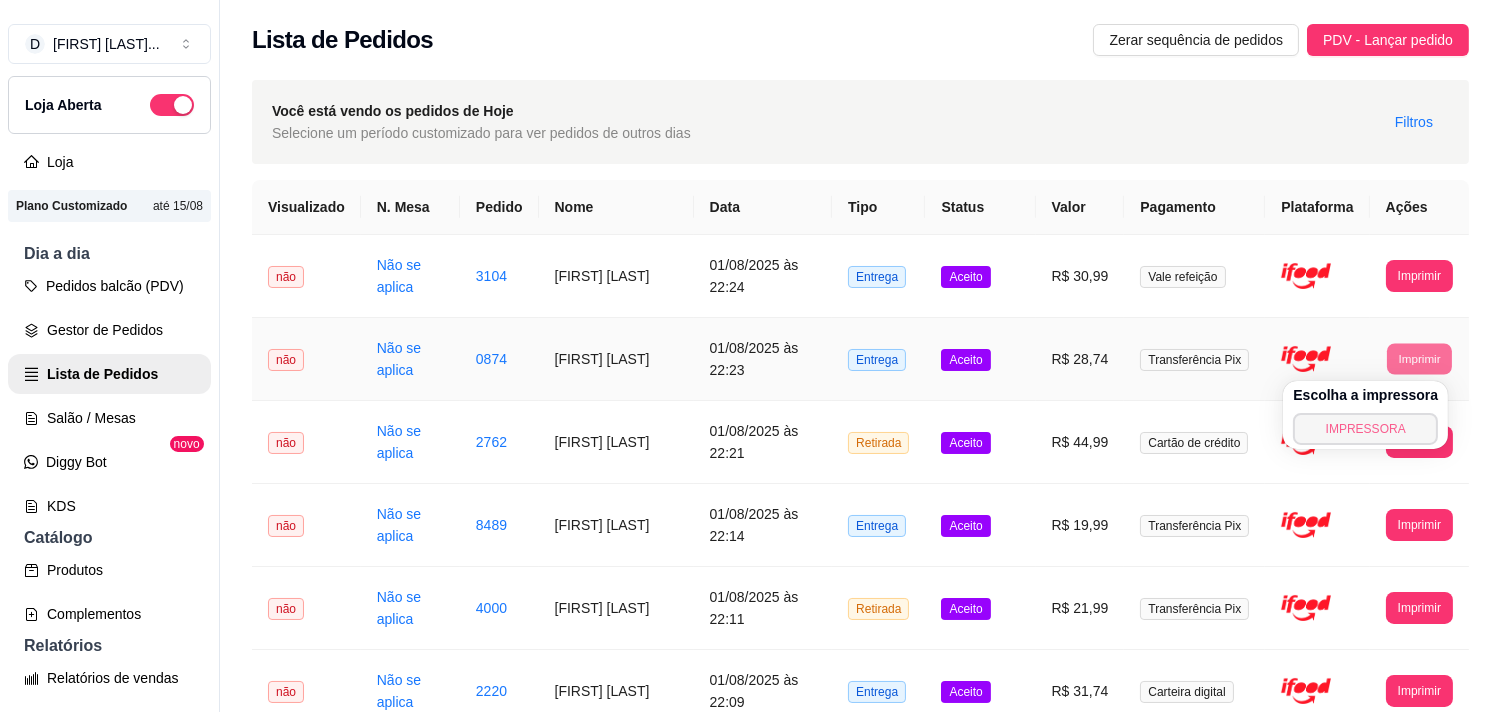 click on "IMPRESSORA" at bounding box center (1365, 429) 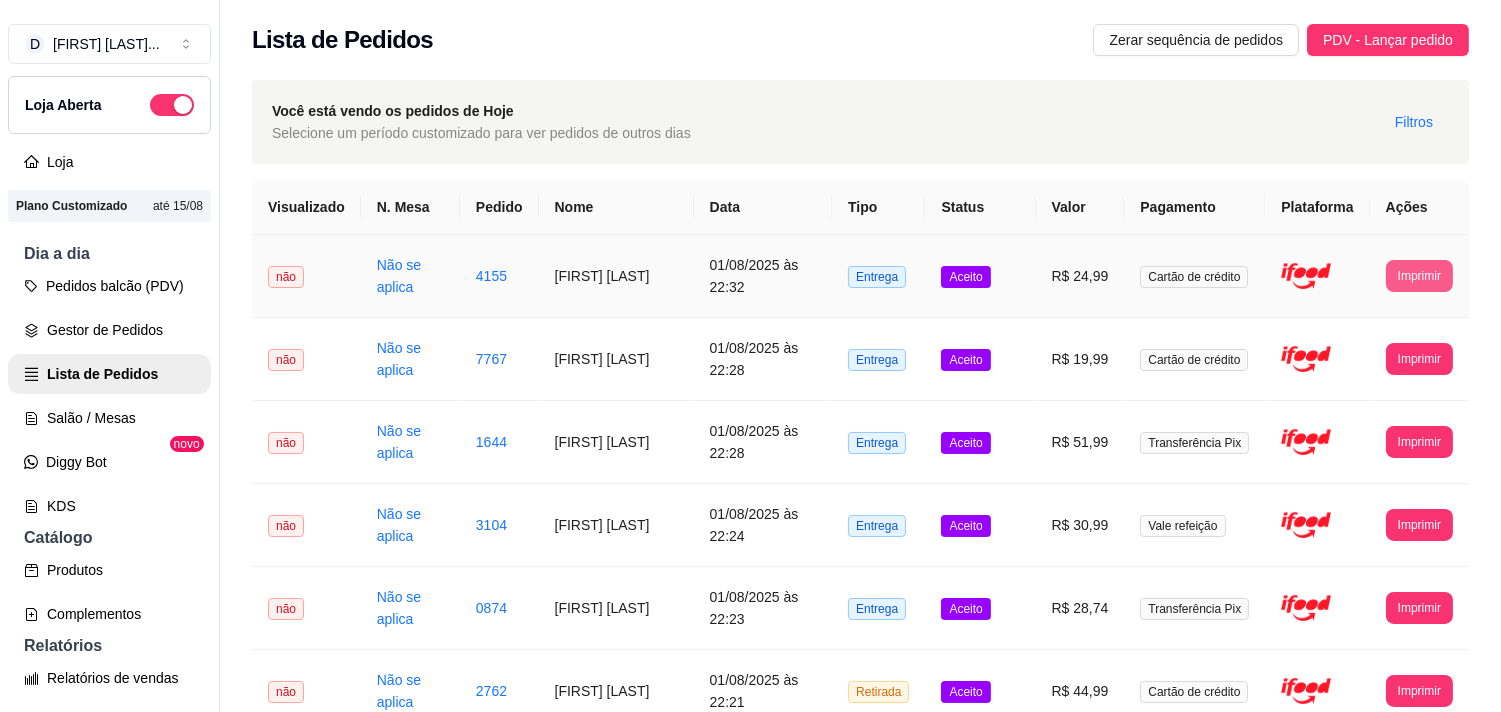 click on "Imprimir" at bounding box center [1419, 276] 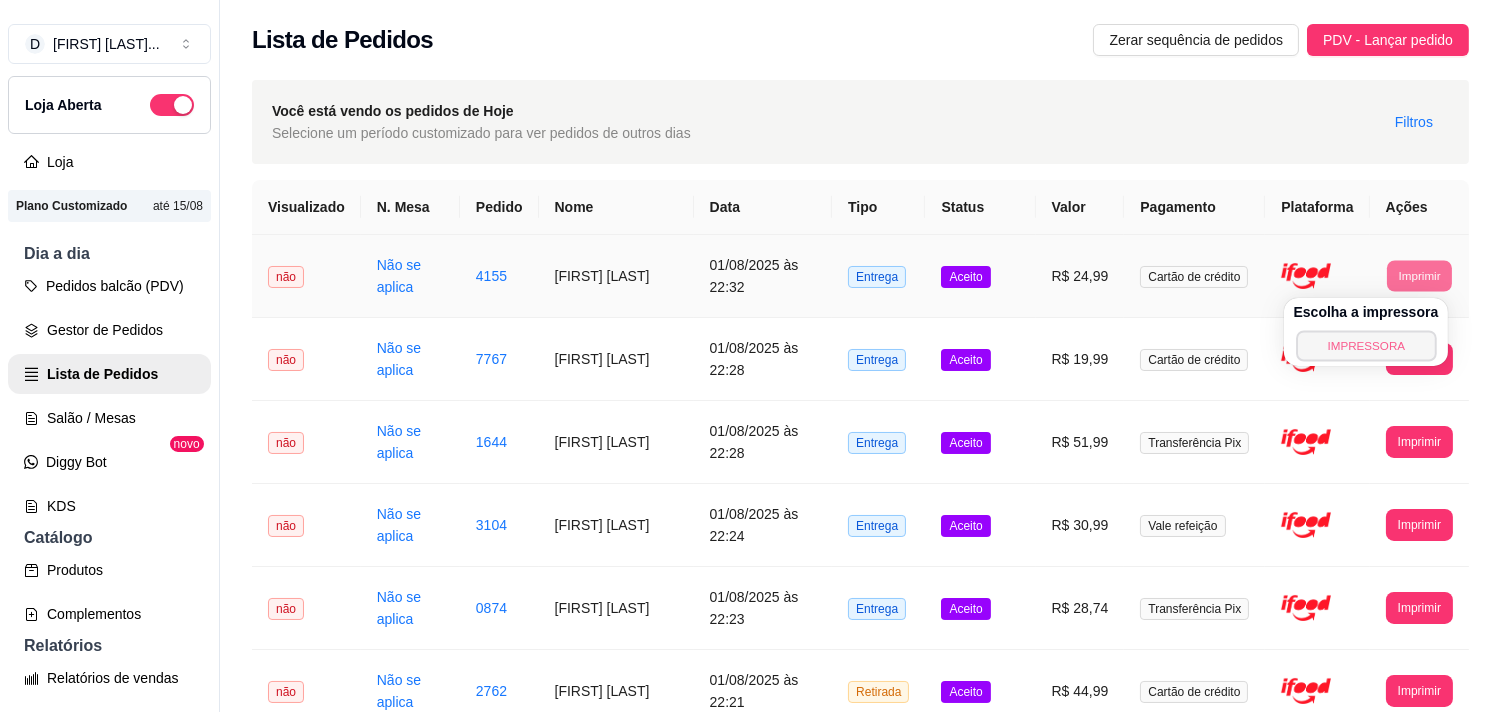 click on "IMPRESSORA" at bounding box center [1366, 345] 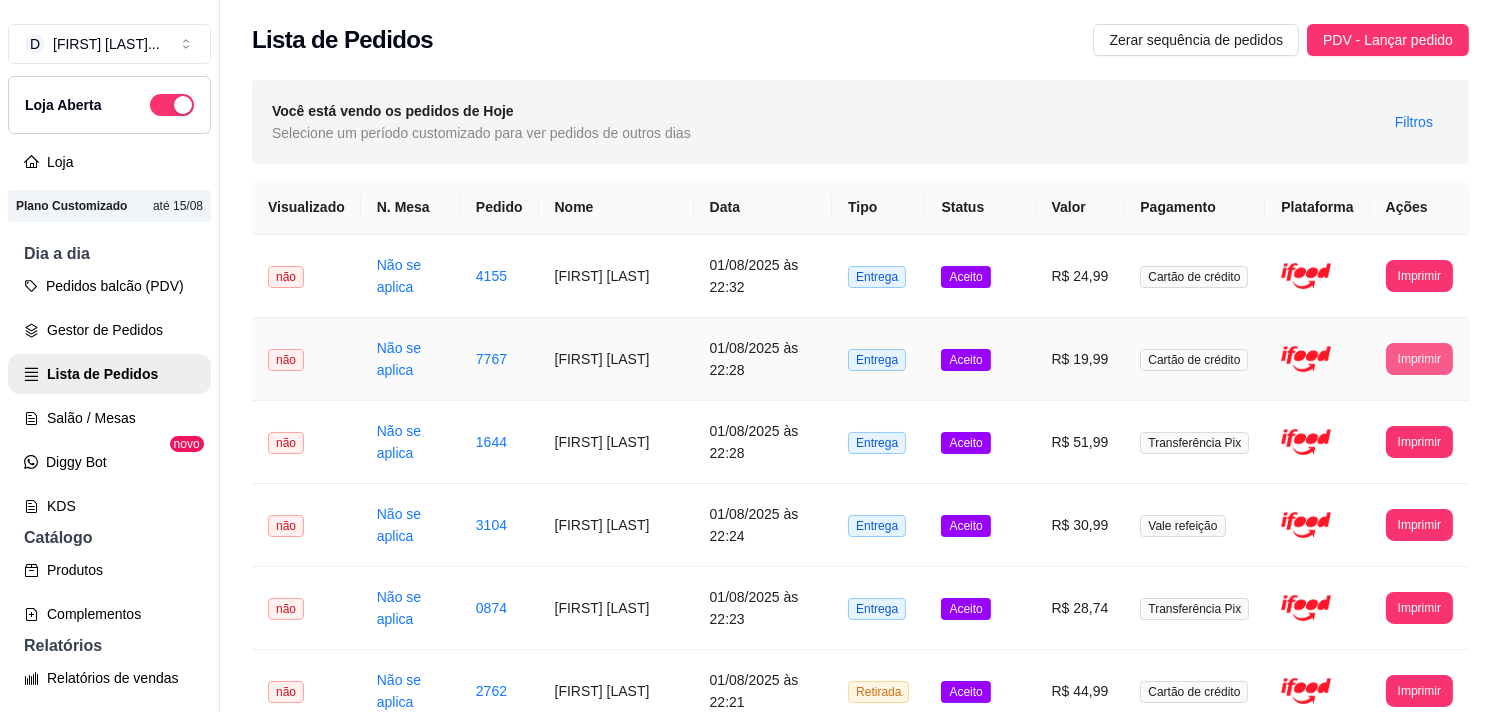 click on "Imprimir" at bounding box center (1419, 359) 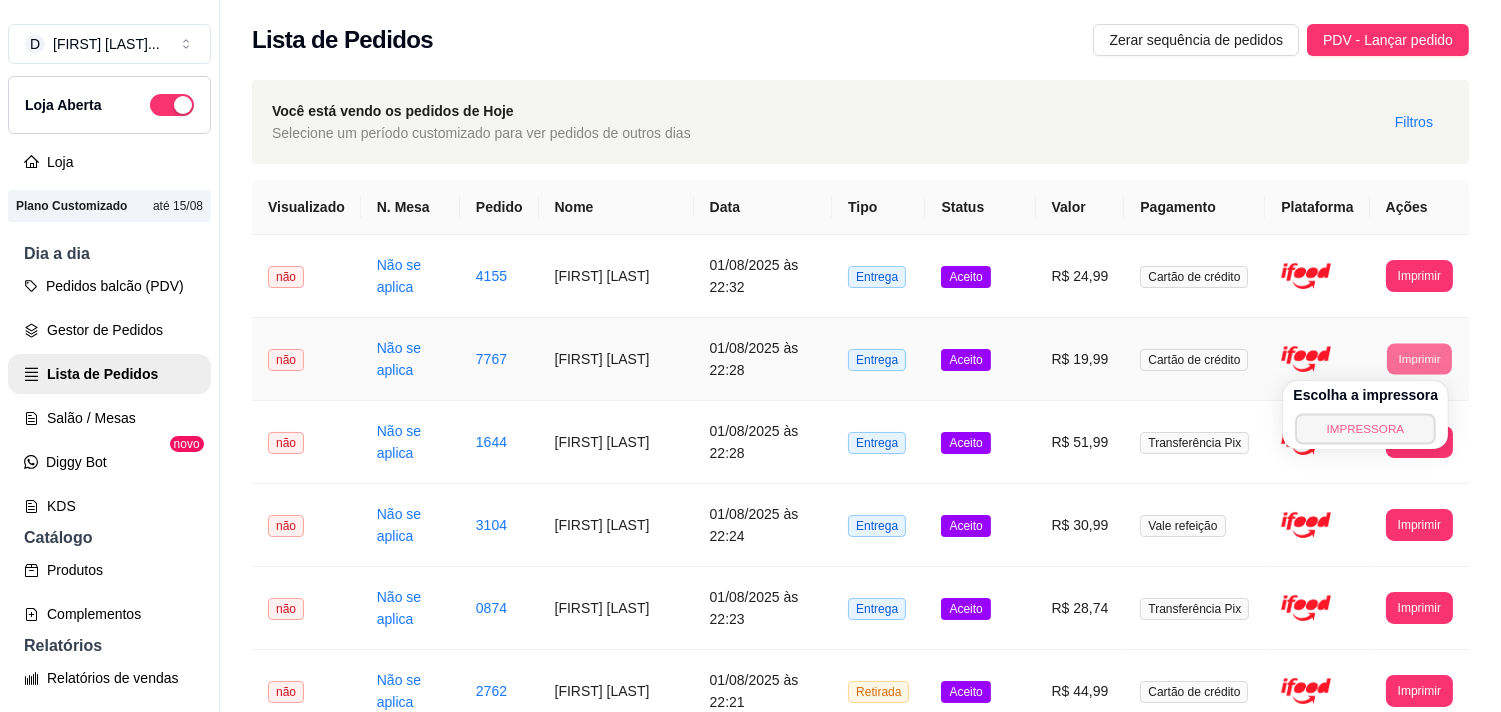 click on "IMPRESSORA" at bounding box center (1366, 428) 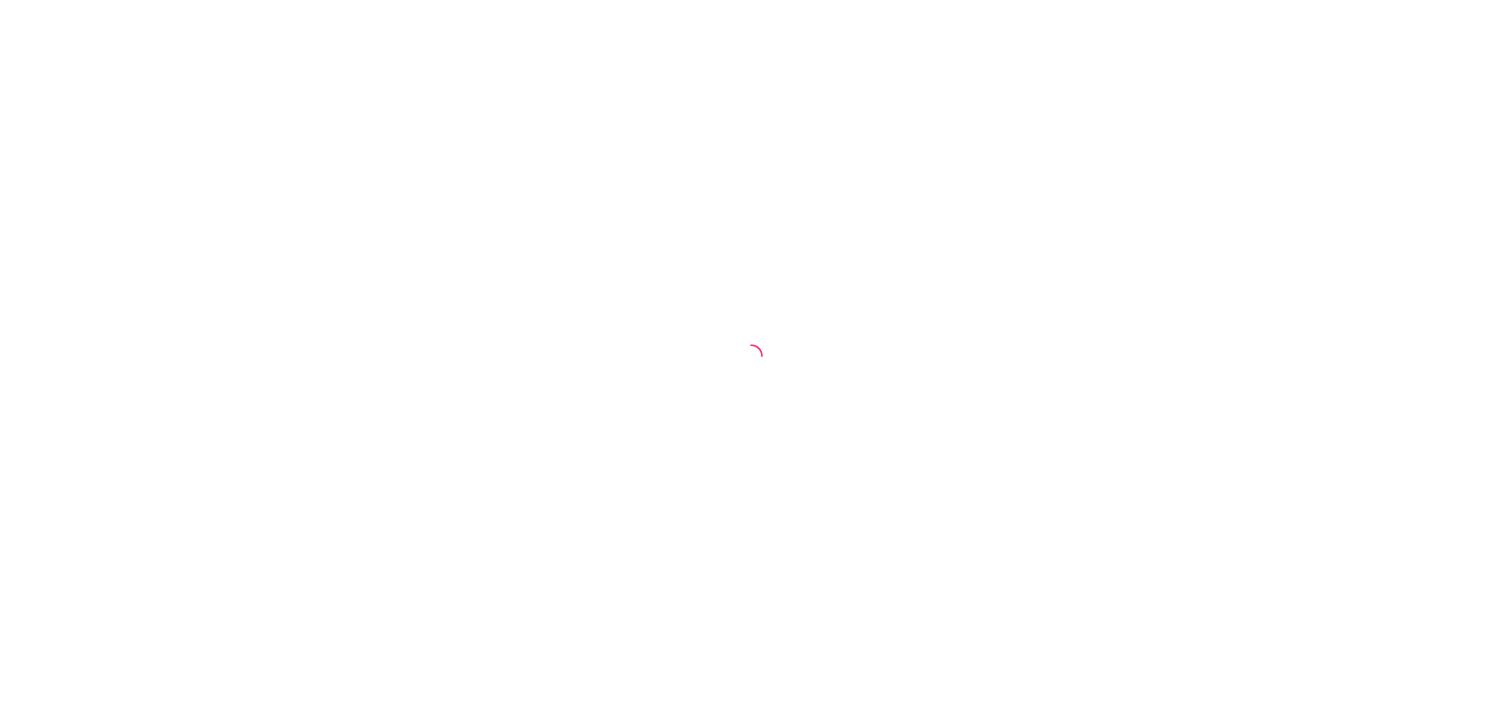 scroll, scrollTop: 0, scrollLeft: 0, axis: both 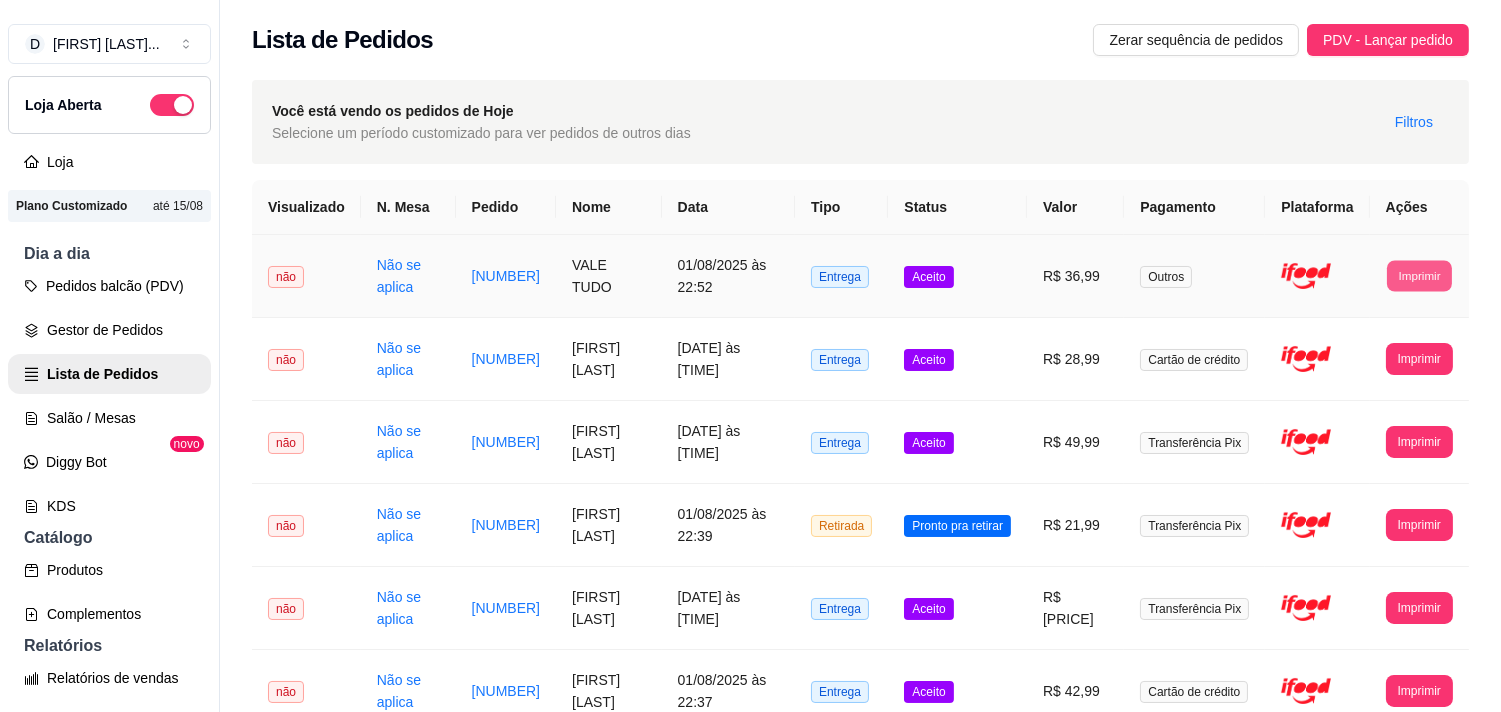 click on "Imprimir" at bounding box center [1419, 275] 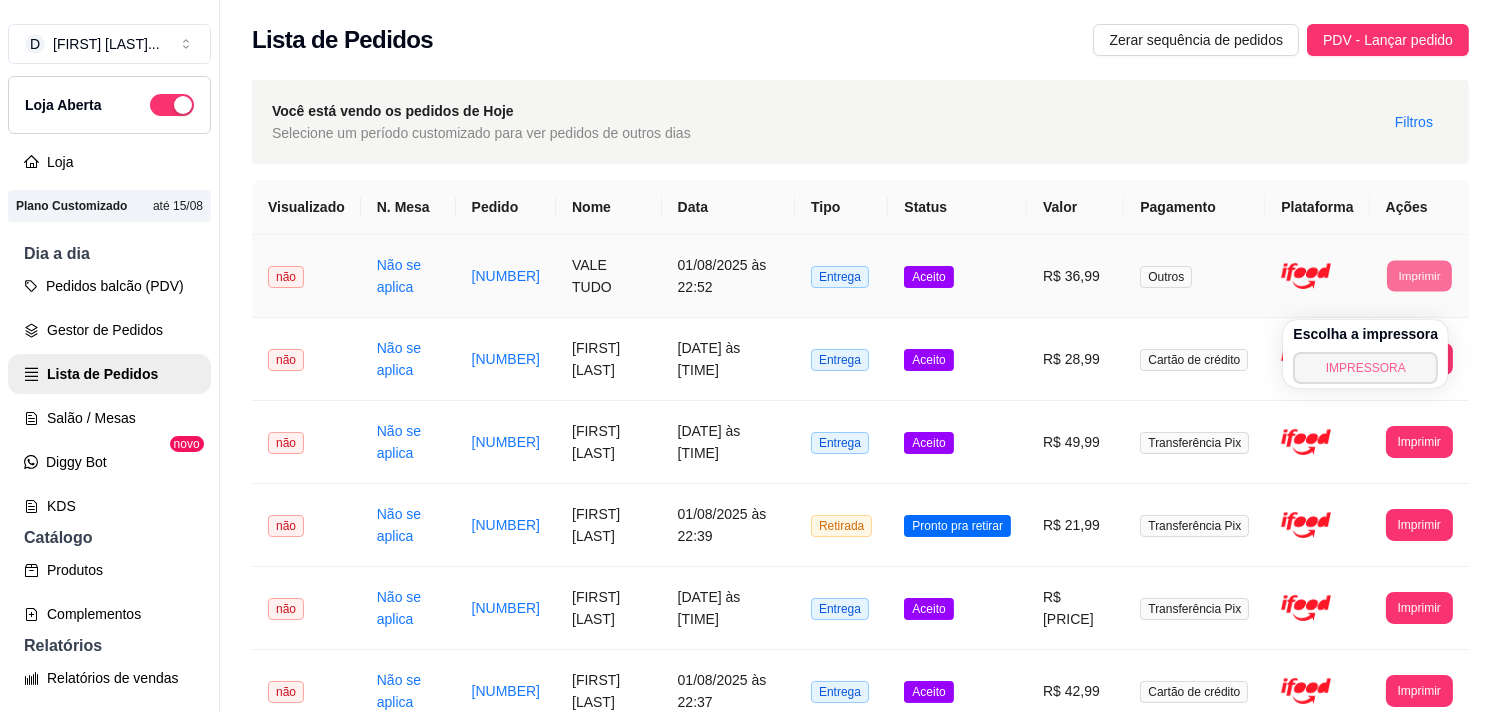 click on "IMPRESSORA" at bounding box center [1365, 368] 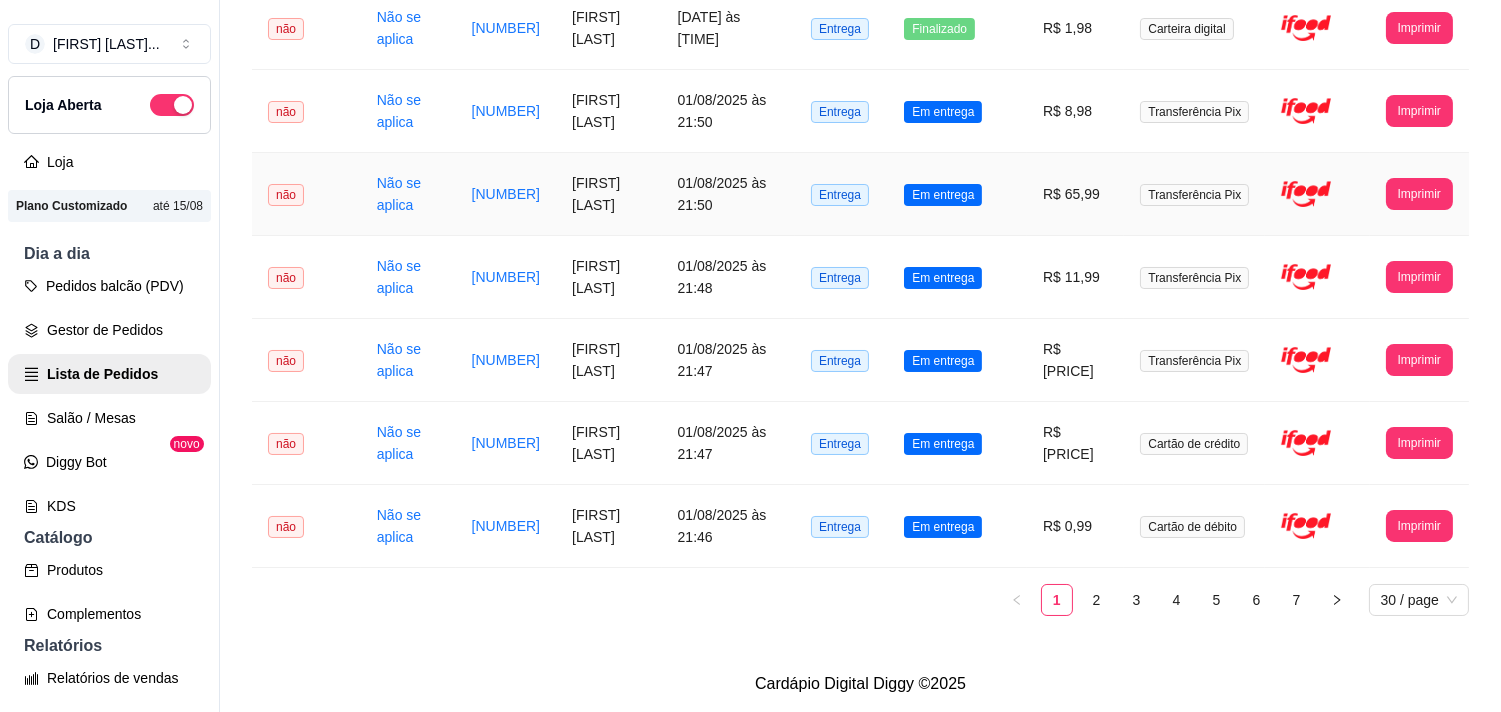 scroll, scrollTop: 2197, scrollLeft: 0, axis: vertical 